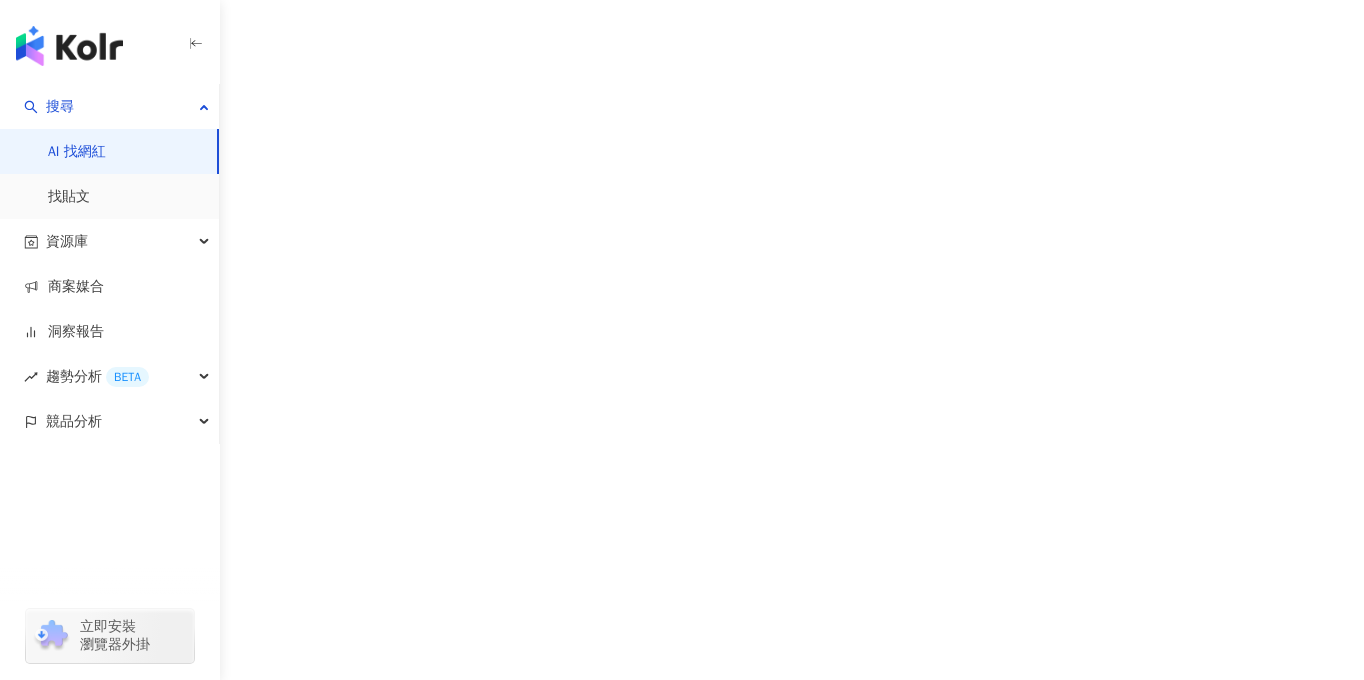 scroll, scrollTop: 0, scrollLeft: 0, axis: both 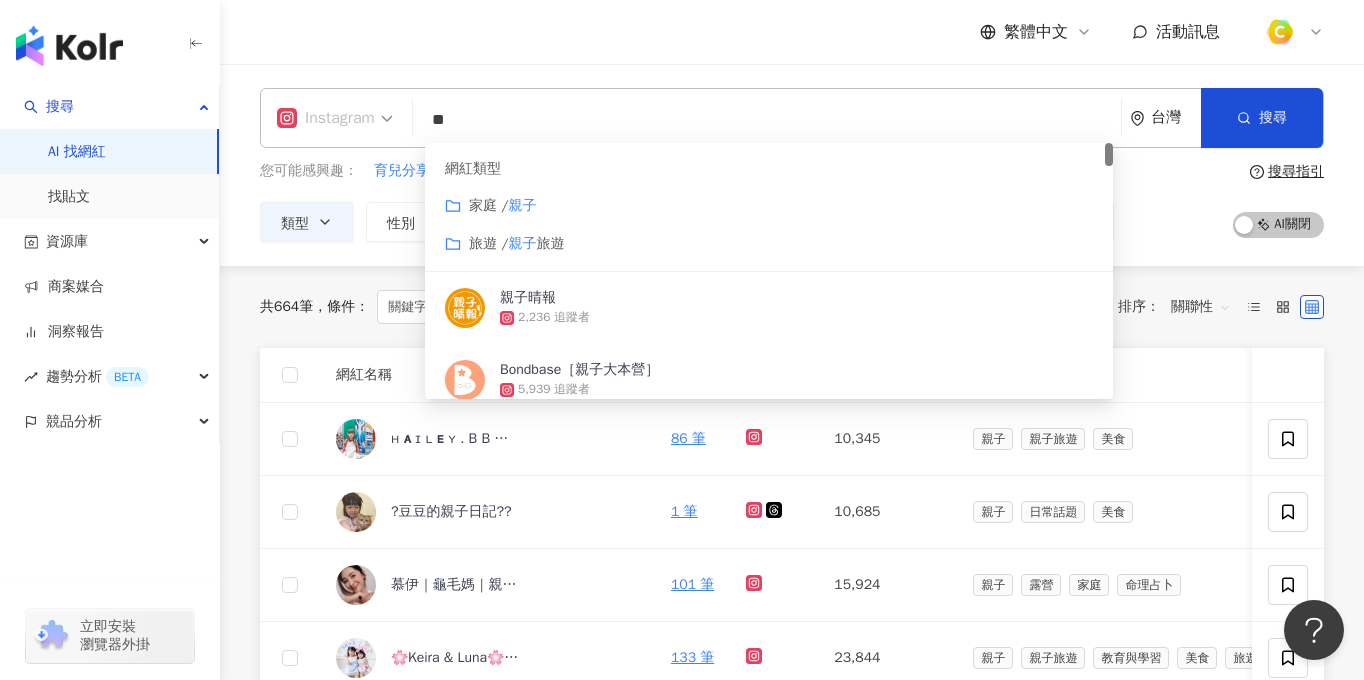 click on "Instagram" at bounding box center [326, 118] 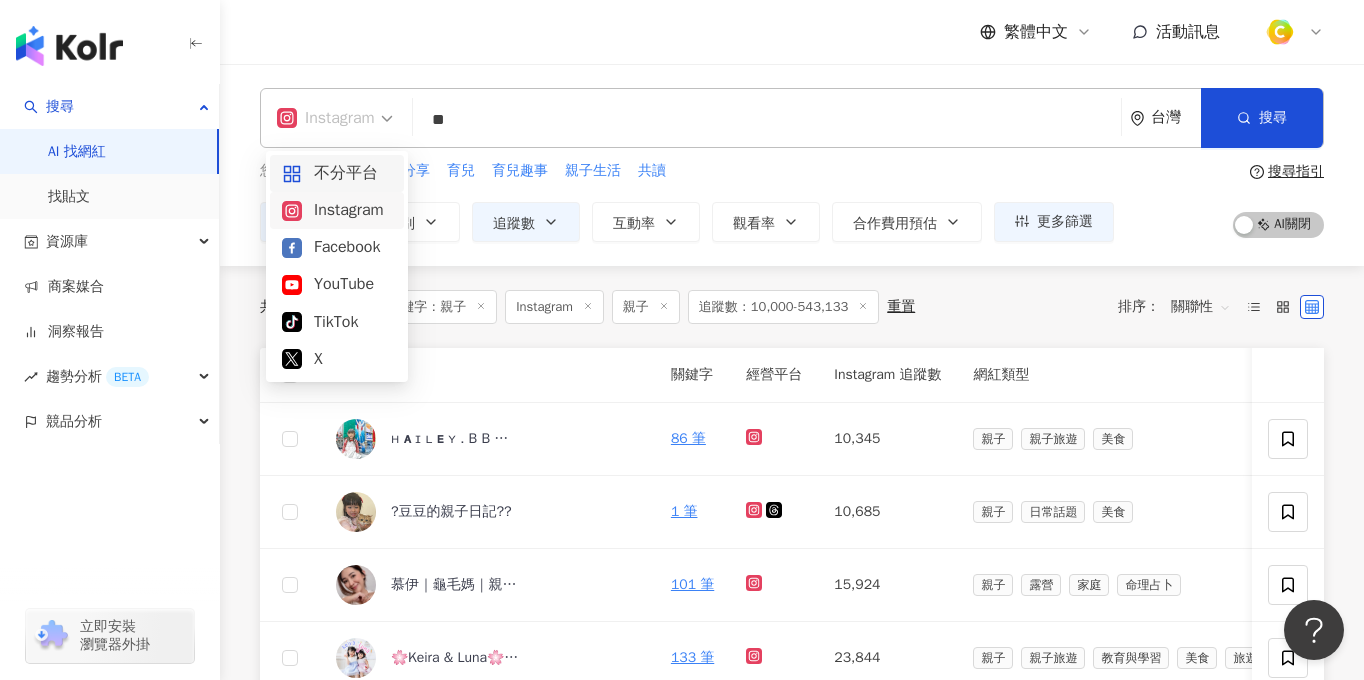 click on "不分平台" at bounding box center (337, 173) 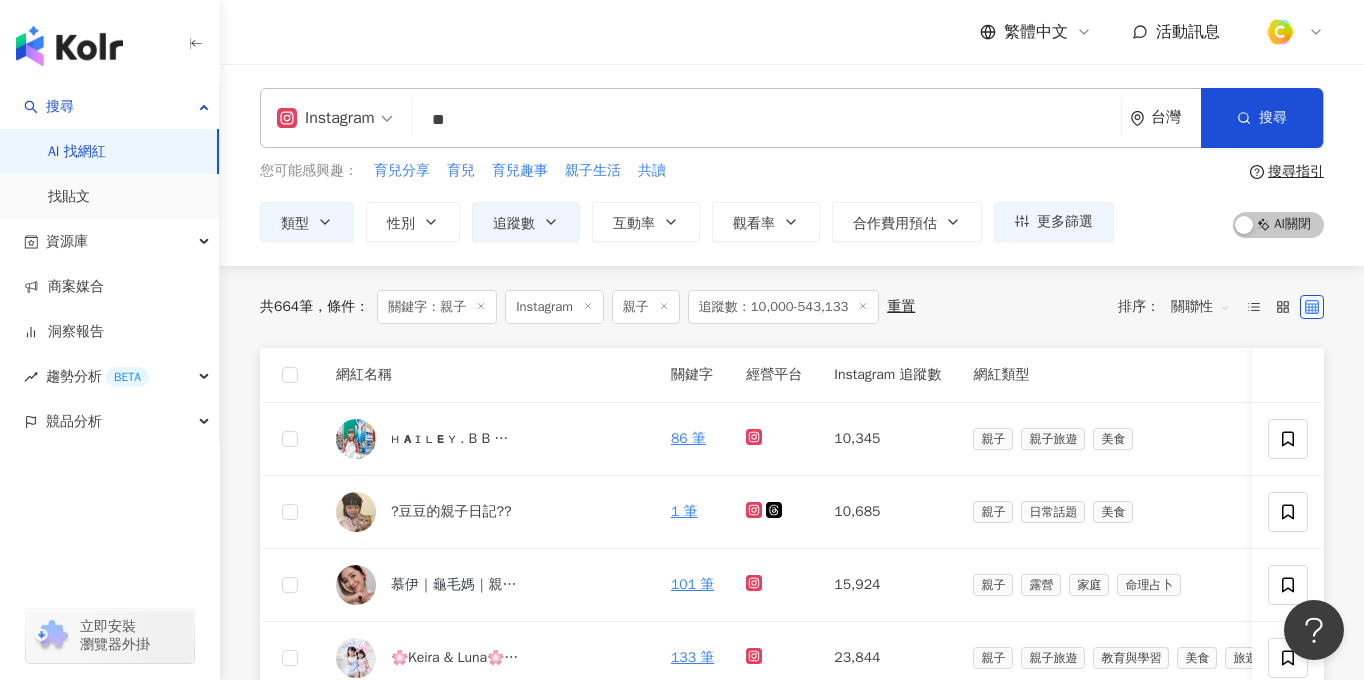 click on "您可能感興趣：" at bounding box center (309, 171) 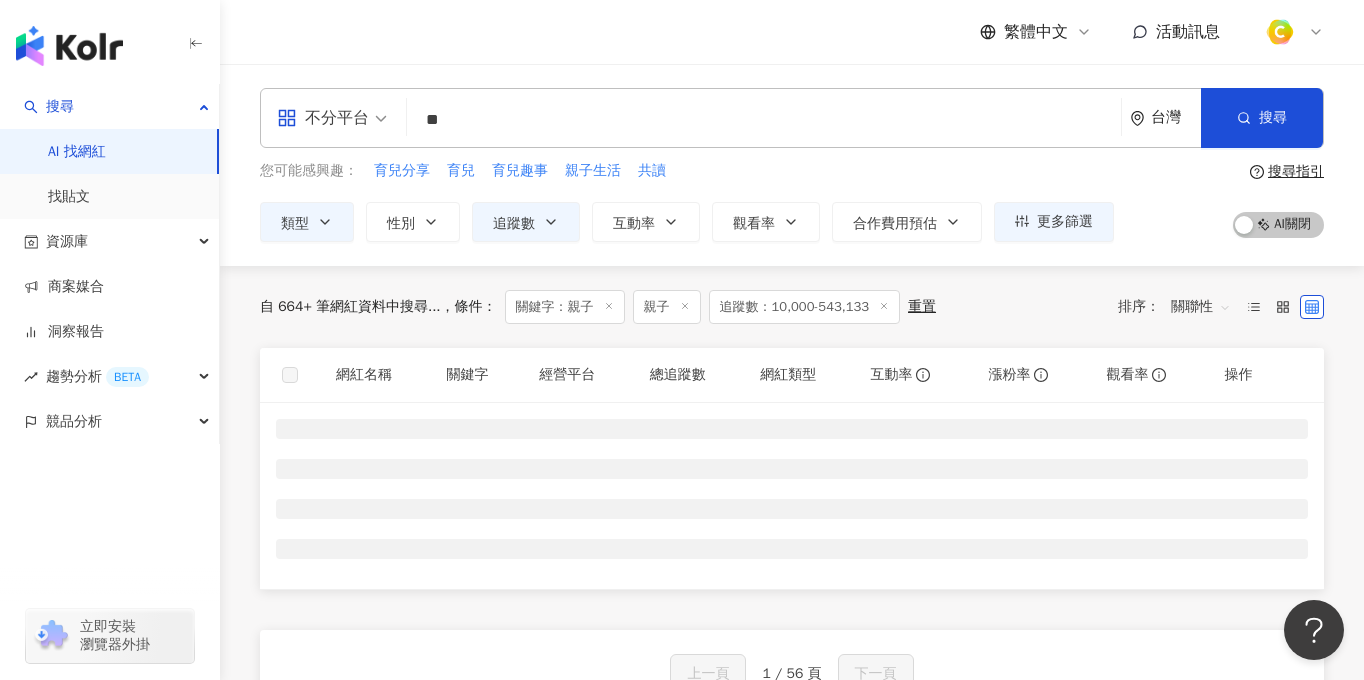 click on "**" at bounding box center [764, 120] 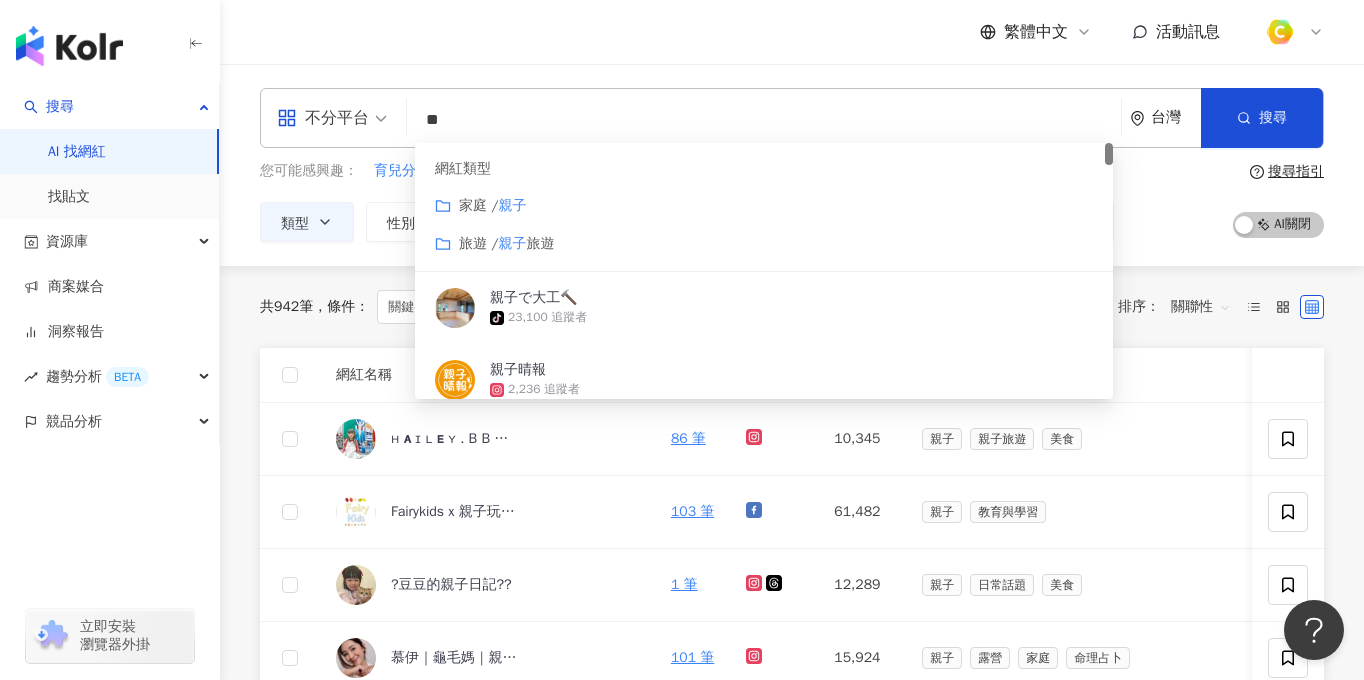drag, startPoint x: 494, startPoint y: 116, endPoint x: 375, endPoint y: 113, distance: 119.03781 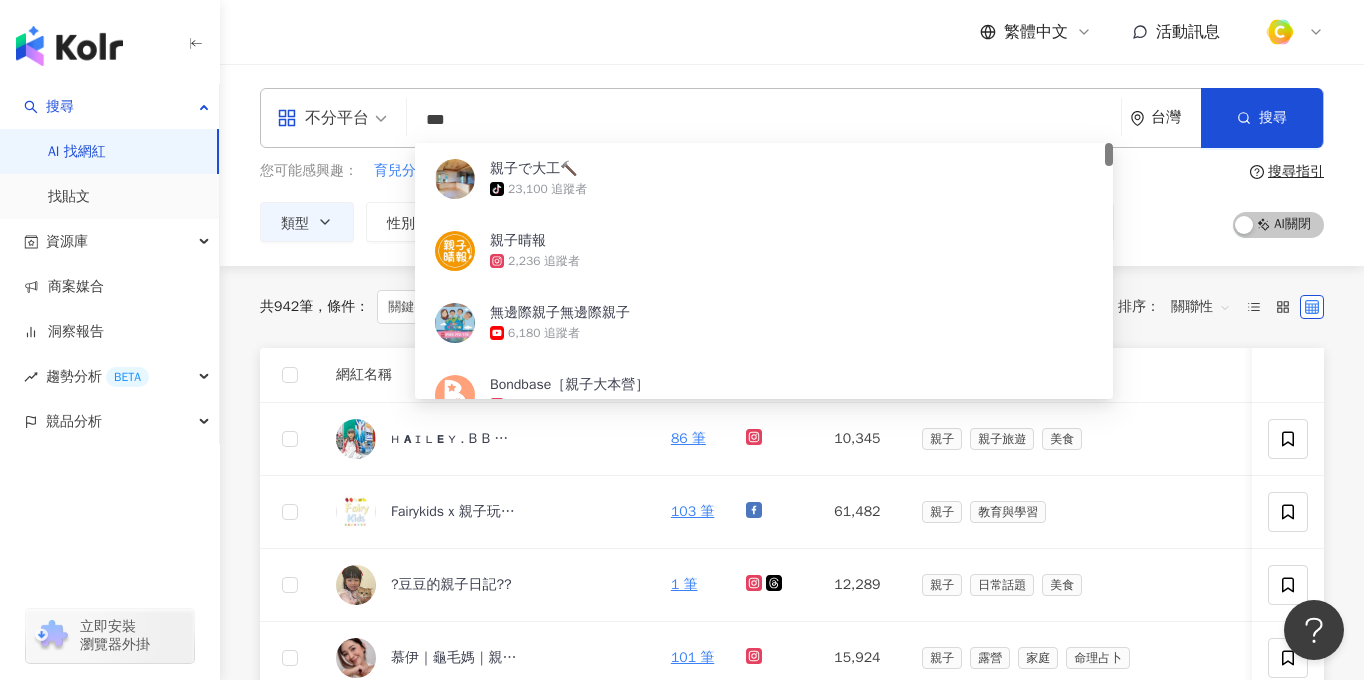 type on "*" 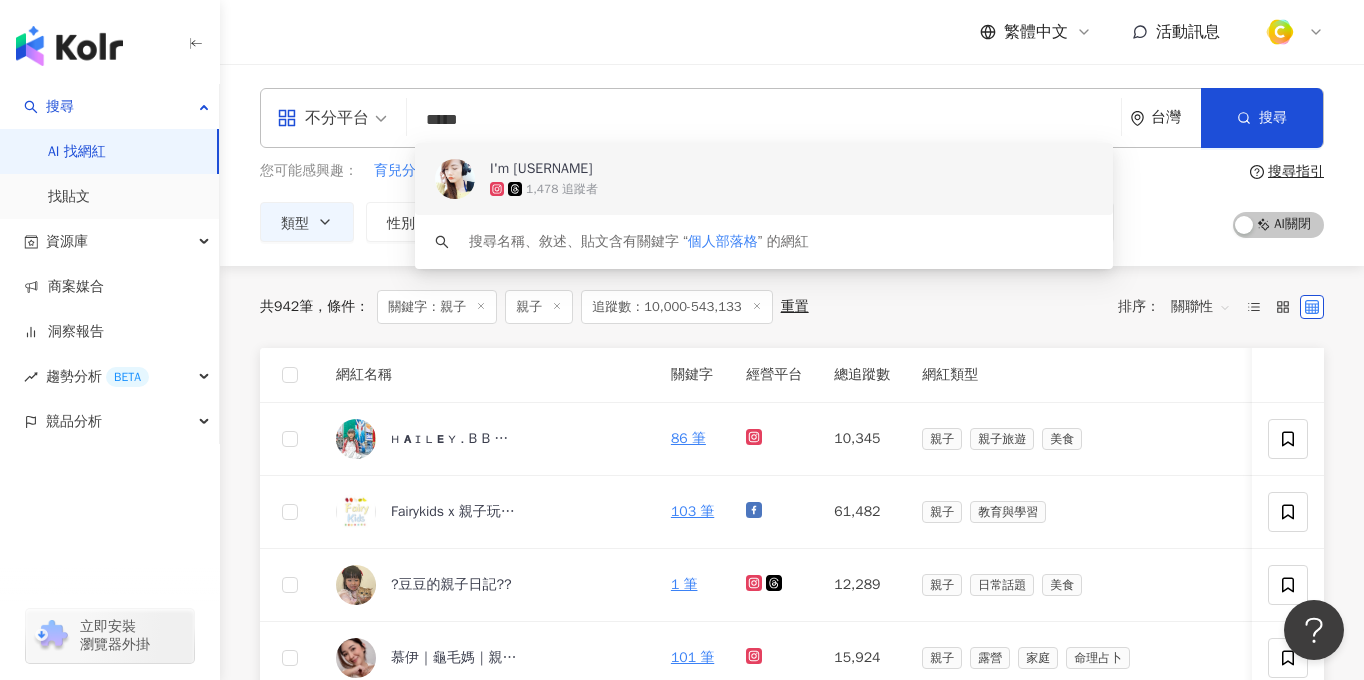 click on "*****" at bounding box center (764, 120) 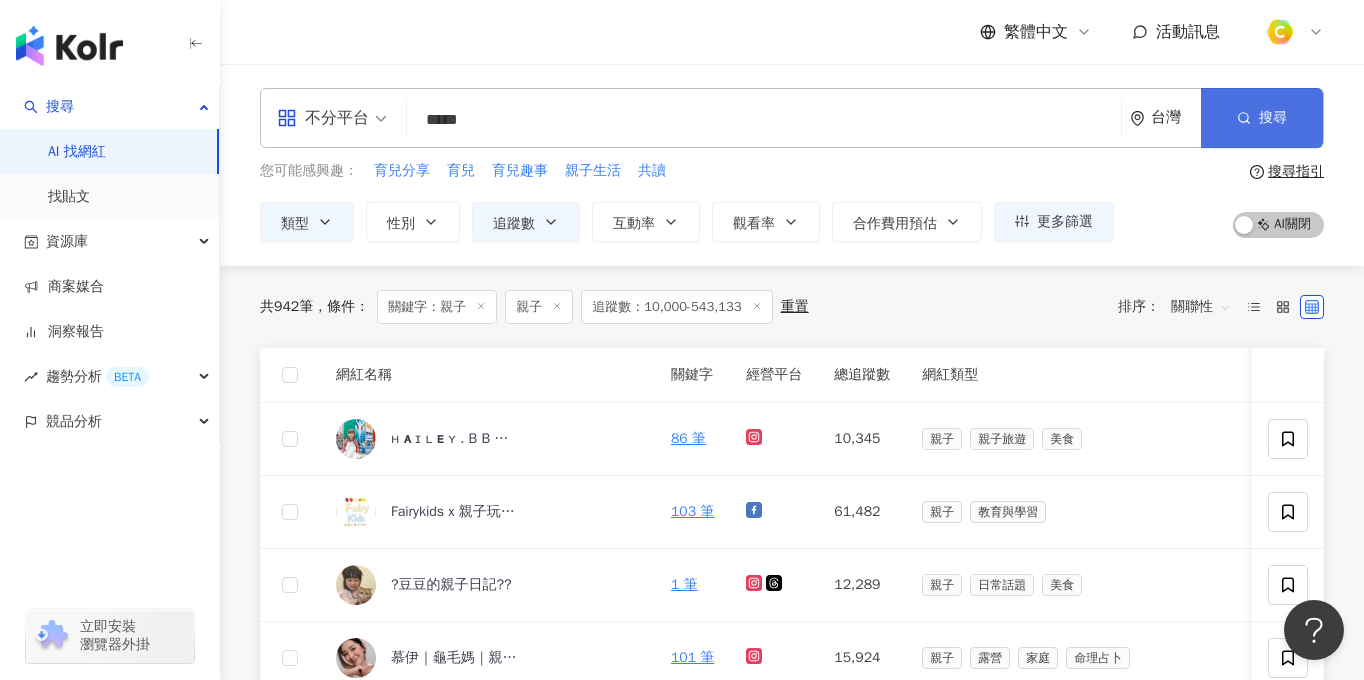click on "搜尋" at bounding box center (1262, 118) 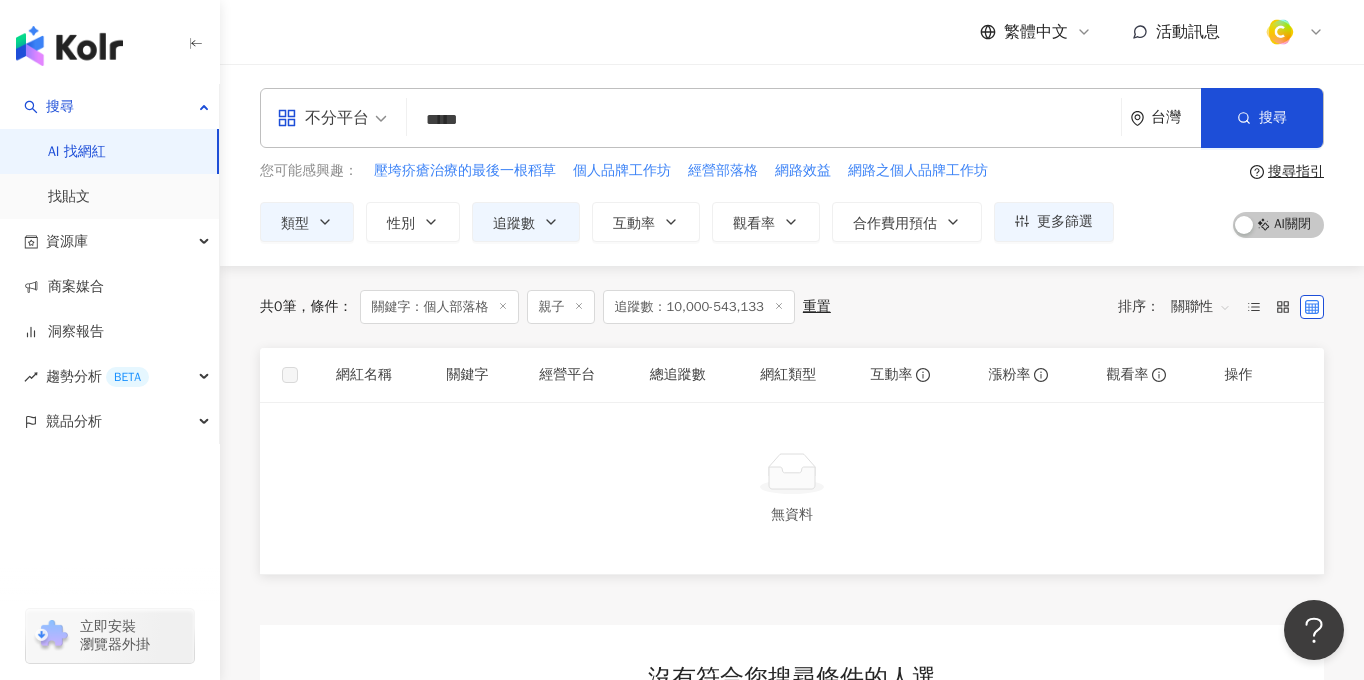 click on "*****" at bounding box center (764, 120) 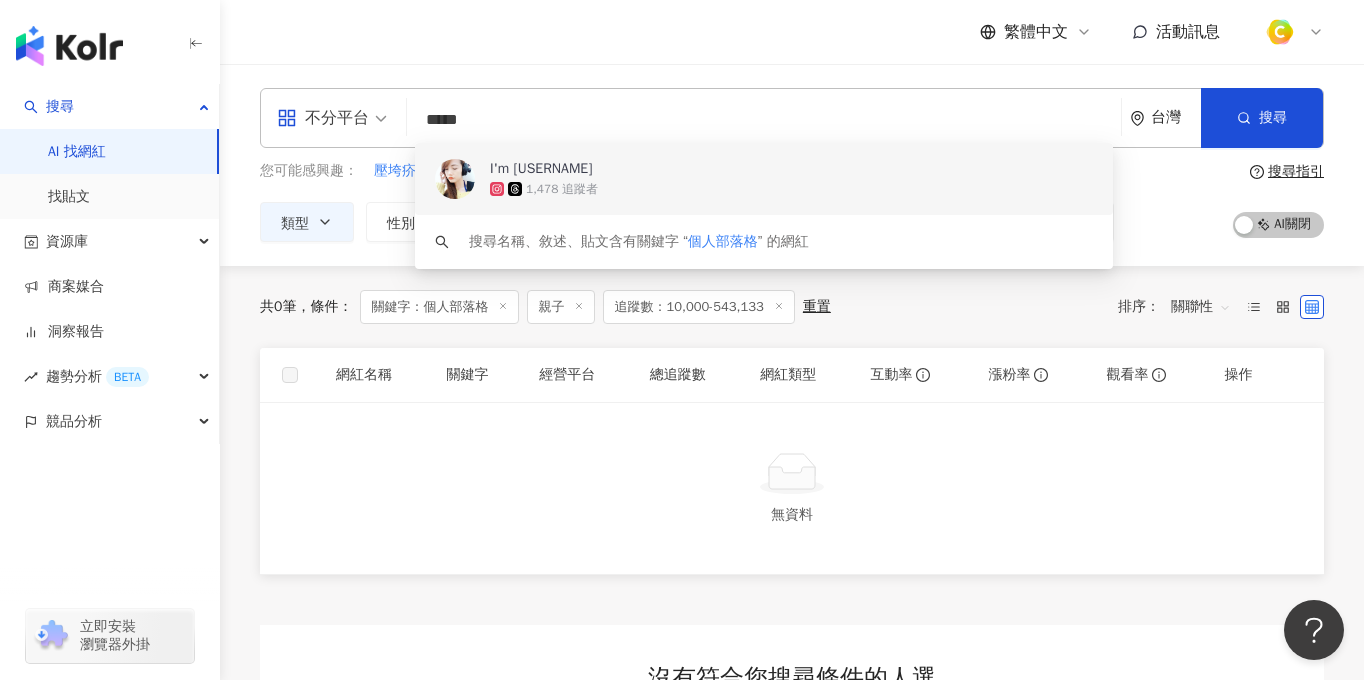 drag, startPoint x: 552, startPoint y: 114, endPoint x: 414, endPoint y: 103, distance: 138.43771 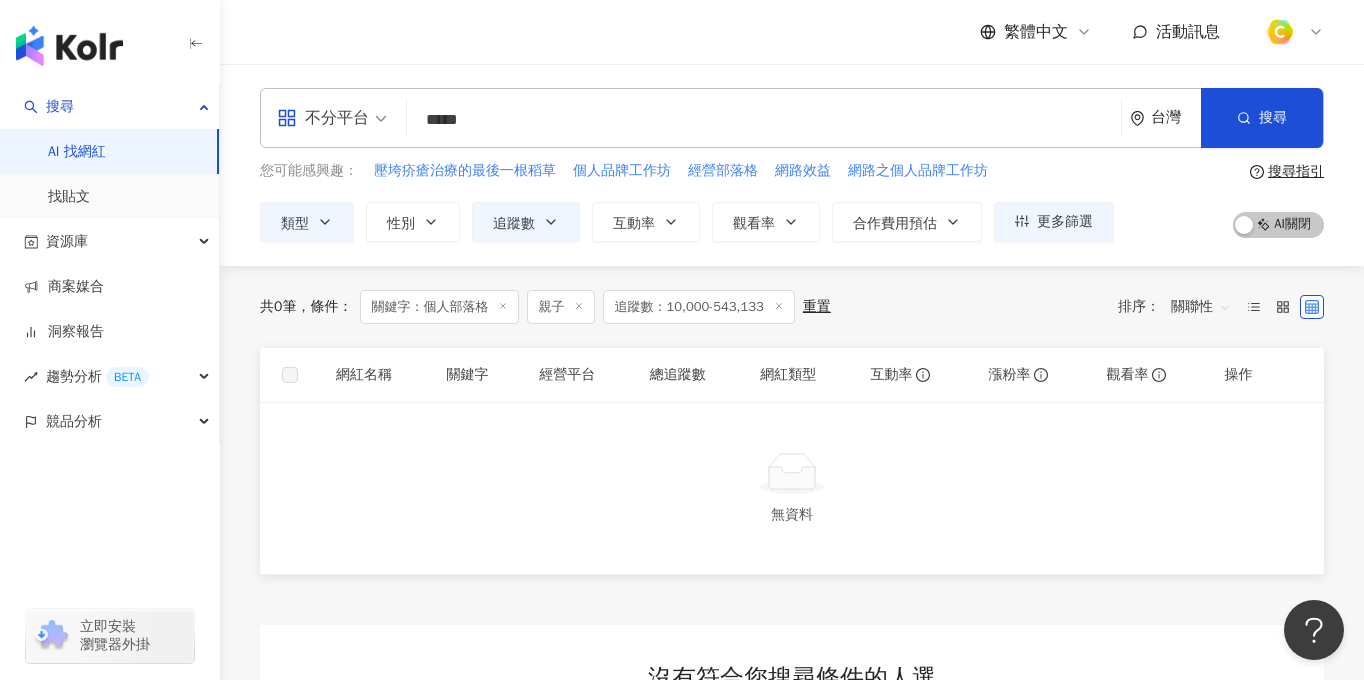 click on "不分平台 ***** 台灣 搜尋 4832737f-f781-423b-8cda-f63a17ba214f keyword I'm 晴虹／芙蕗兒個人部落格 1,478   追蹤者 搜尋名稱、敘述、貼文含有關鍵字 “ 個人部落格 ” 的網紅" at bounding box center (792, 118) 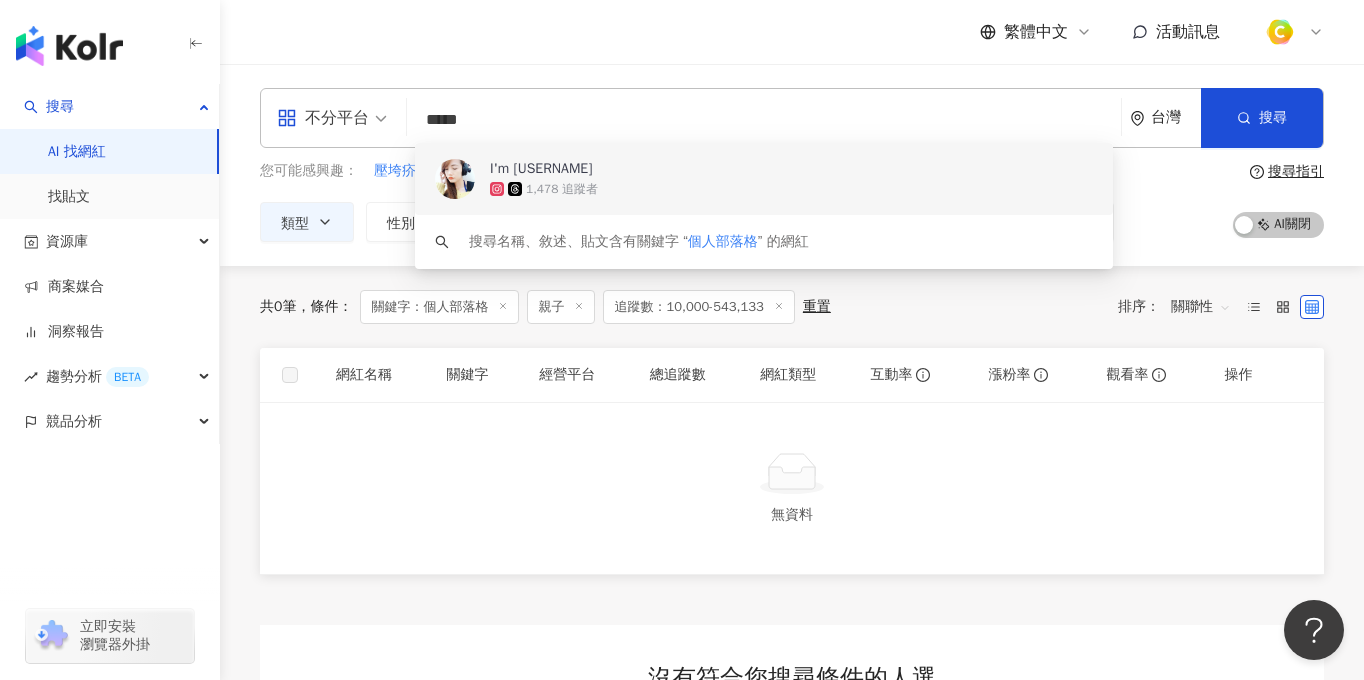 drag, startPoint x: 590, startPoint y: 110, endPoint x: 398, endPoint y: 116, distance: 192.09373 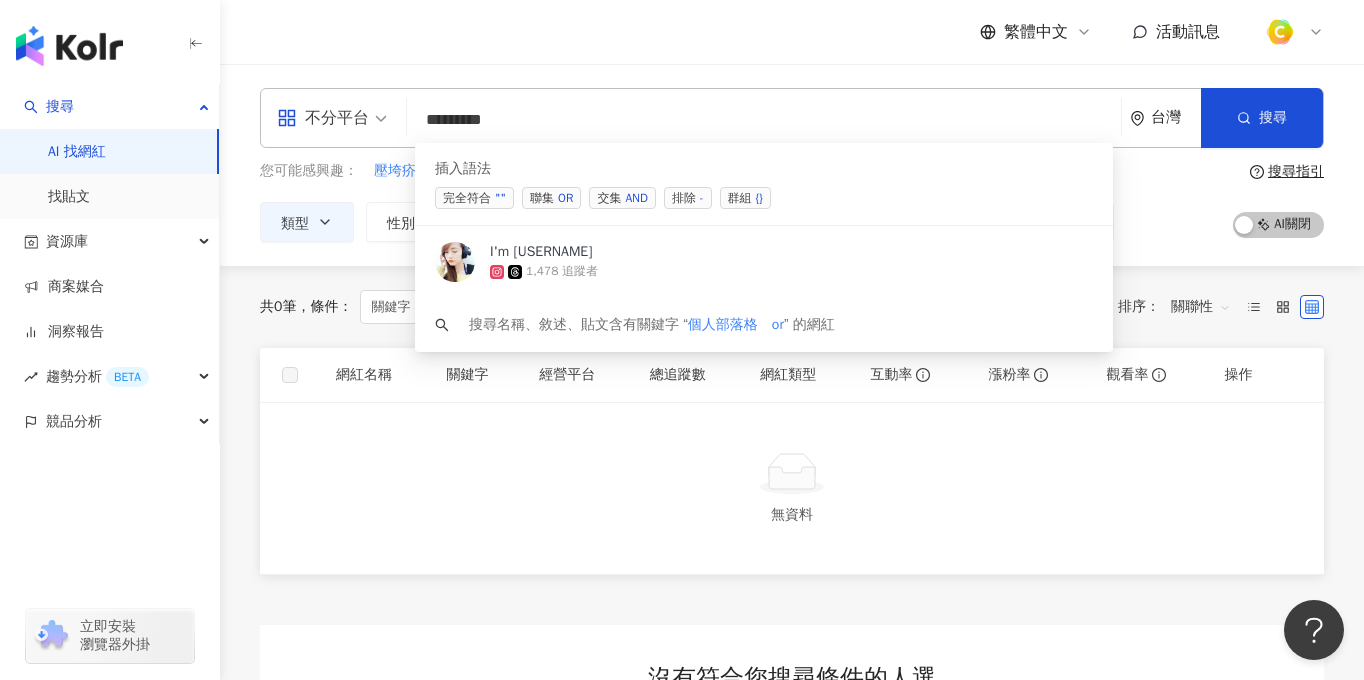 drag, startPoint x: 591, startPoint y: 113, endPoint x: 521, endPoint y: 118, distance: 70.178345 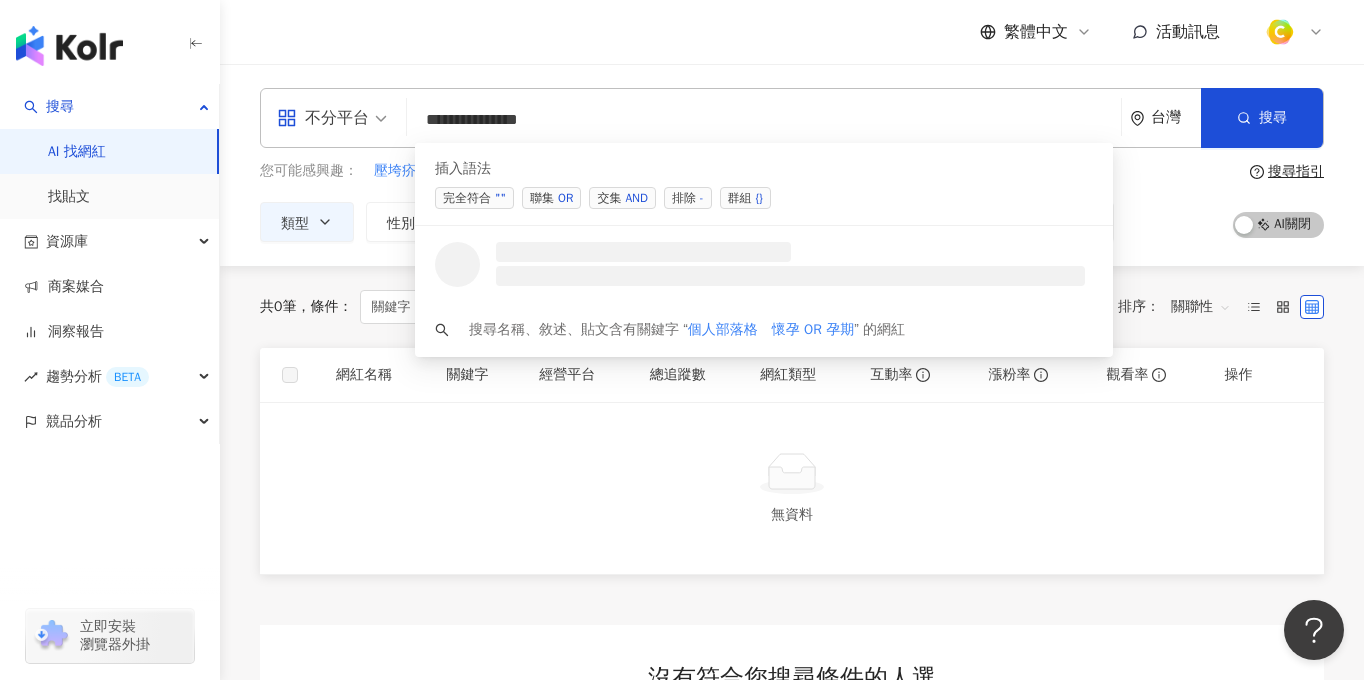 drag, startPoint x: 512, startPoint y: 114, endPoint x: 557, endPoint y: 114, distance: 45 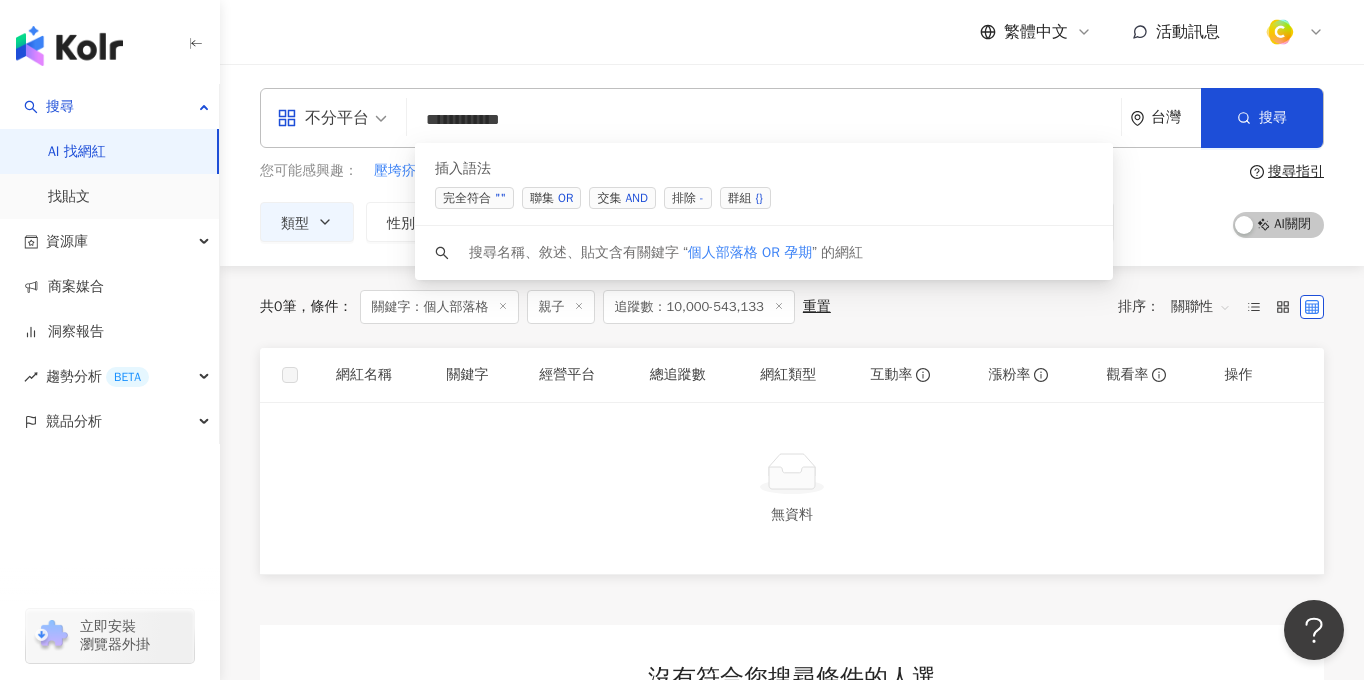 drag, startPoint x: 532, startPoint y: 113, endPoint x: 586, endPoint y: 114, distance: 54.00926 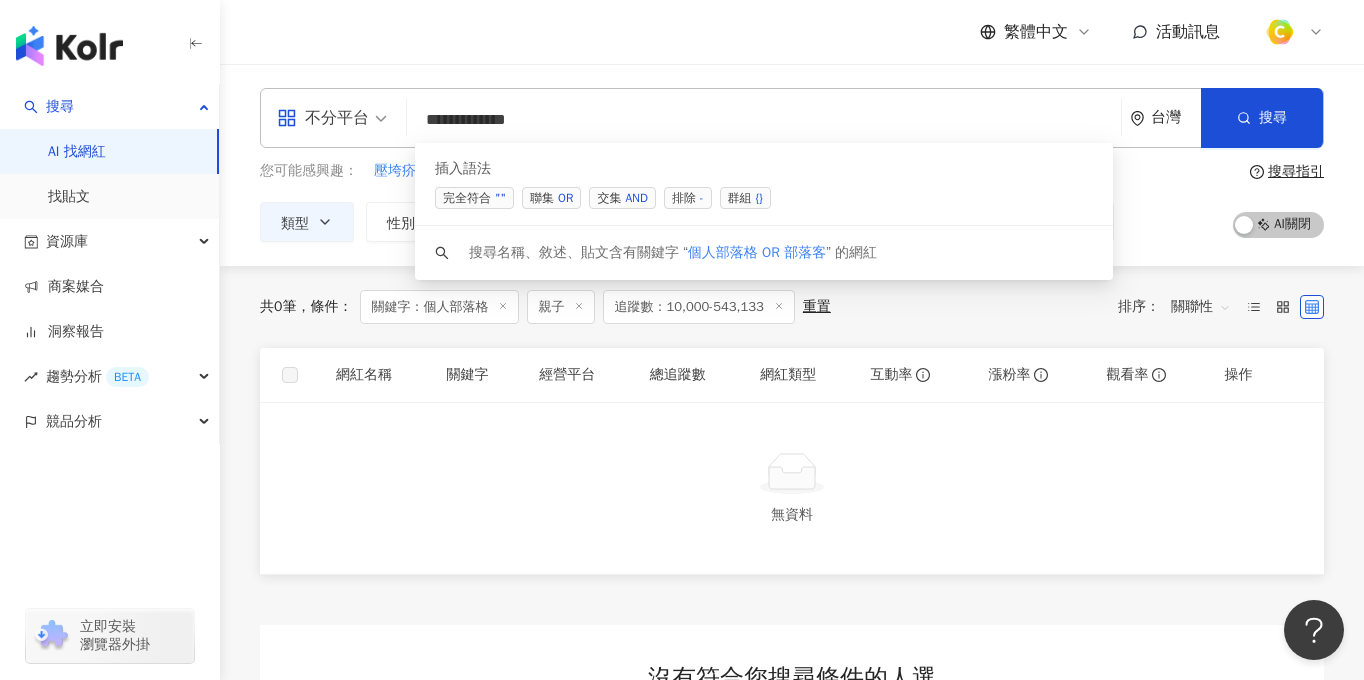 drag, startPoint x: 505, startPoint y: 118, endPoint x: 537, endPoint y: 124, distance: 32.55764 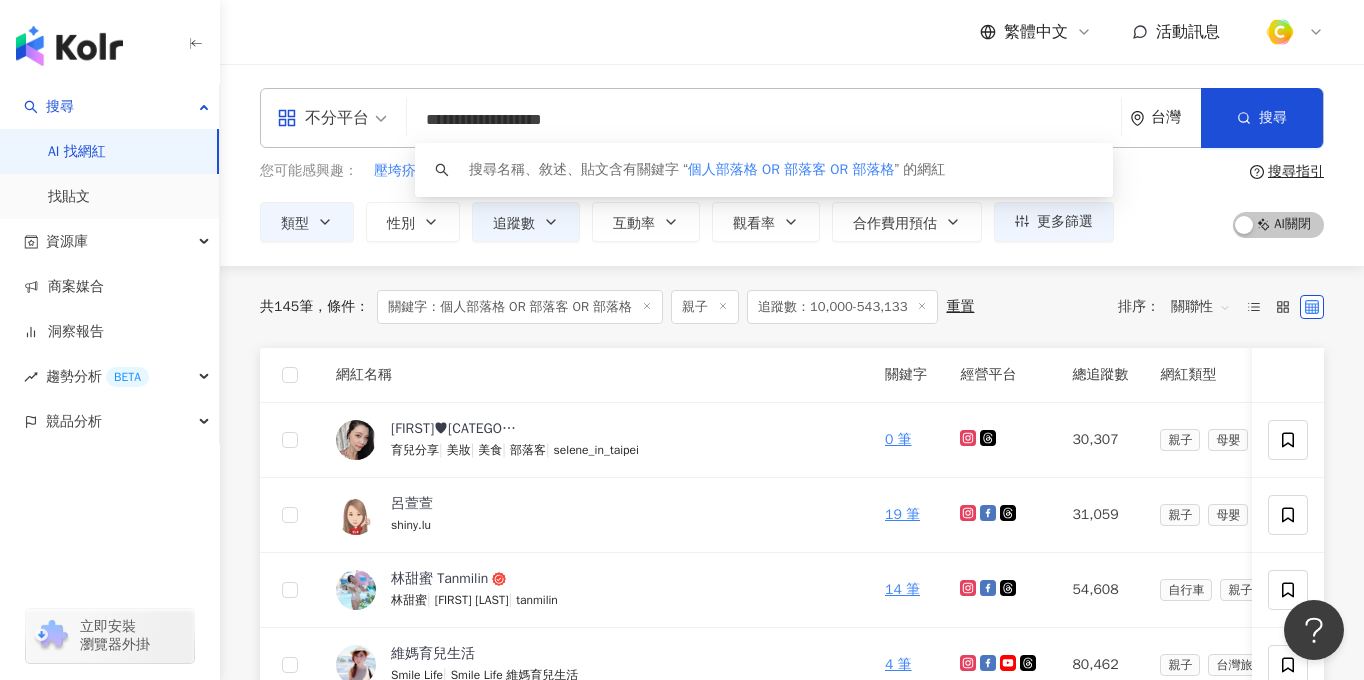 click on "**********" at bounding box center [764, 120] 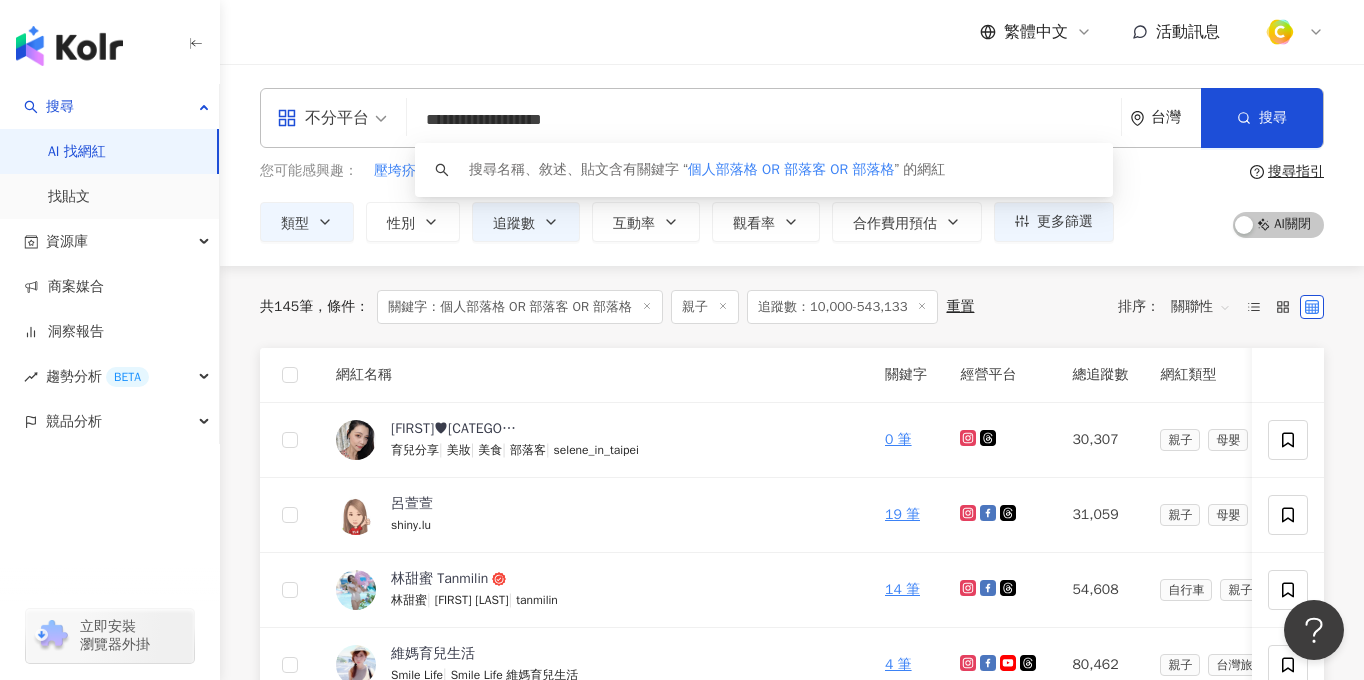 type on "**********" 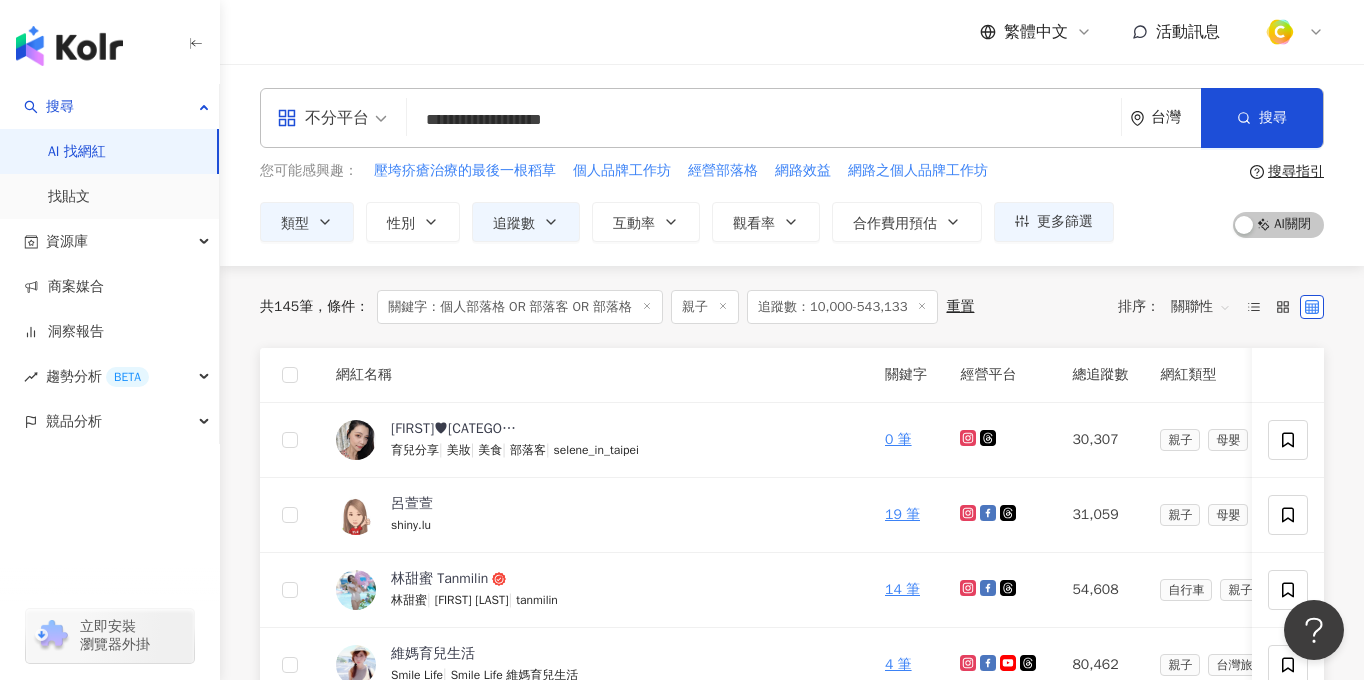 click on "繁體中文 活動訊息" at bounding box center (792, 32) 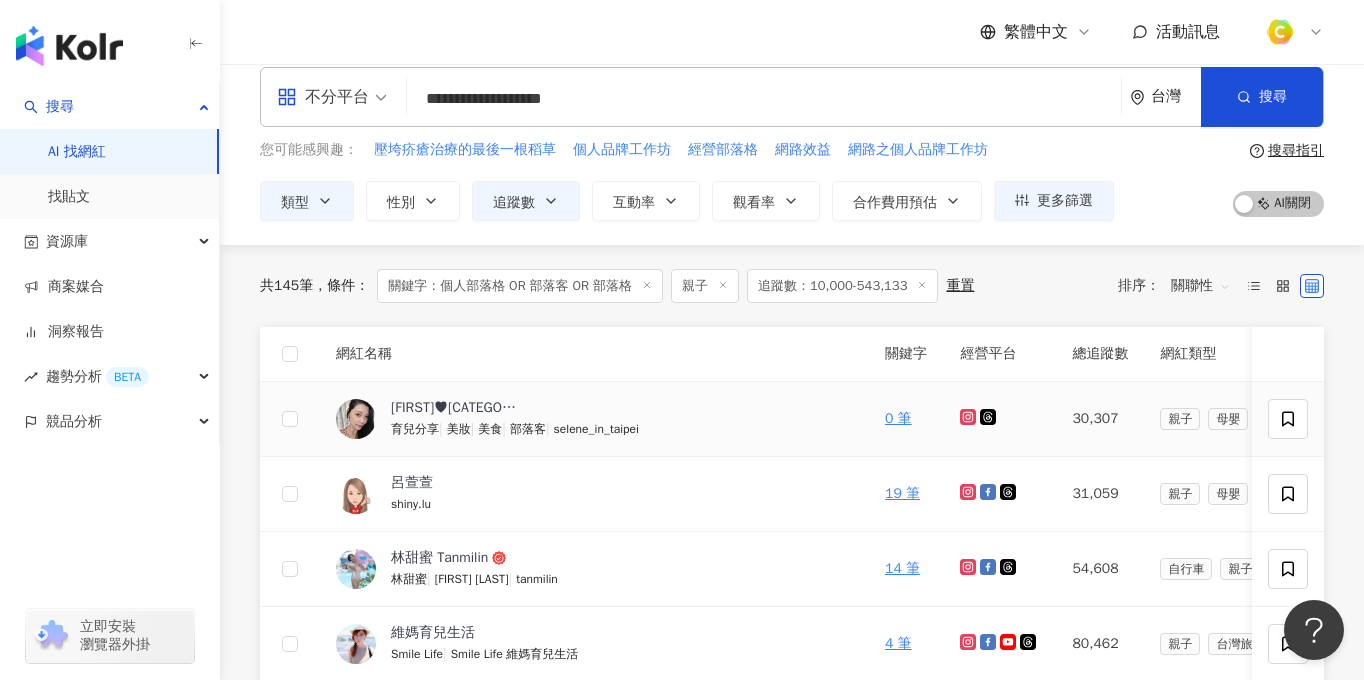 scroll, scrollTop: 15, scrollLeft: 0, axis: vertical 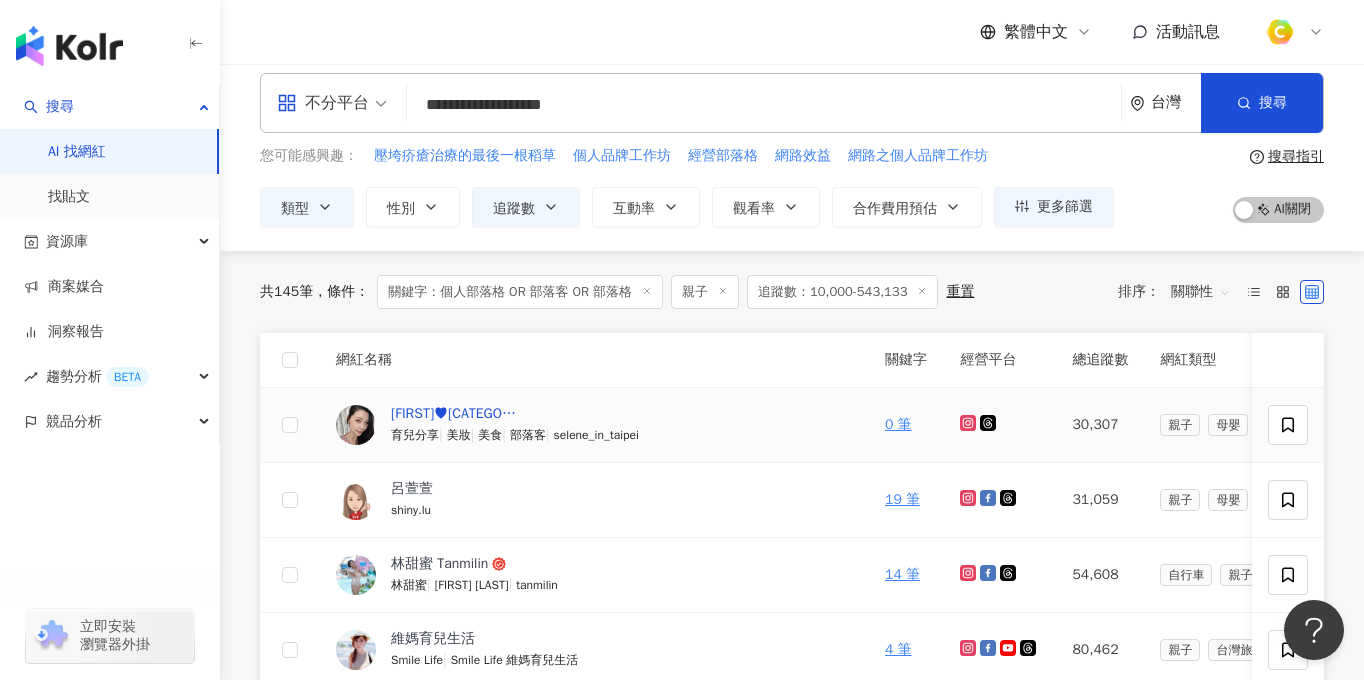 click on "Selene♥親子生活" at bounding box center [456, 414] 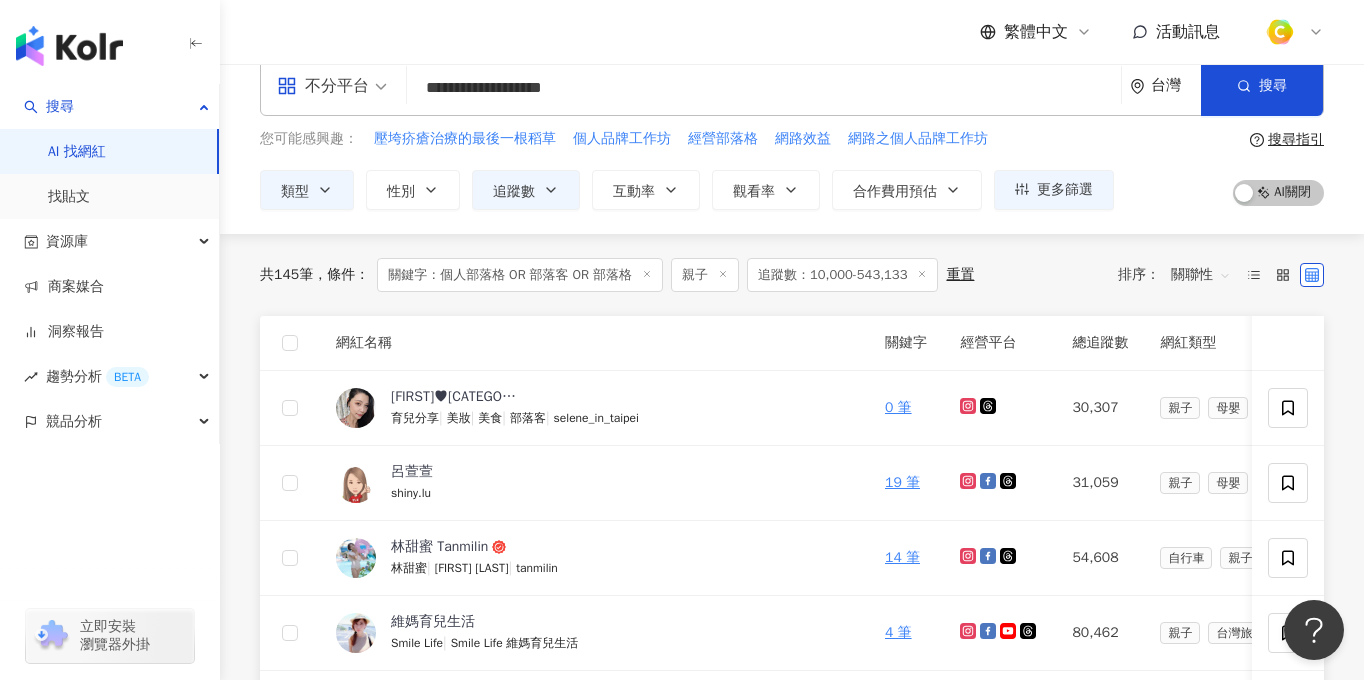 scroll, scrollTop: 0, scrollLeft: 0, axis: both 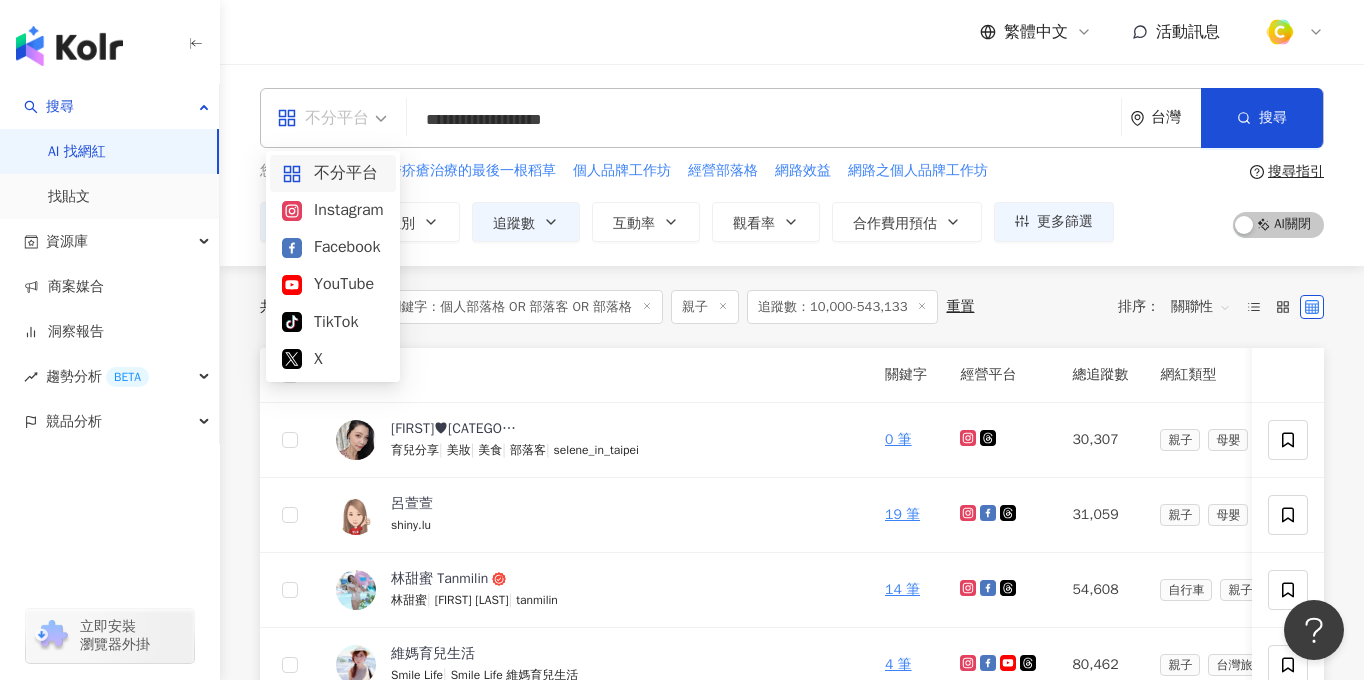 click on "不分平台" at bounding box center [323, 118] 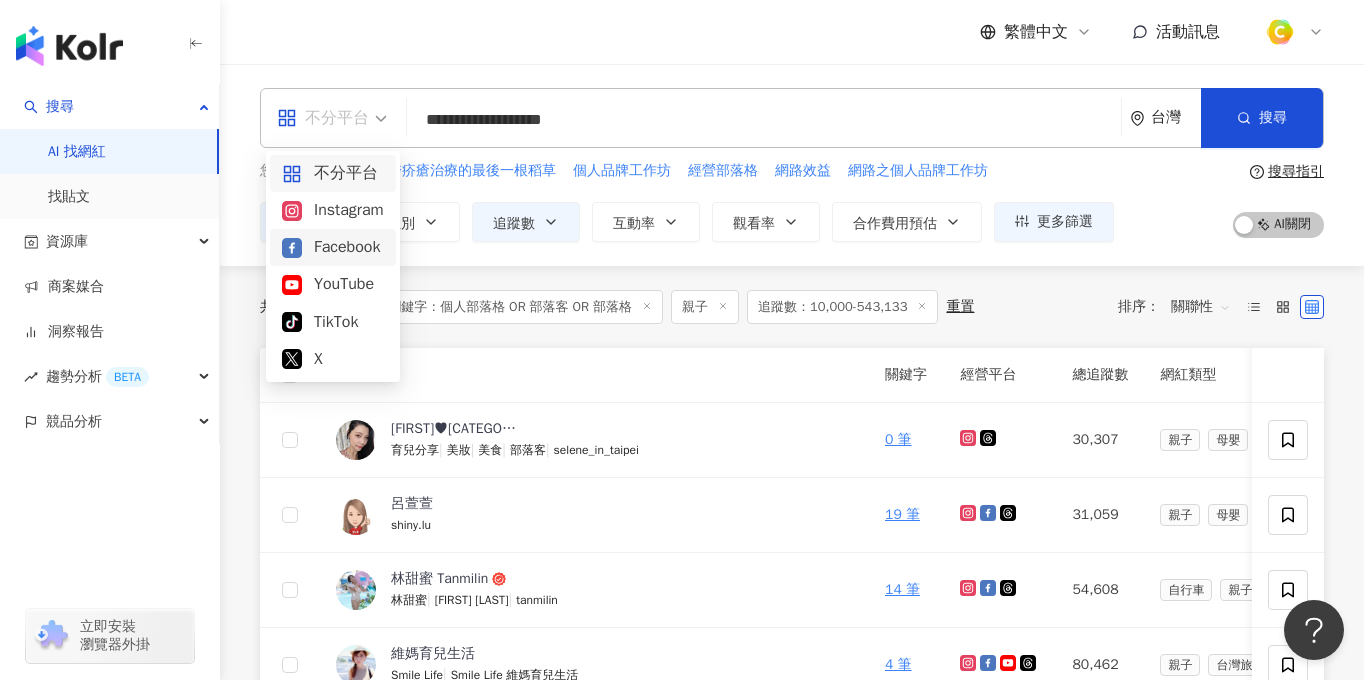 click on "Facebook" at bounding box center [333, 247] 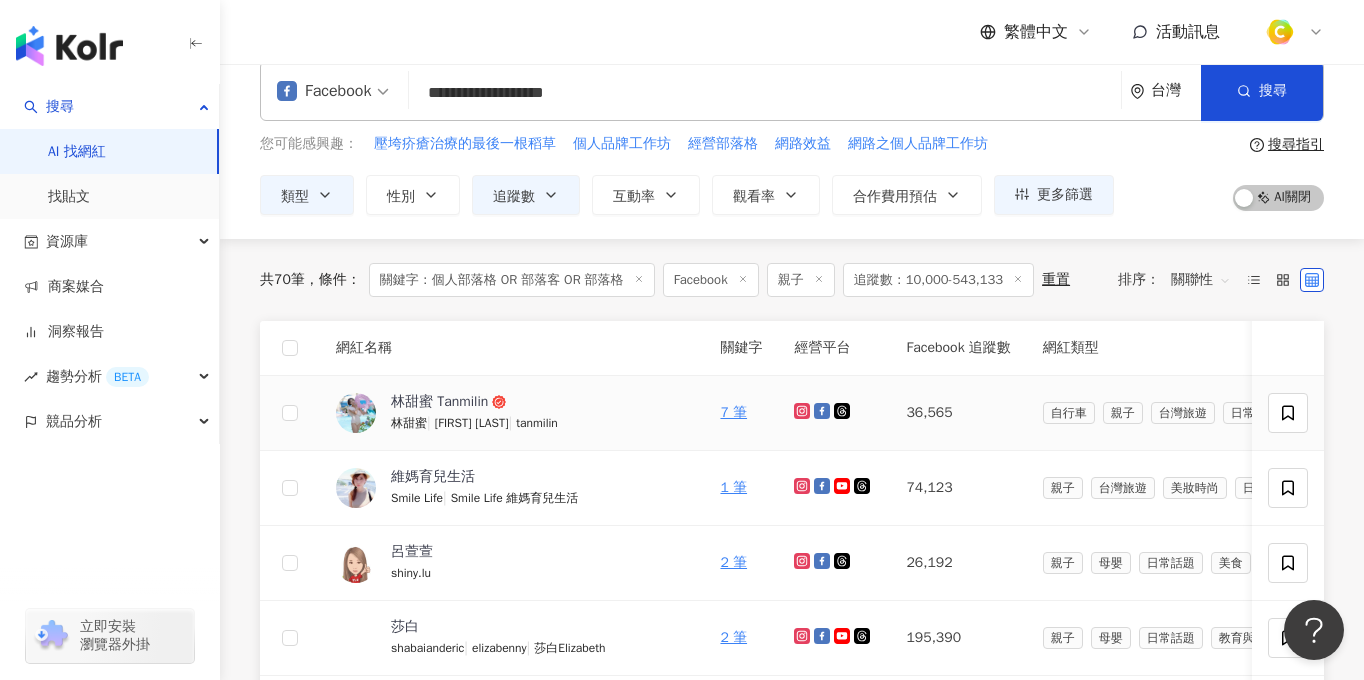 scroll, scrollTop: 50, scrollLeft: 0, axis: vertical 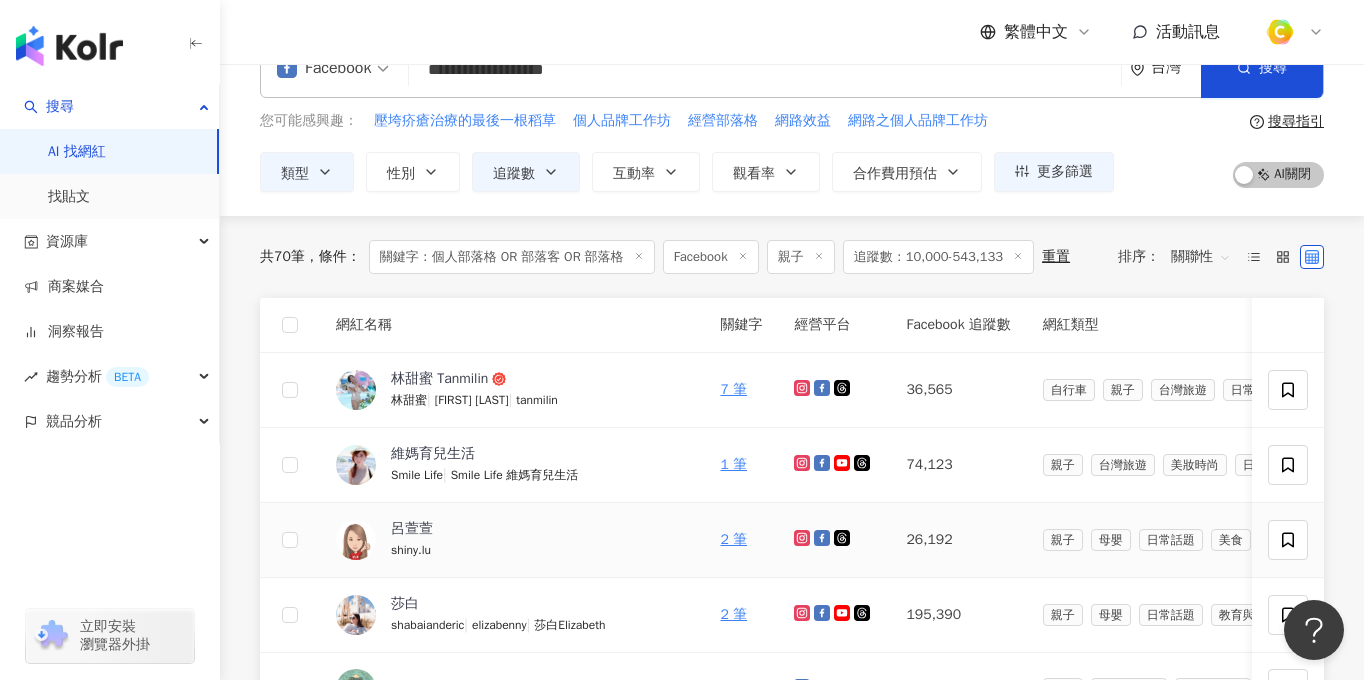 click on "呂萱萱 shiny.lu" at bounding box center (512, 540) 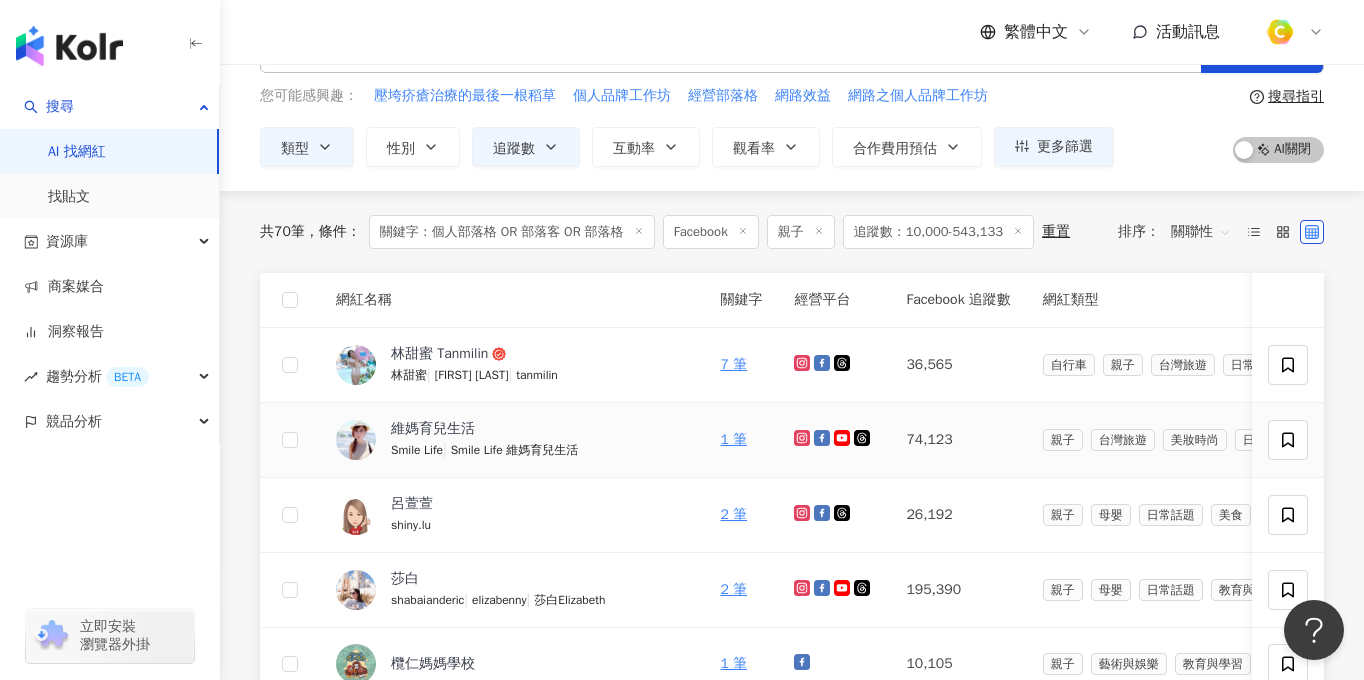scroll, scrollTop: 111, scrollLeft: 0, axis: vertical 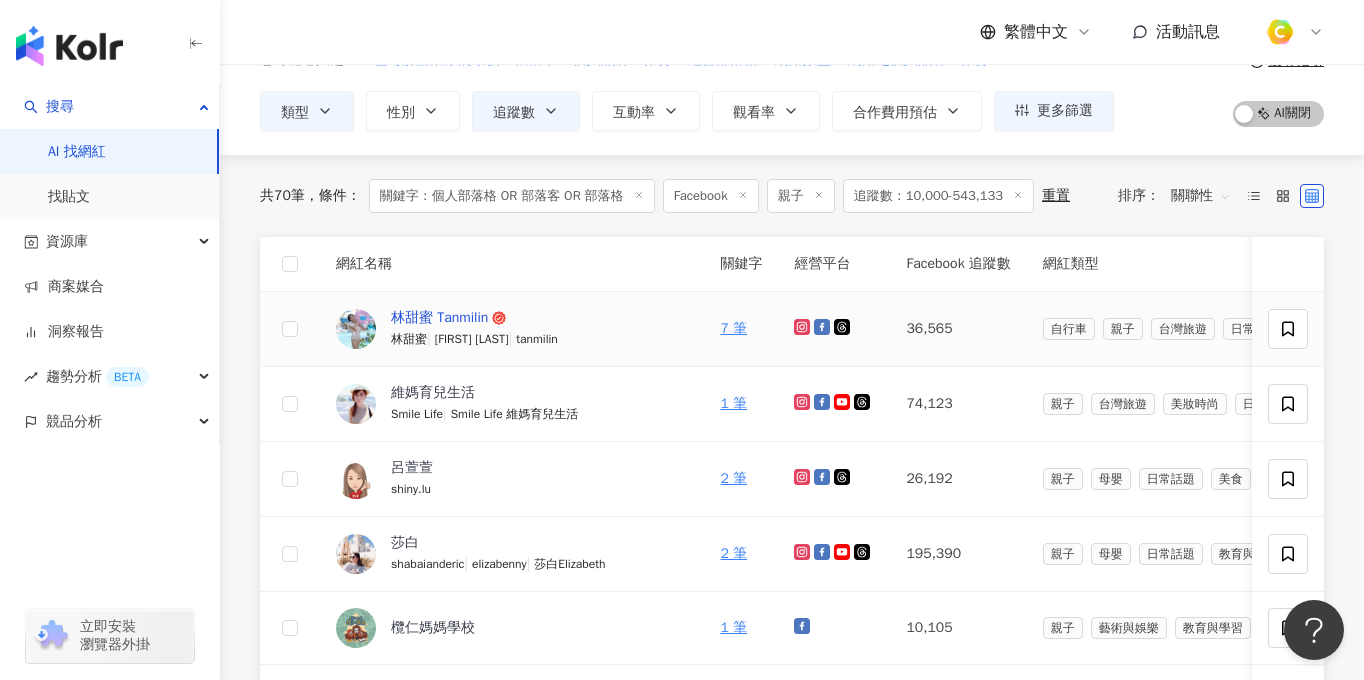 click on "林甜蜜 Tanmilin" at bounding box center [439, 318] 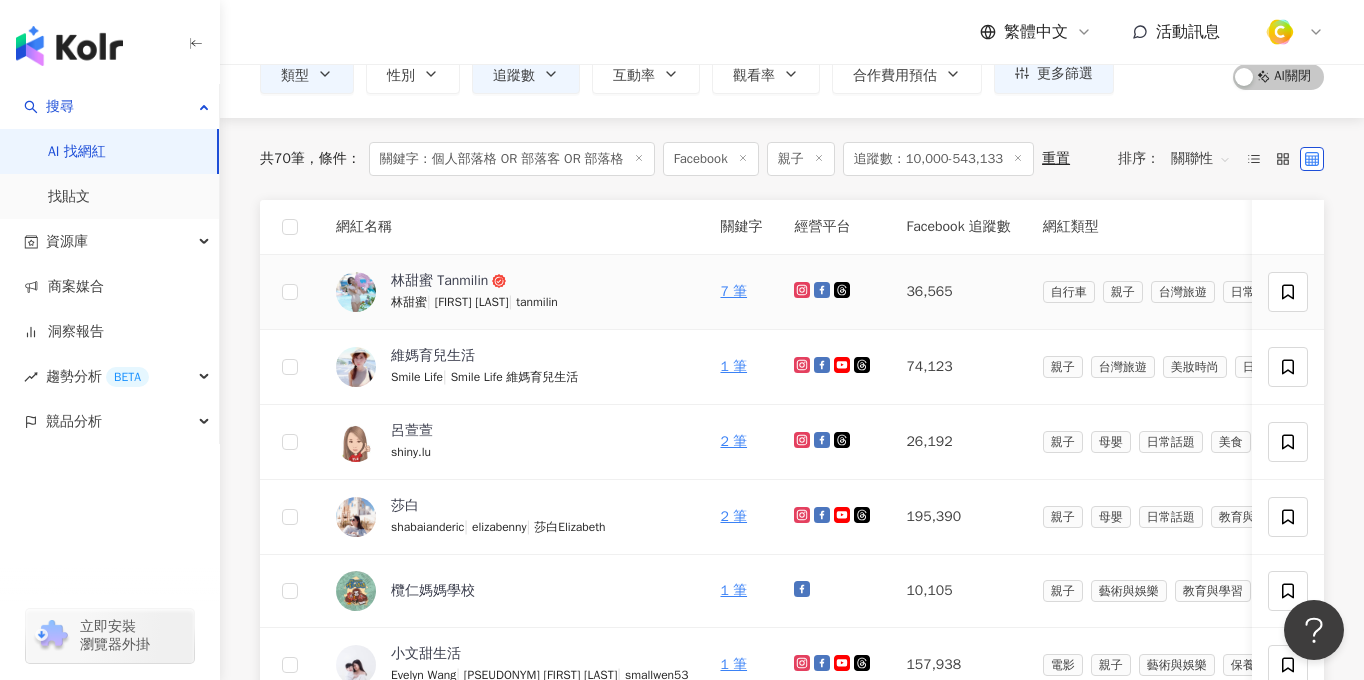 scroll, scrollTop: 148, scrollLeft: 0, axis: vertical 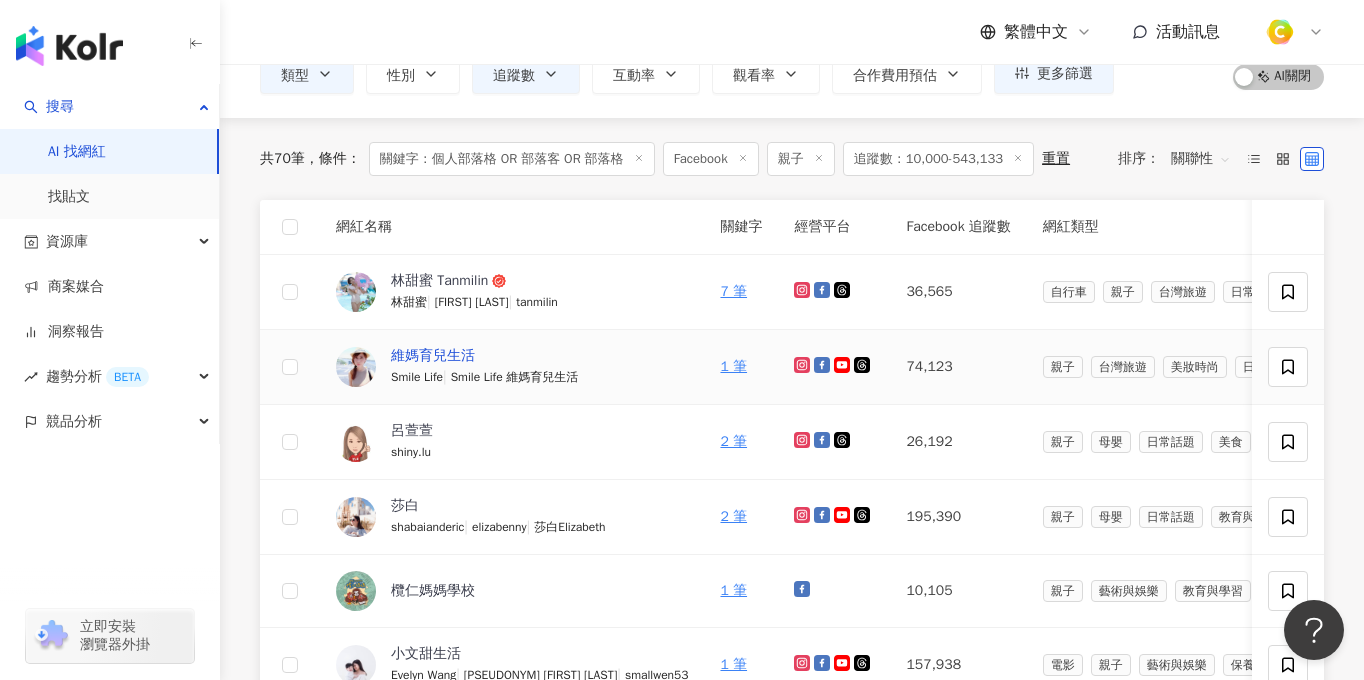 click on "維媽育兒生活" at bounding box center [433, 356] 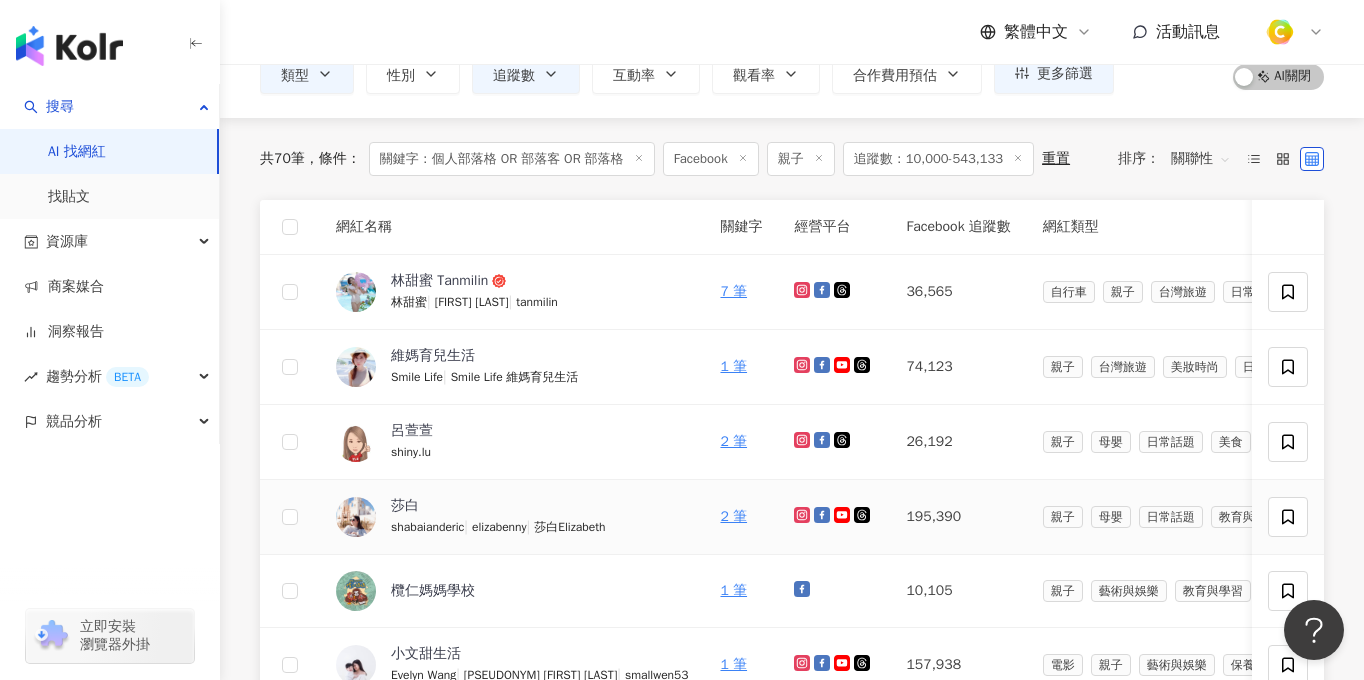 click on "莎白 shabaianderic  |  elizabenny  |  莎白Elizabeth" at bounding box center (498, 517) 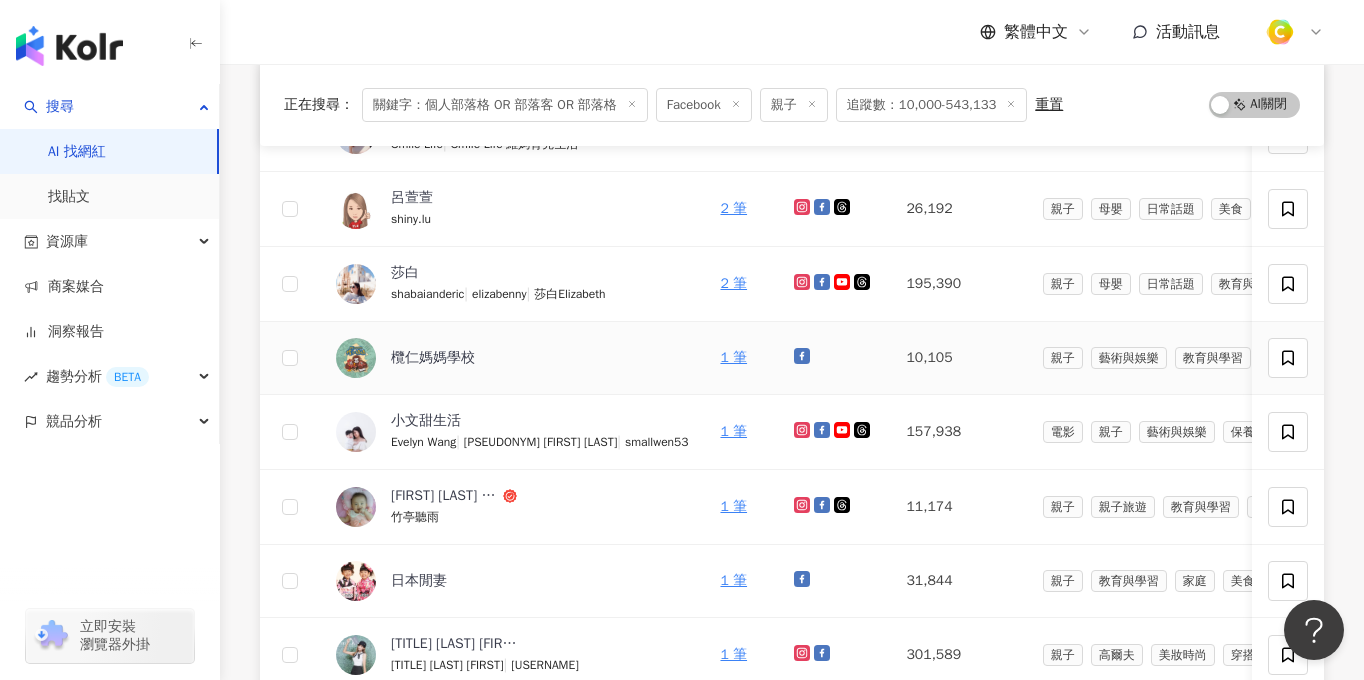 scroll, scrollTop: 394, scrollLeft: 0, axis: vertical 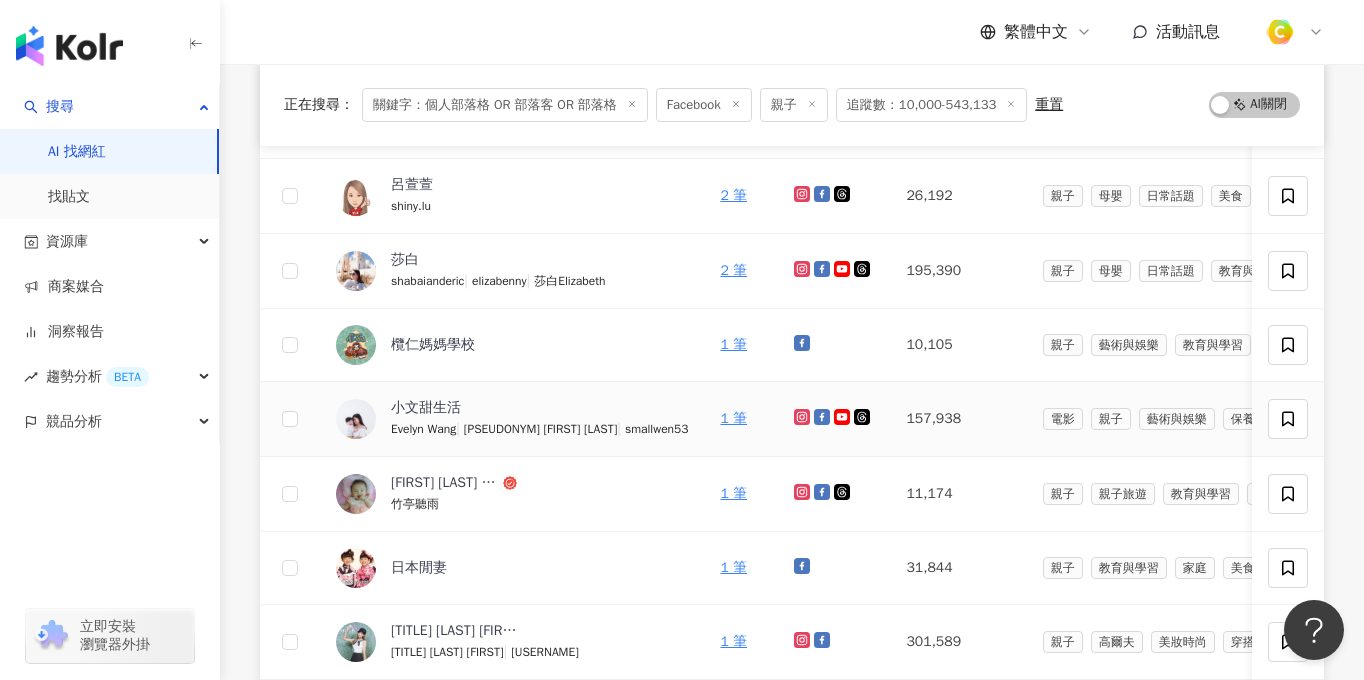 click on "|" at bounding box center (460, 428) 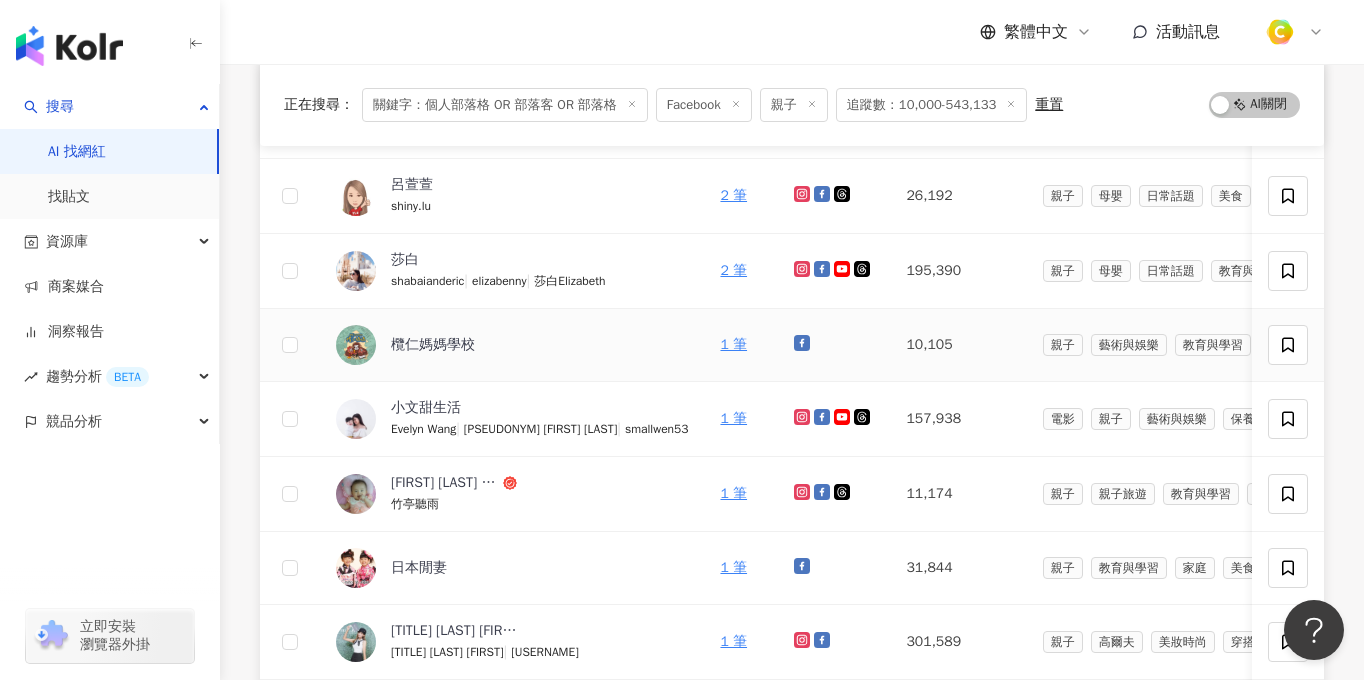 scroll, scrollTop: 445, scrollLeft: 0, axis: vertical 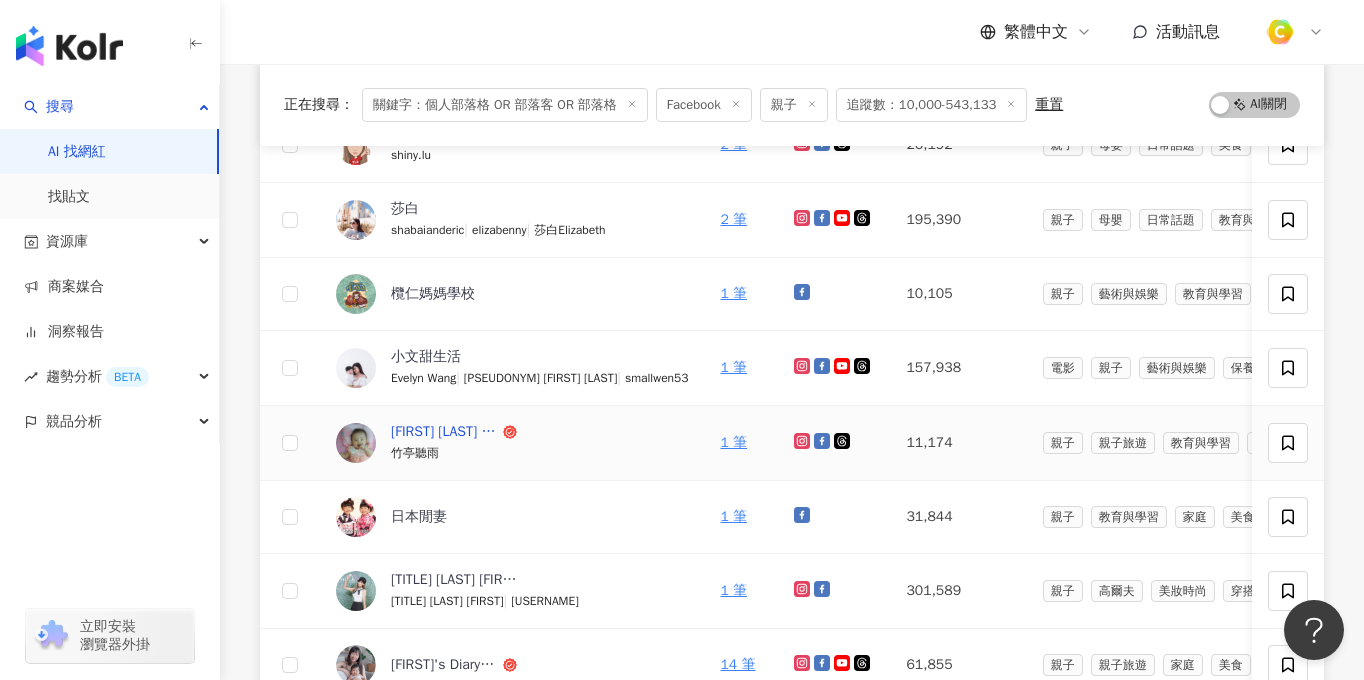 click on "竹亭聽雨 - 小咪寶好可愛" at bounding box center [445, 432] 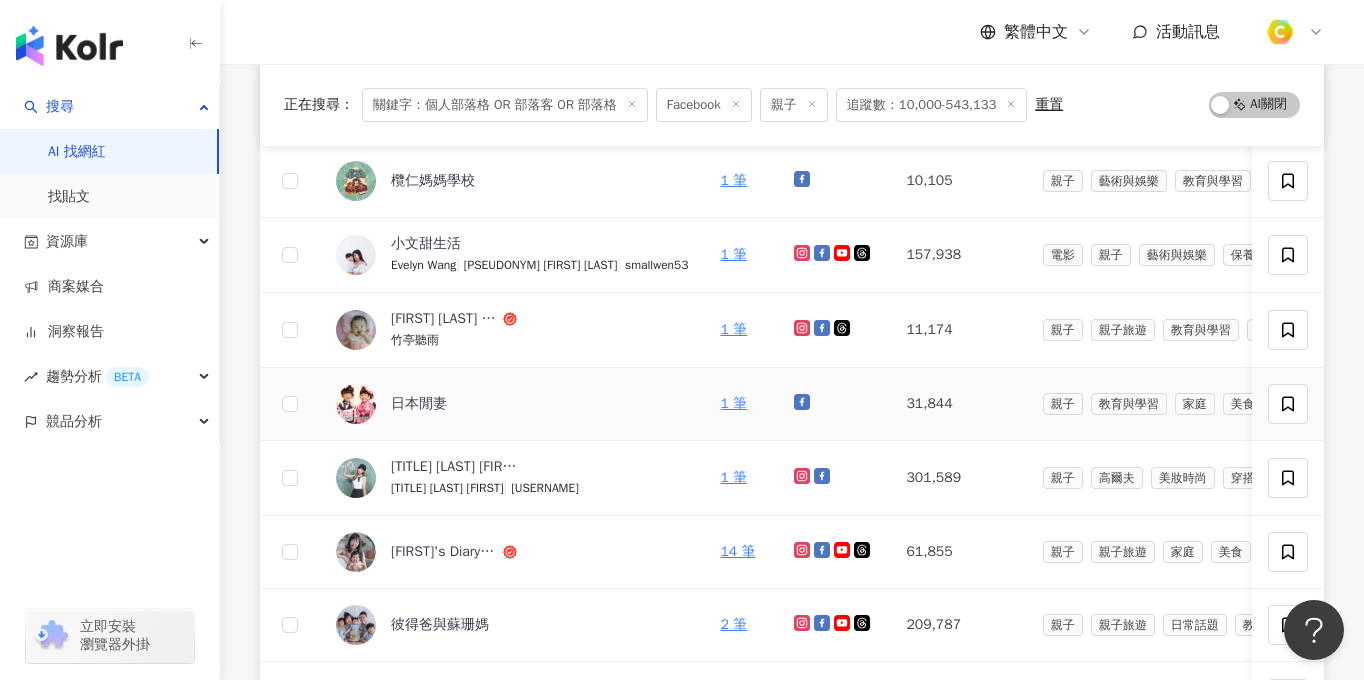 scroll, scrollTop: 581, scrollLeft: 0, axis: vertical 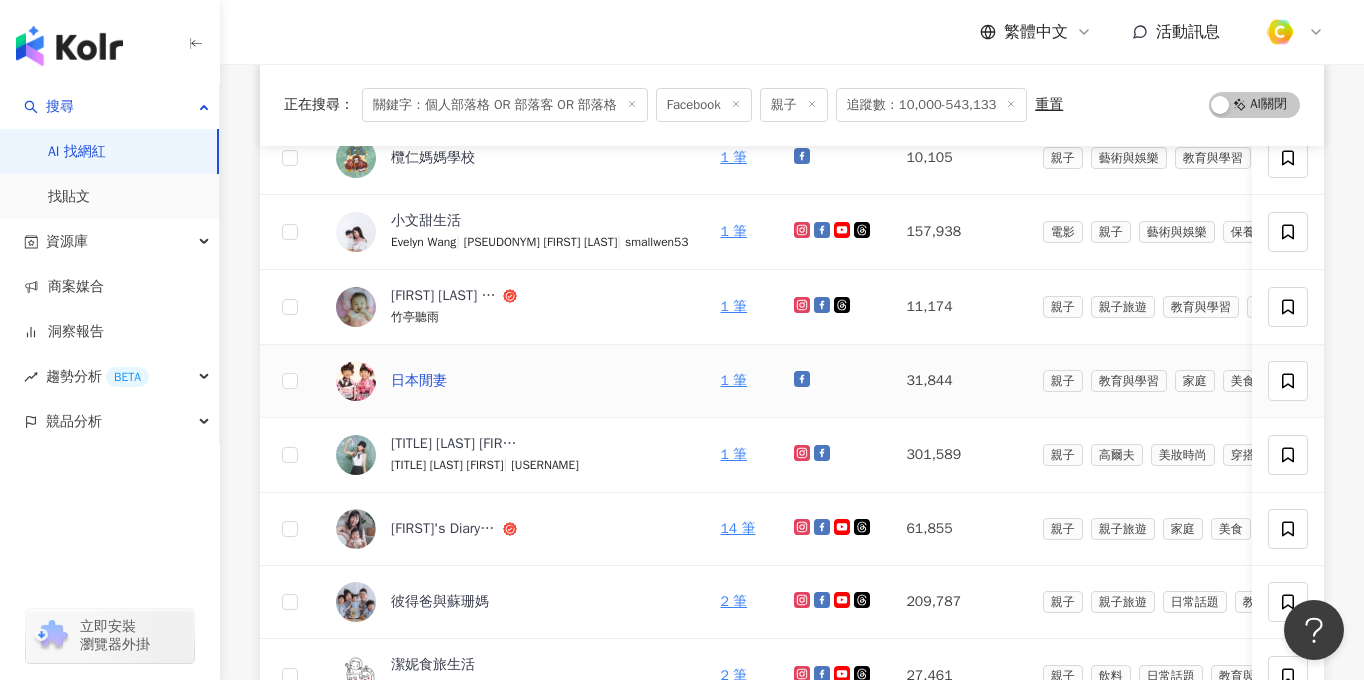 click on "日本閒妻" at bounding box center [419, 381] 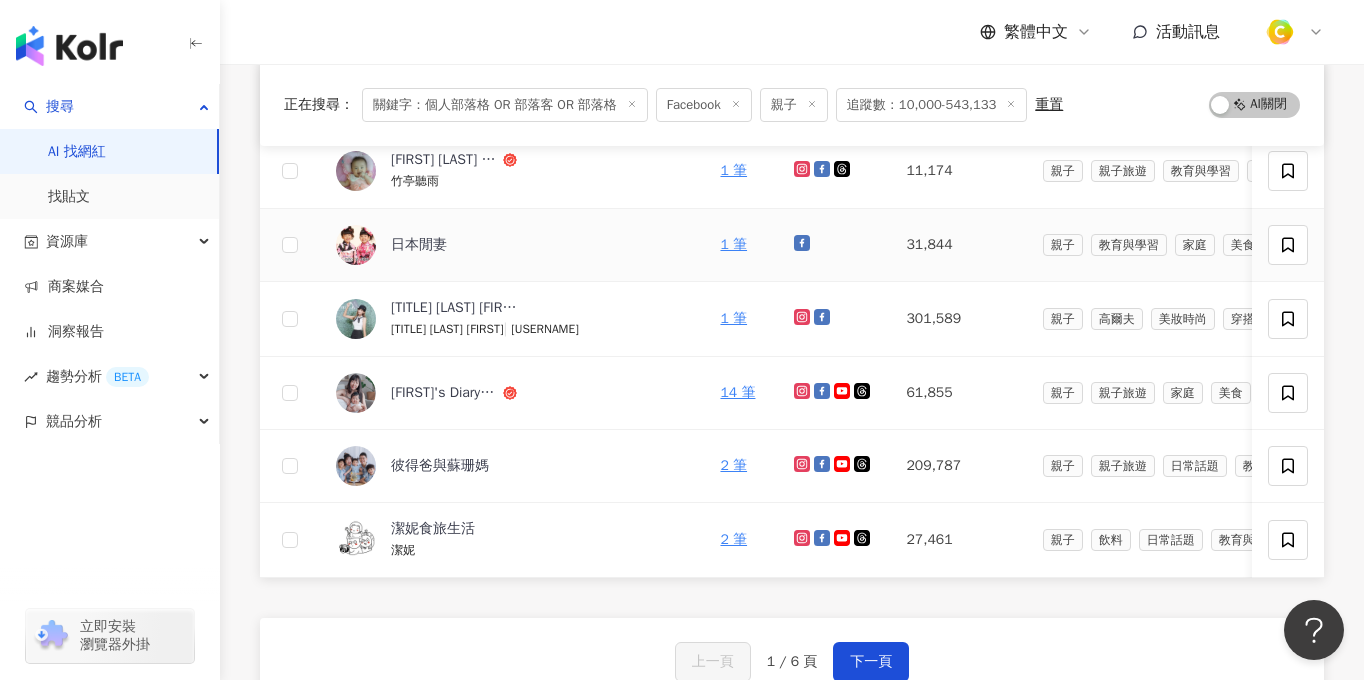 scroll, scrollTop: 778, scrollLeft: 0, axis: vertical 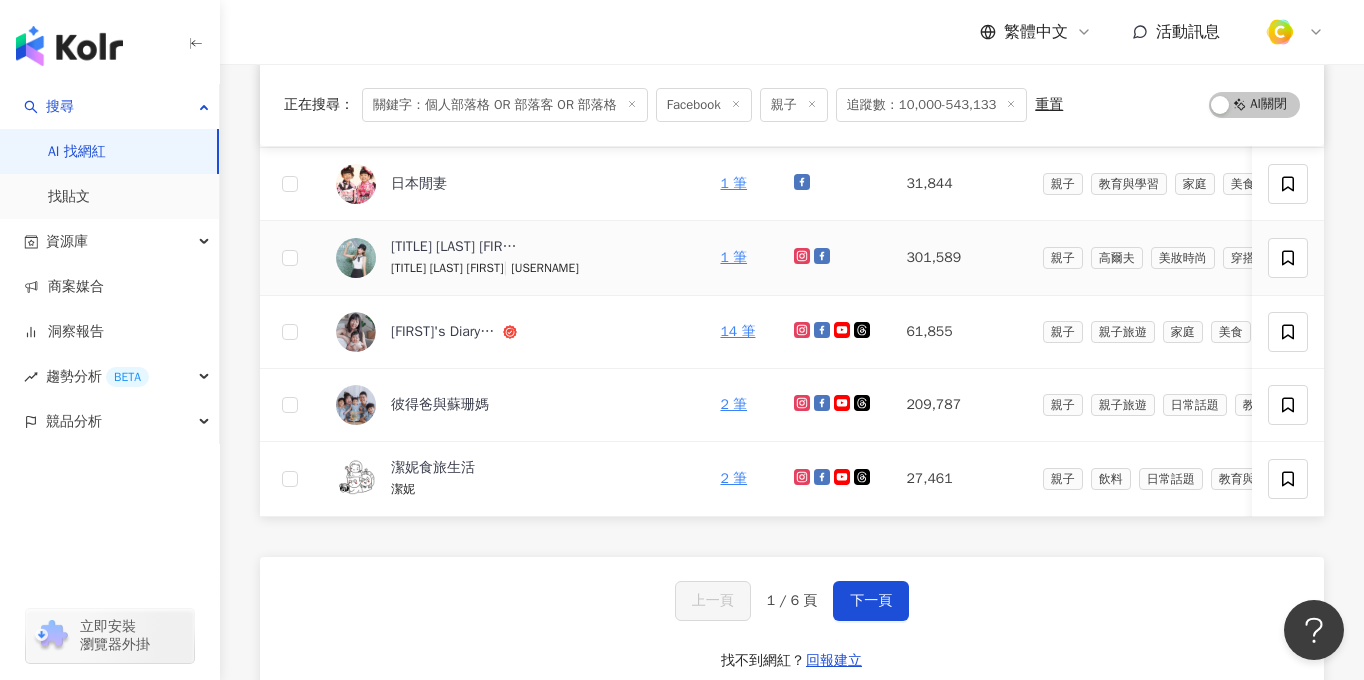 click on "邱薇而高爾夫主播" at bounding box center [447, 268] 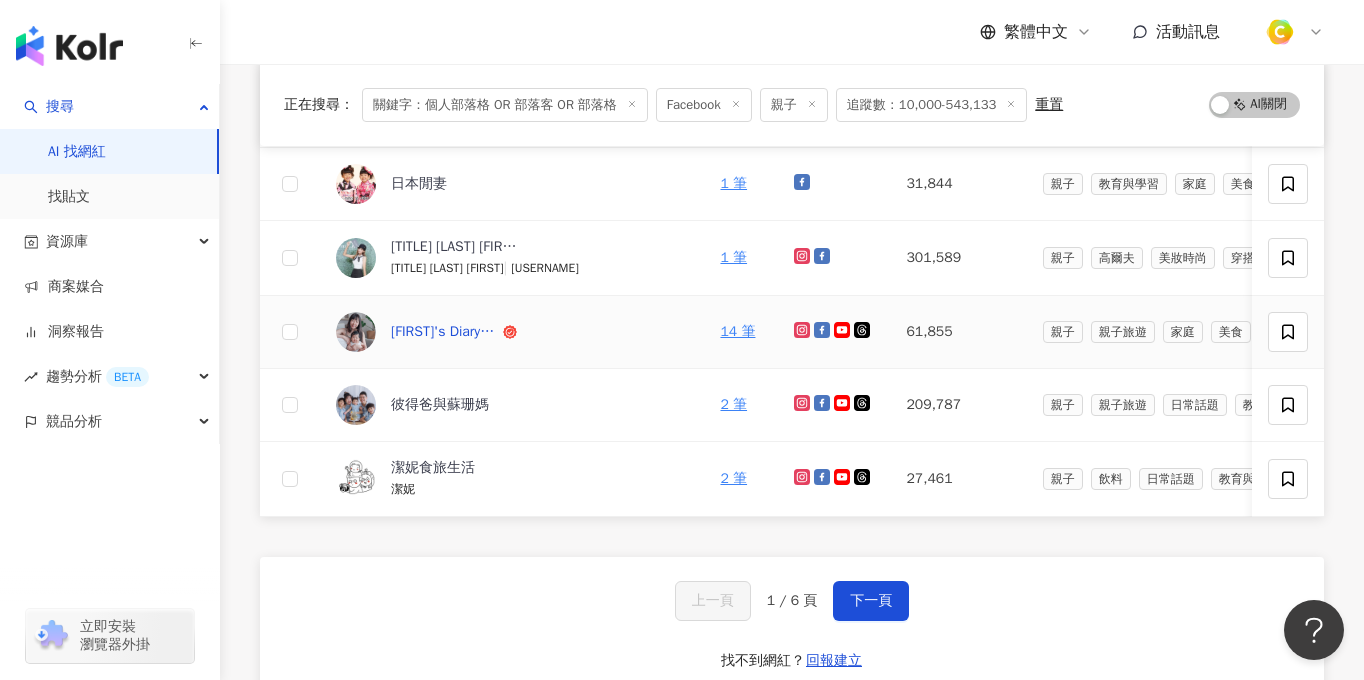 click on "Claire's Diary。C妞日記 x 臘腸寶貝 Tila" at bounding box center (445, 332) 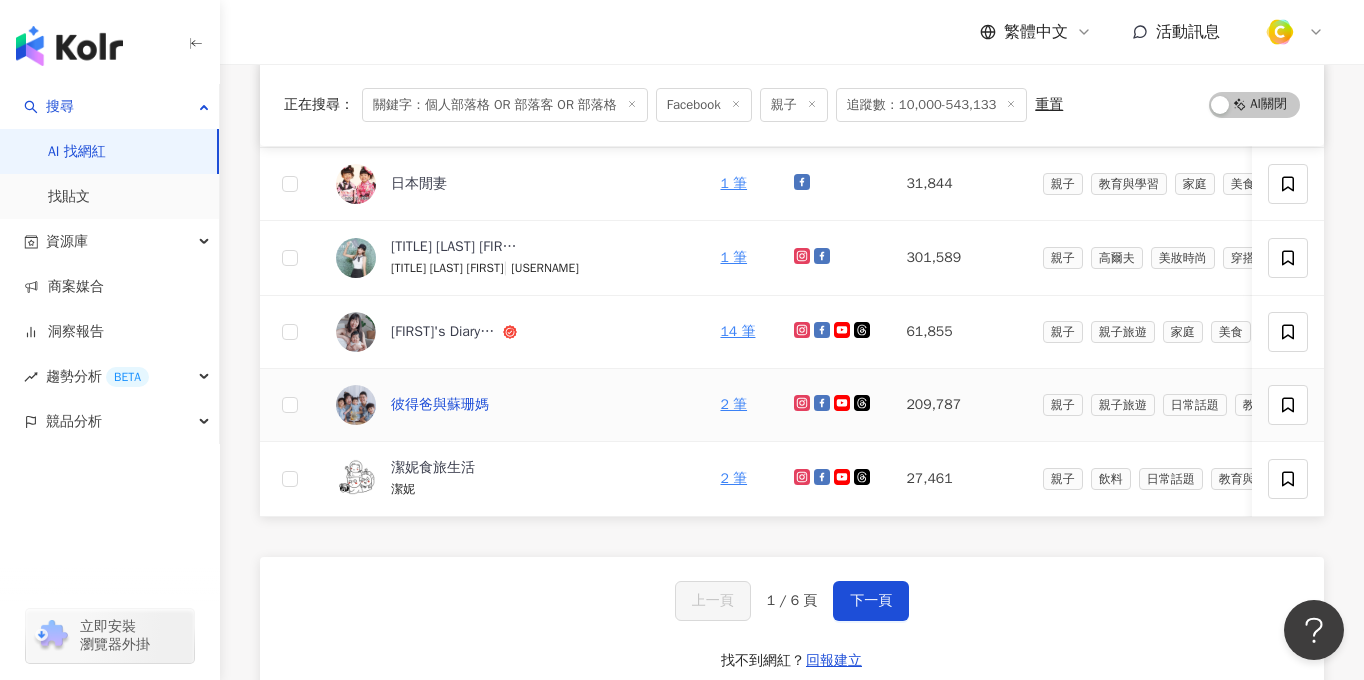 click on "彼得爸與蘇珊媽" at bounding box center [440, 405] 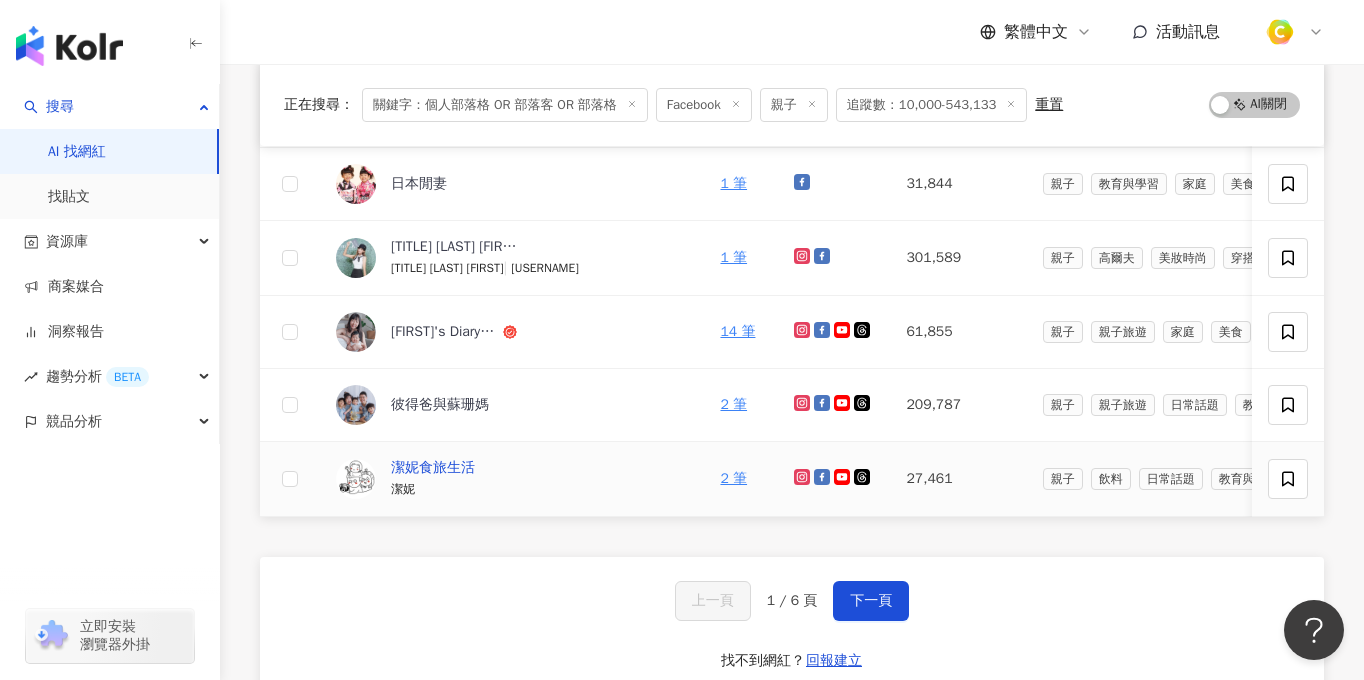 click on "潔妮食旅生活" at bounding box center [433, 468] 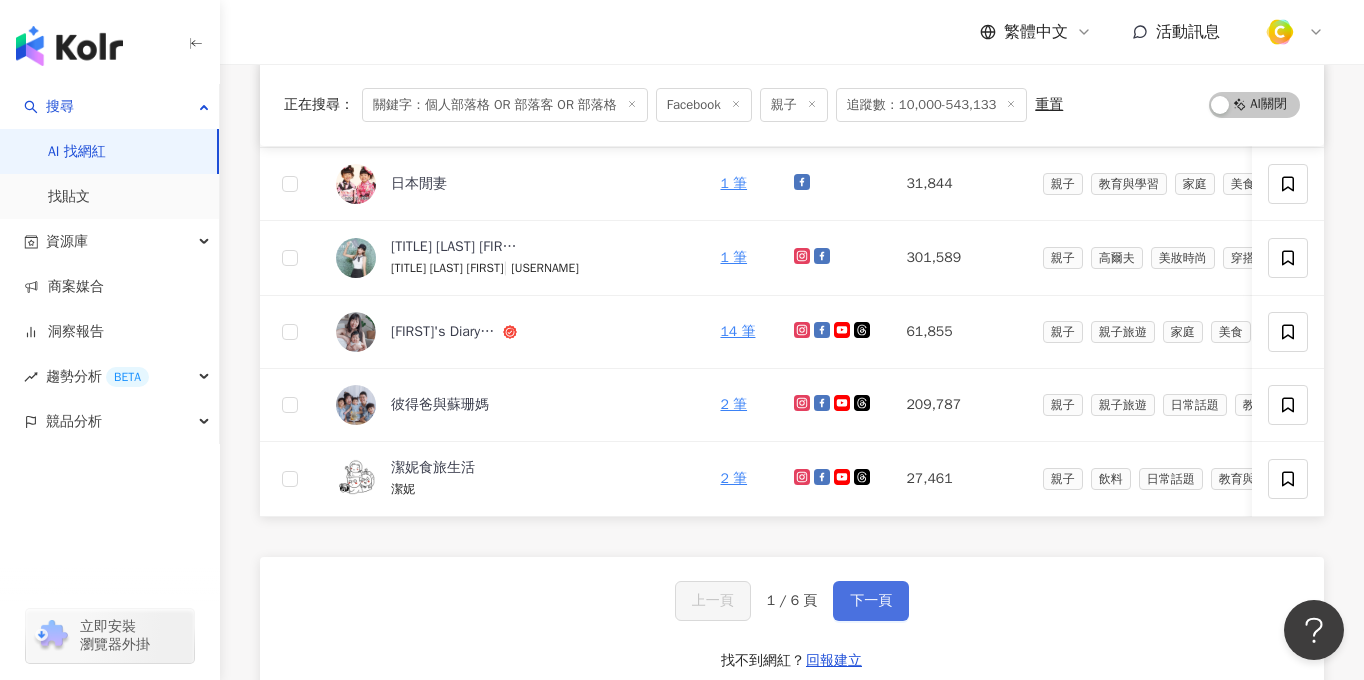 click on "下一頁" at bounding box center [871, 601] 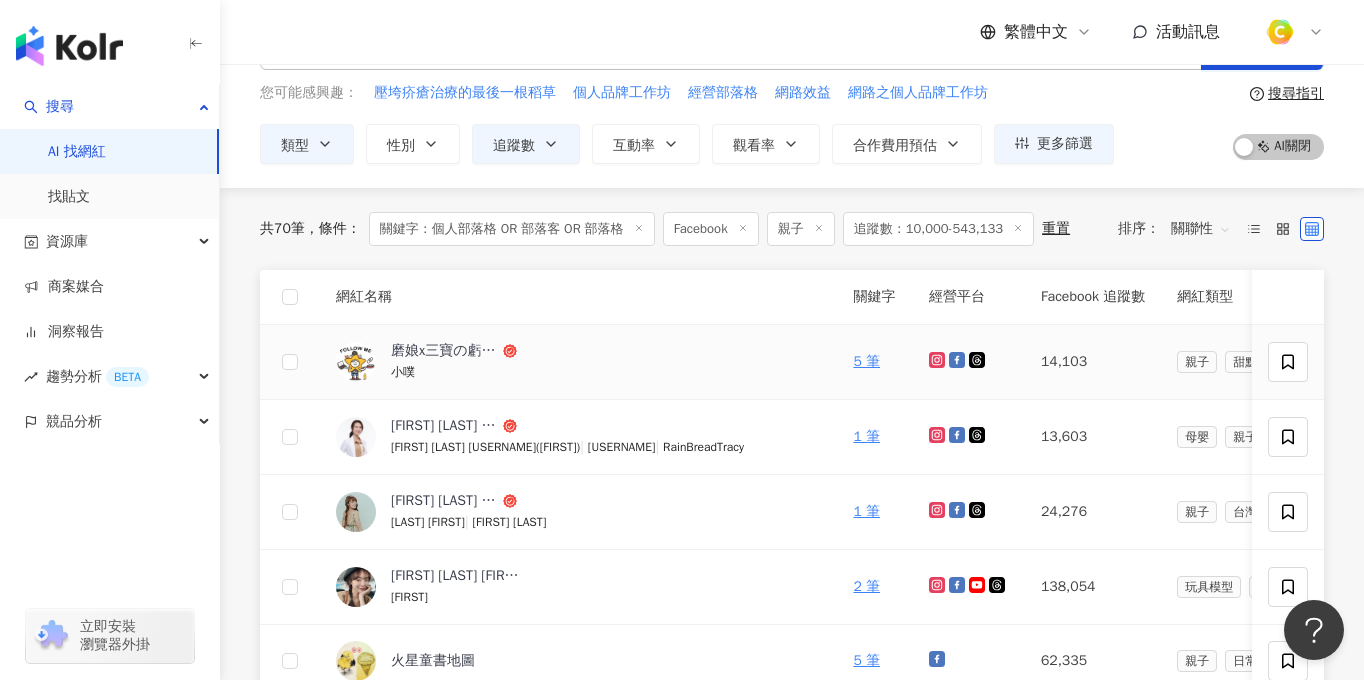 scroll, scrollTop: 102, scrollLeft: 0, axis: vertical 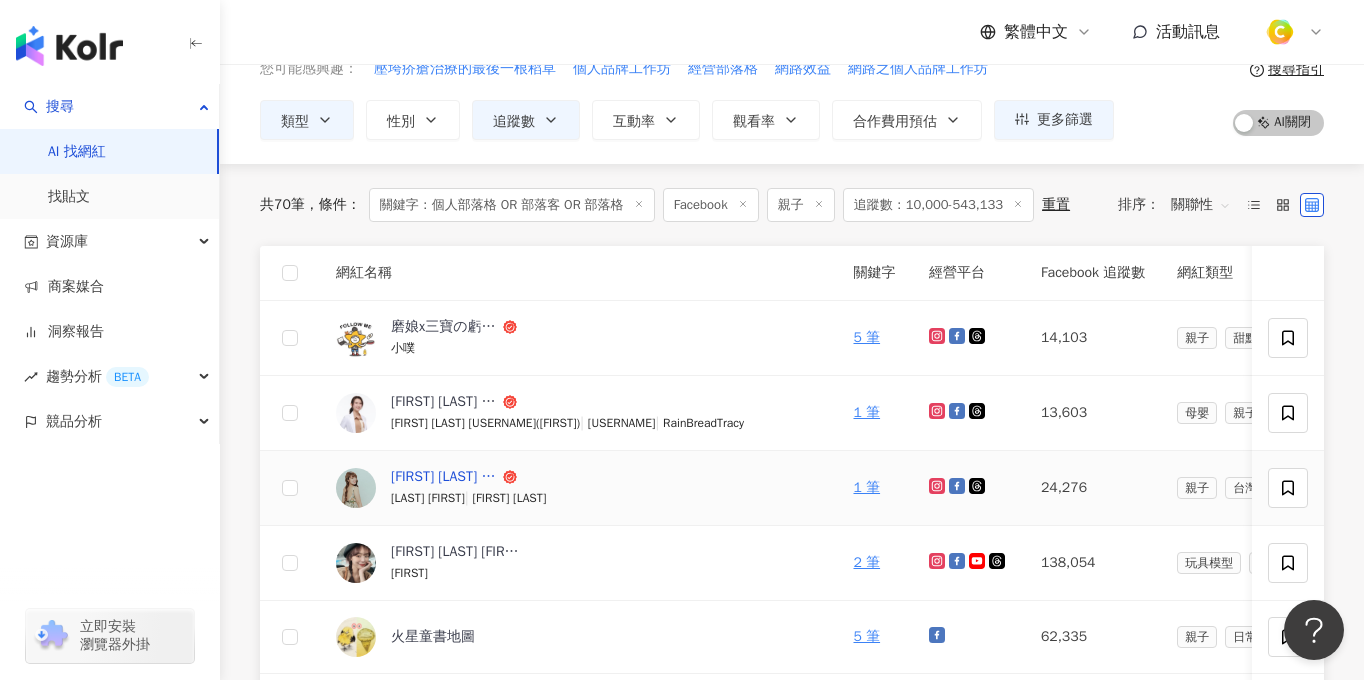 click on "Fifi Wu 吳妃妃" at bounding box center (445, 477) 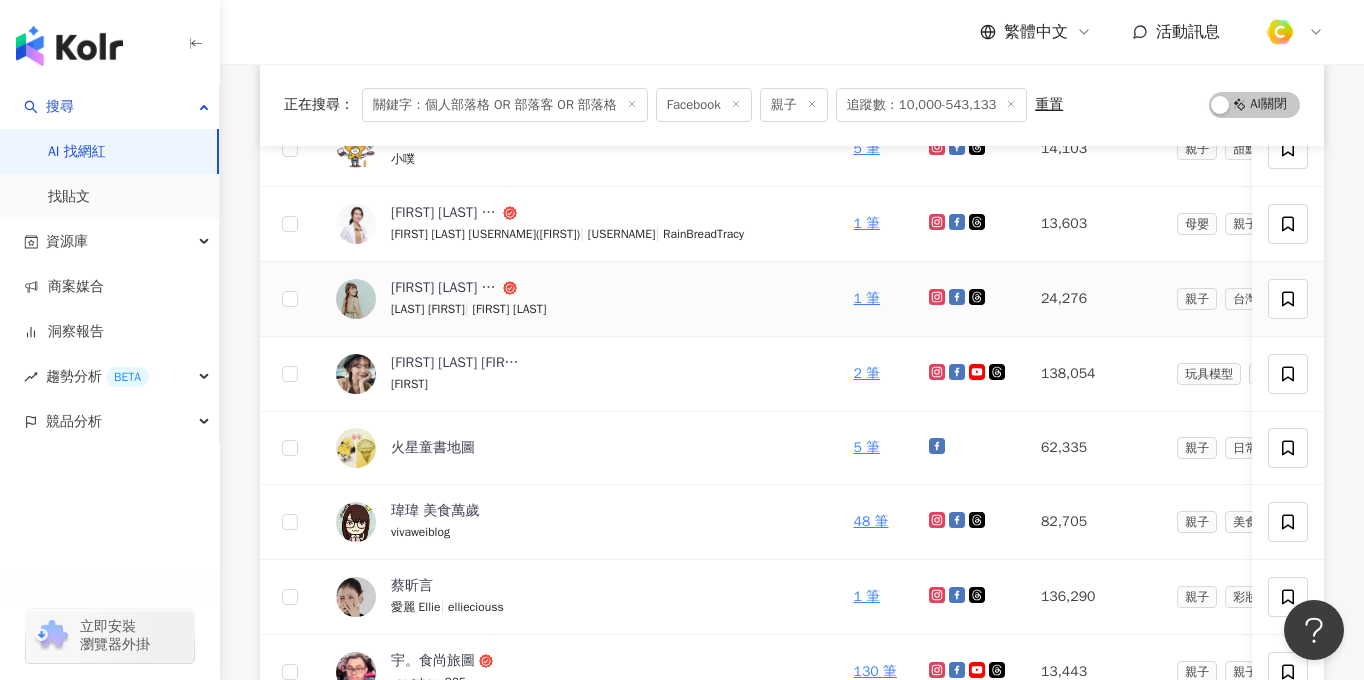 scroll, scrollTop: 292, scrollLeft: 0, axis: vertical 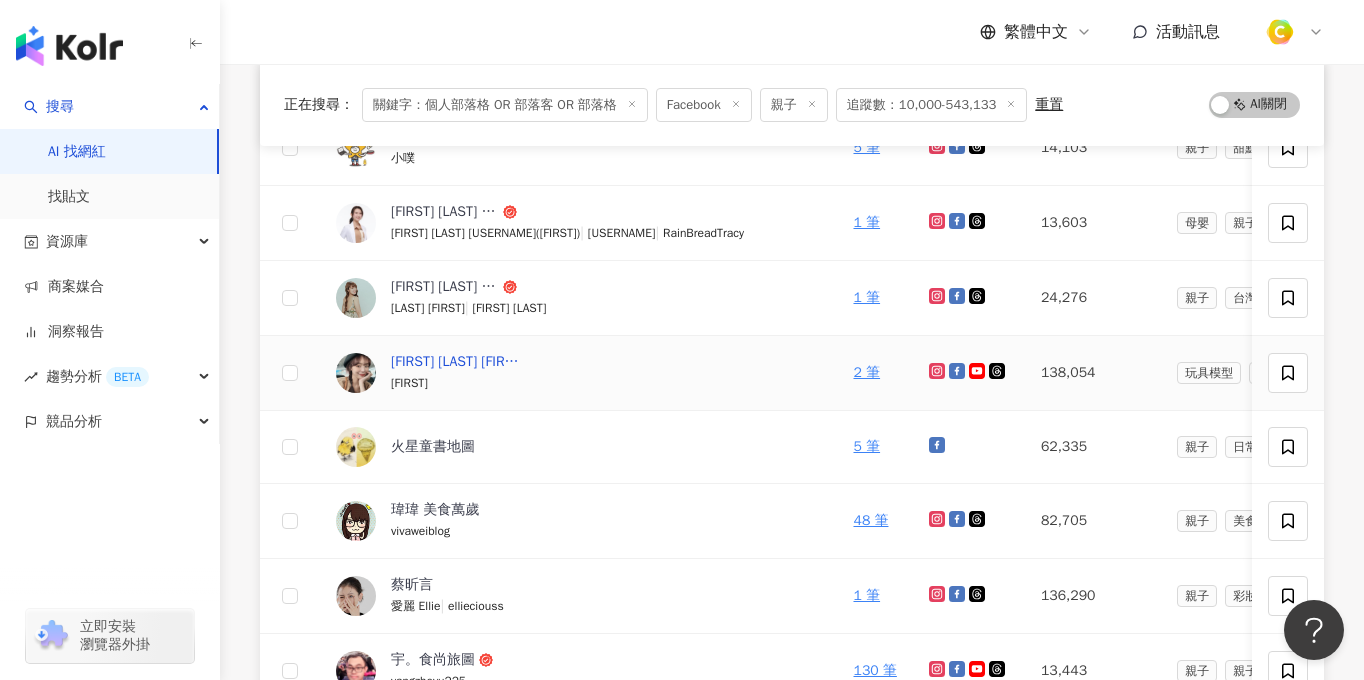 click on "洋洋_用女孩的甜蜜觀點看時尚" at bounding box center [456, 362] 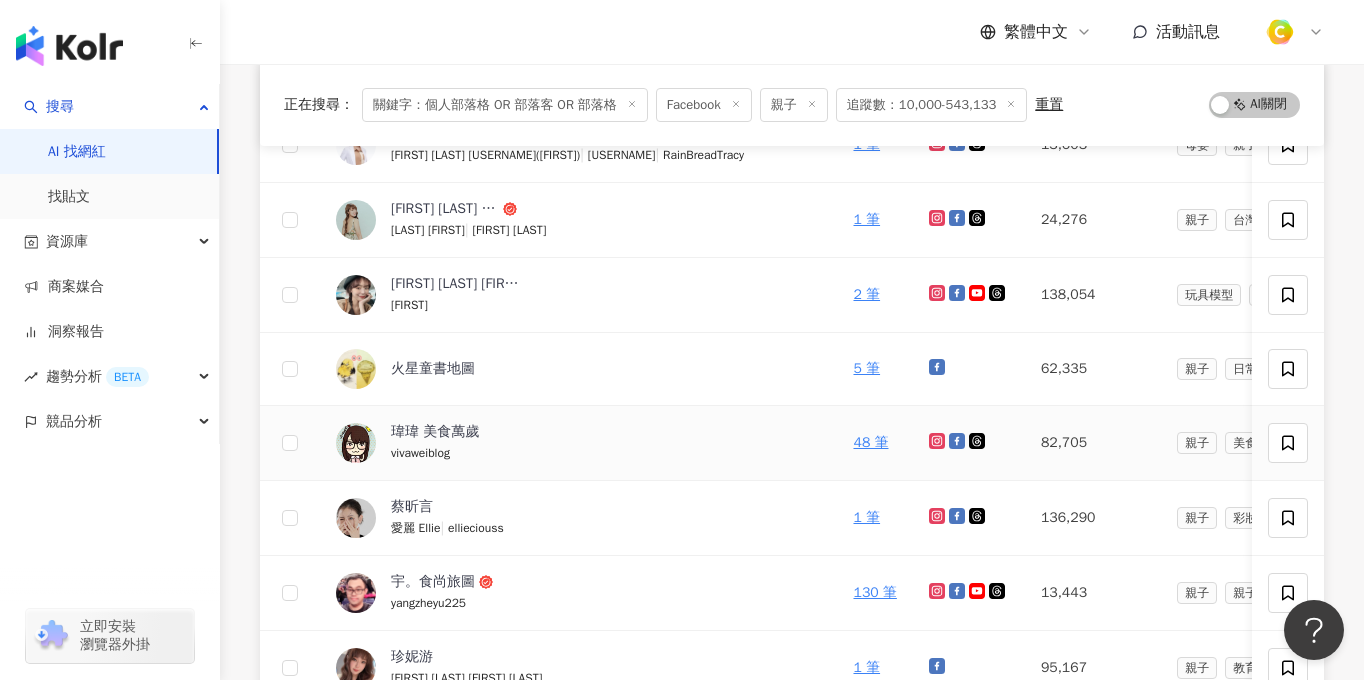 scroll, scrollTop: 402, scrollLeft: 0, axis: vertical 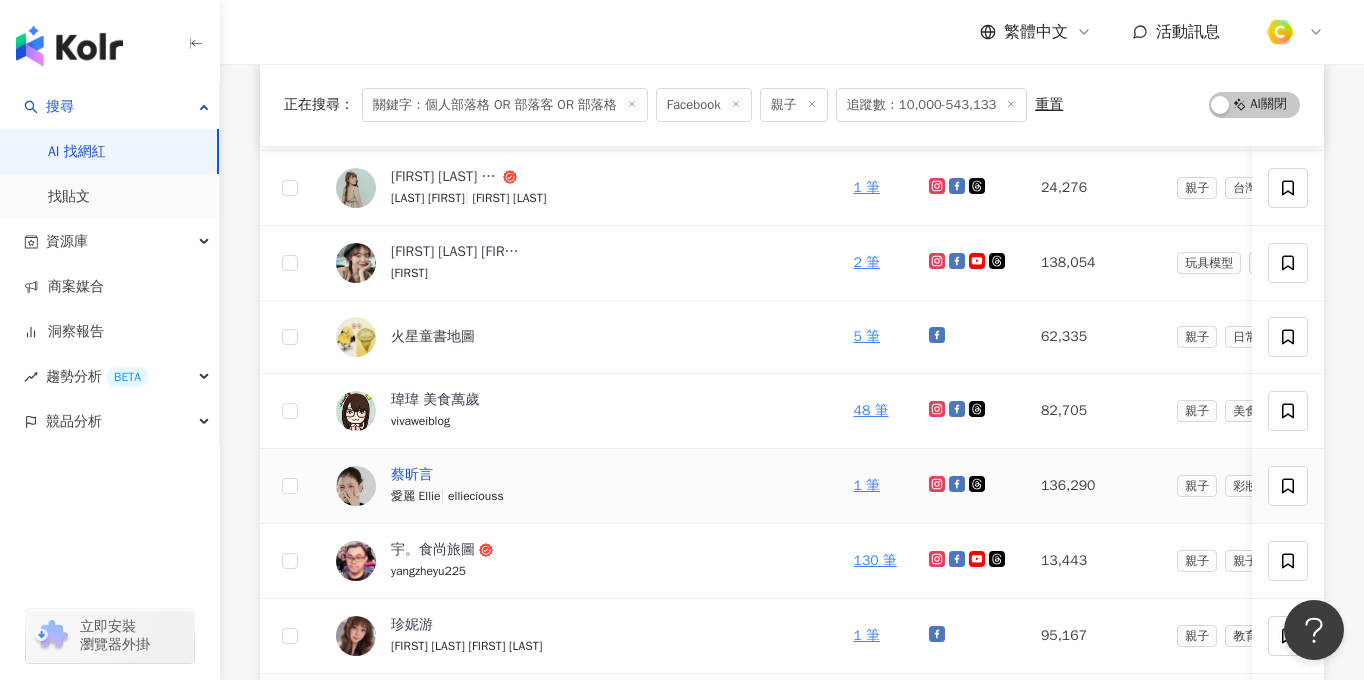 click on "蔡昕言" at bounding box center (412, 475) 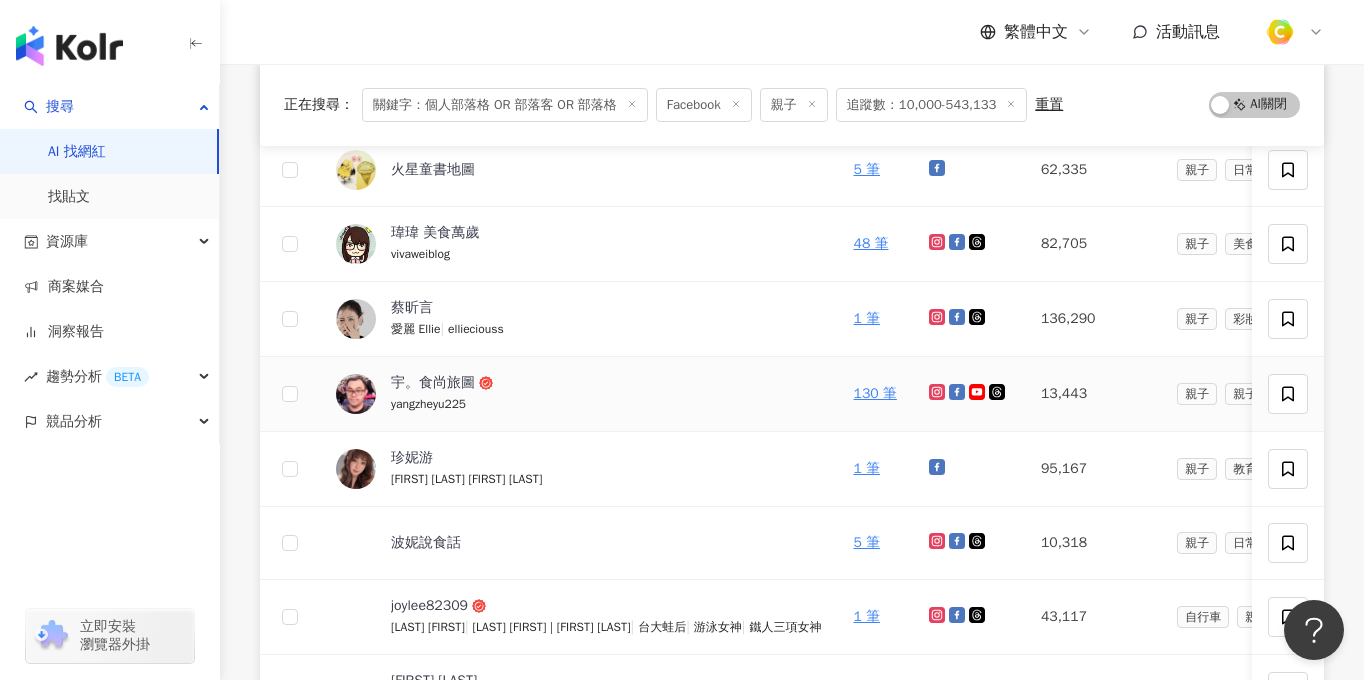 scroll, scrollTop: 608, scrollLeft: 0, axis: vertical 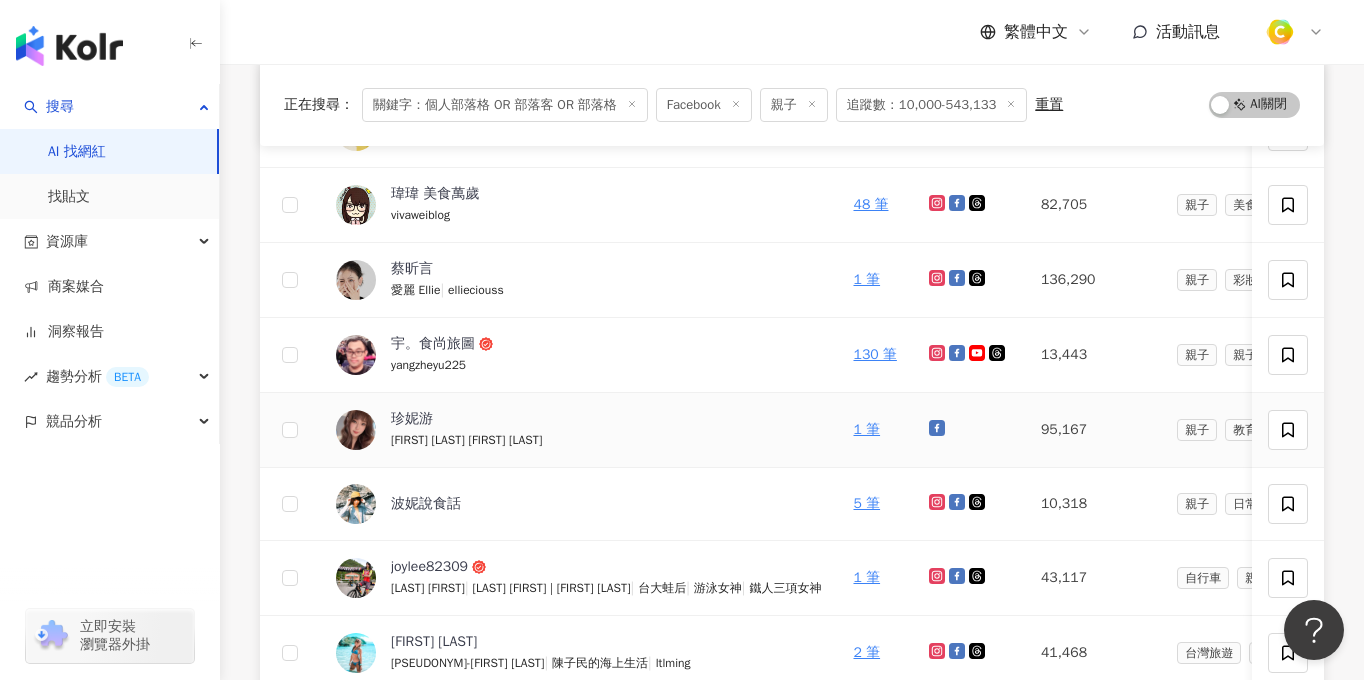 click on "Jenny Yu 珍妮游 零極限" at bounding box center (466, 440) 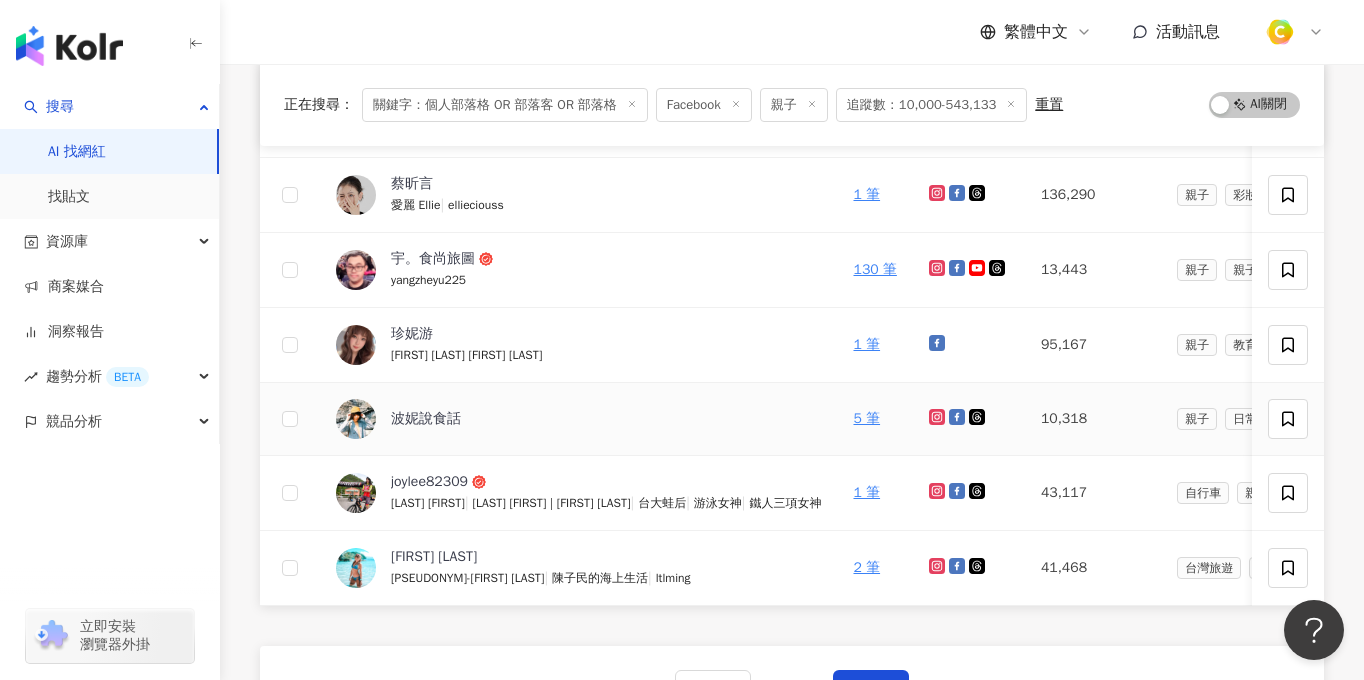 scroll, scrollTop: 697, scrollLeft: 0, axis: vertical 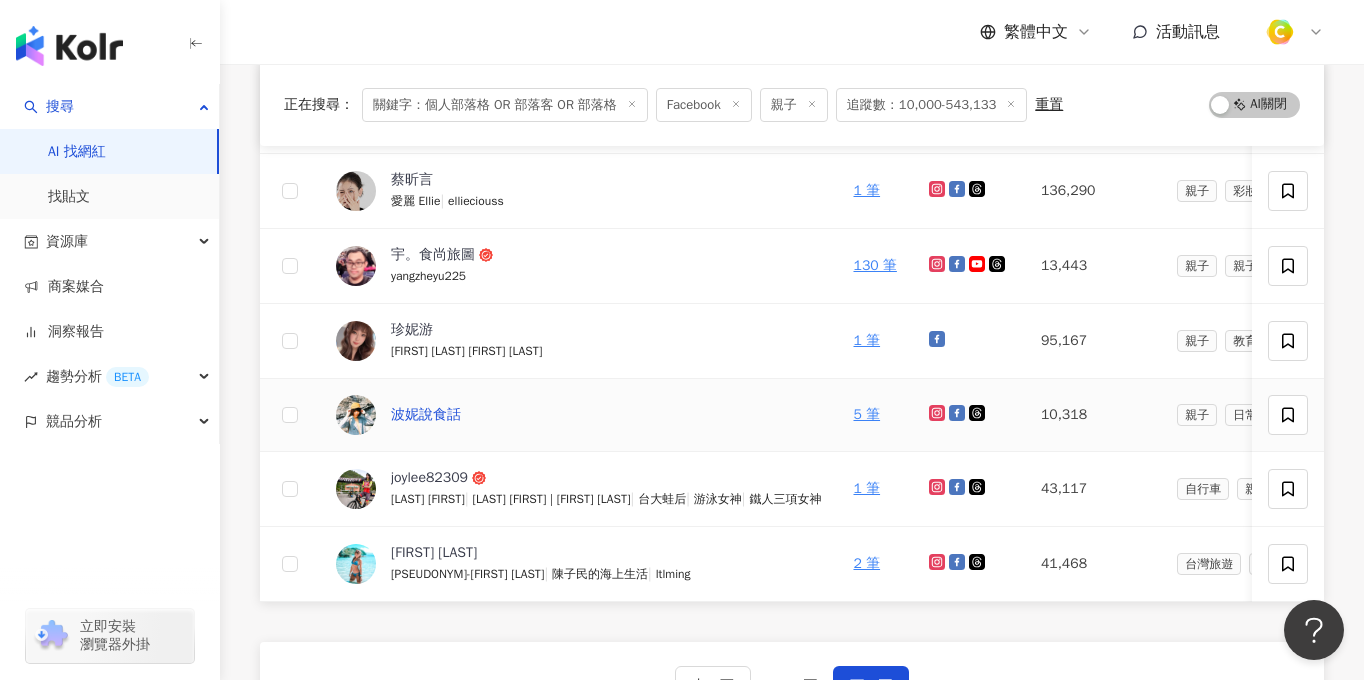 click on "波妮說食話" at bounding box center (426, 415) 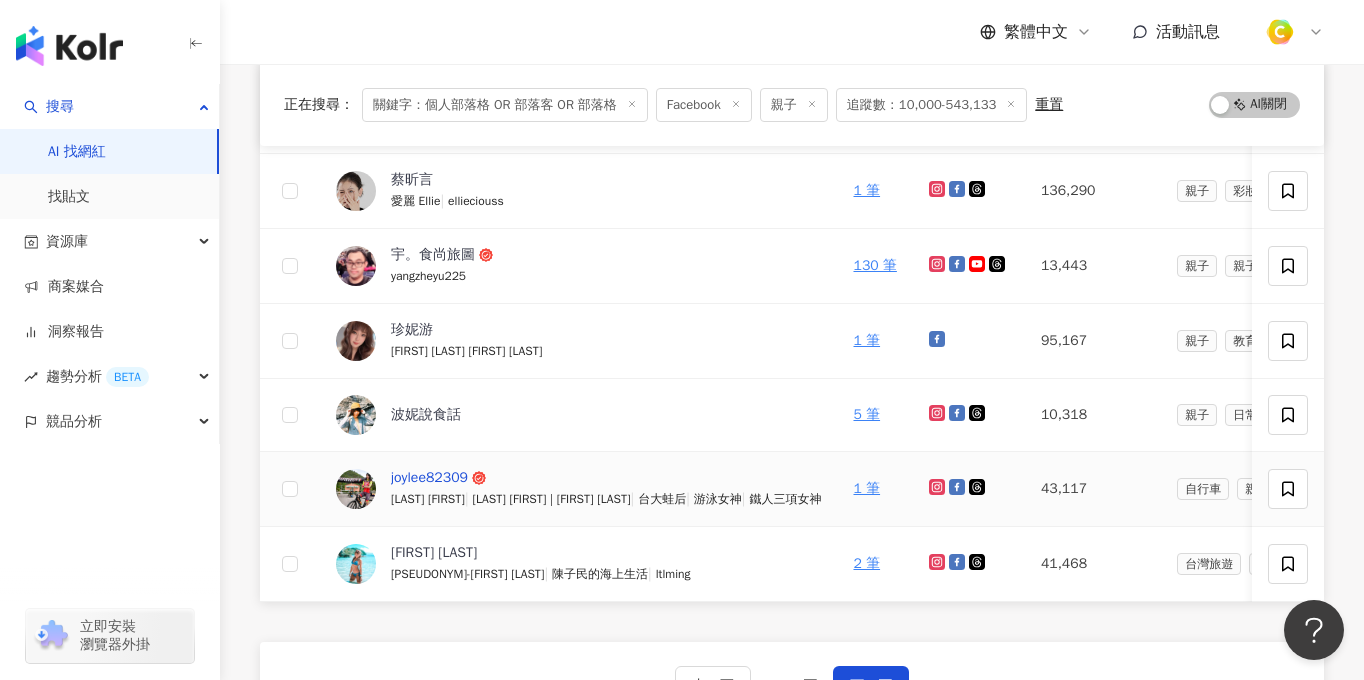click on "joylee82309" at bounding box center (429, 478) 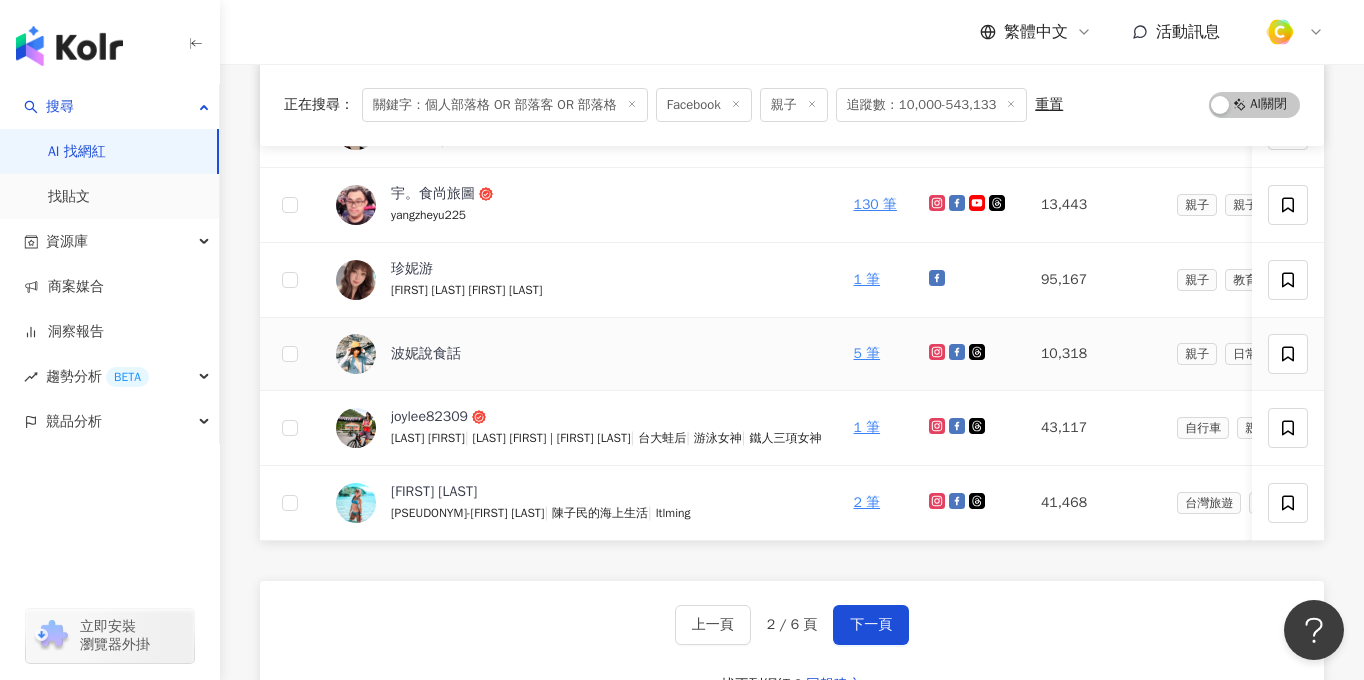 scroll, scrollTop: 782, scrollLeft: 0, axis: vertical 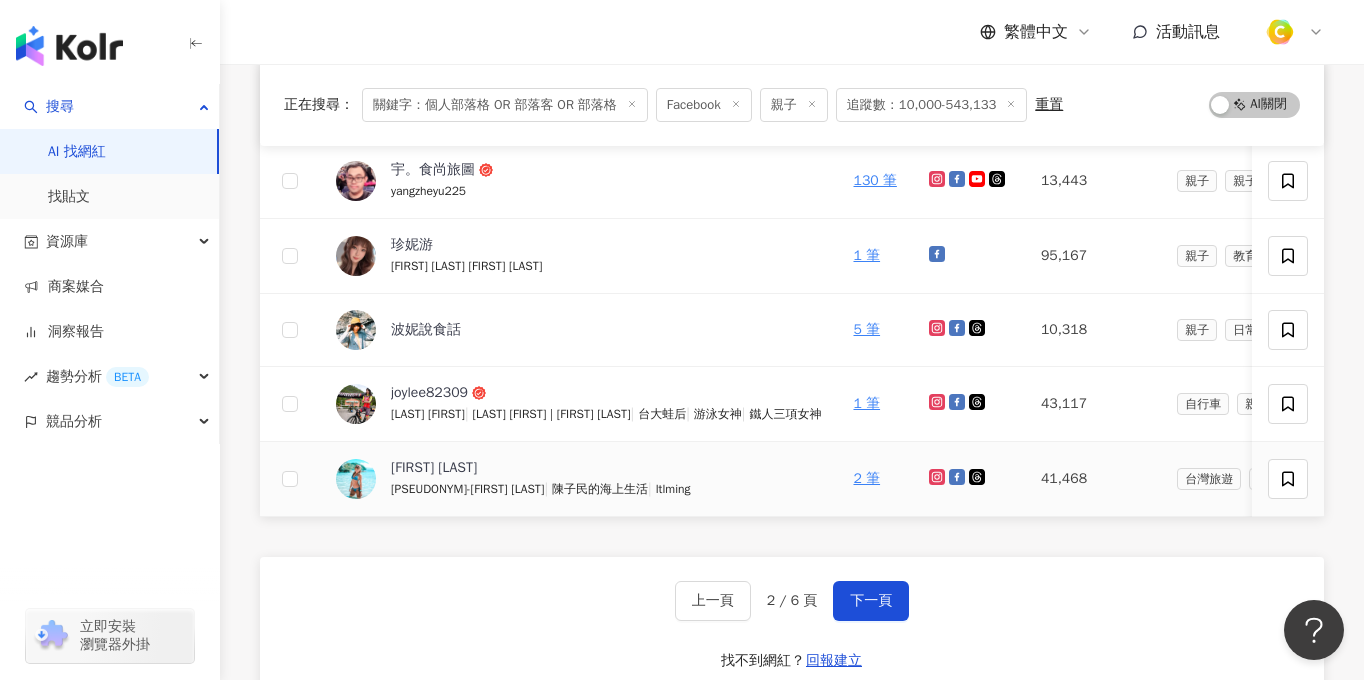 click on "陳子民的海上生活" at bounding box center (600, 489) 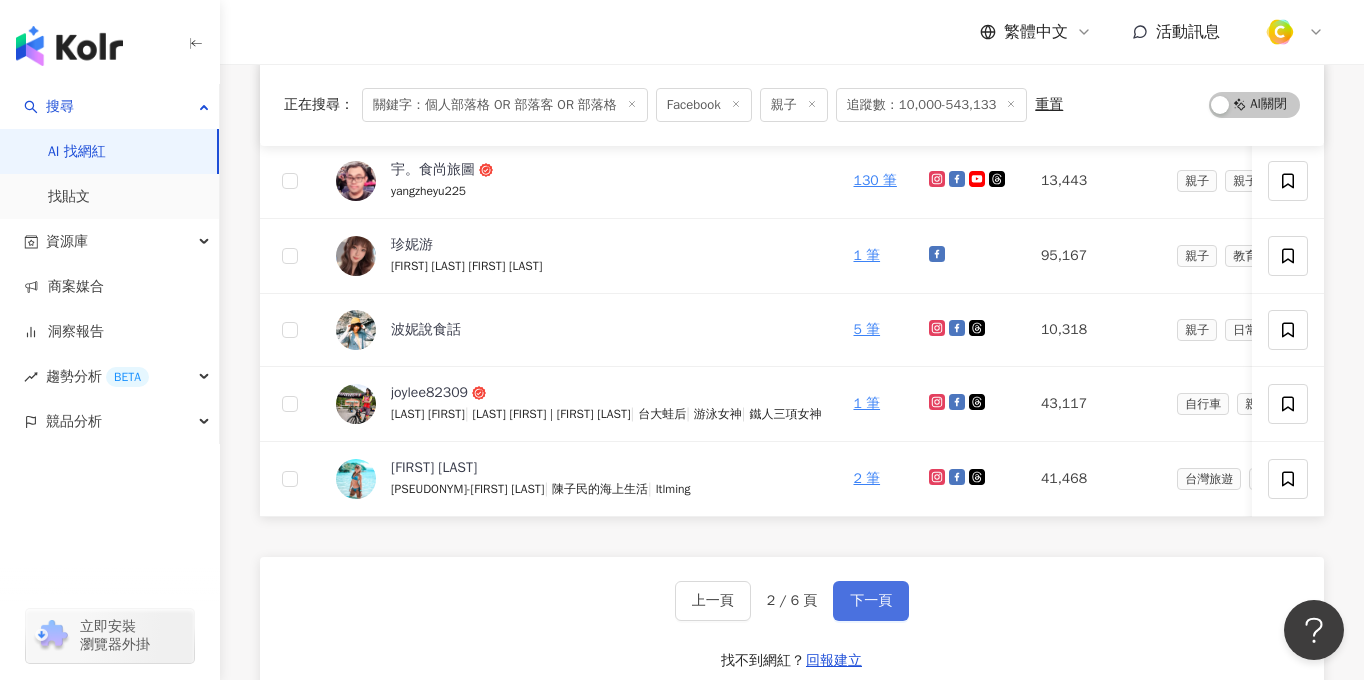 click on "下一頁" at bounding box center (871, 601) 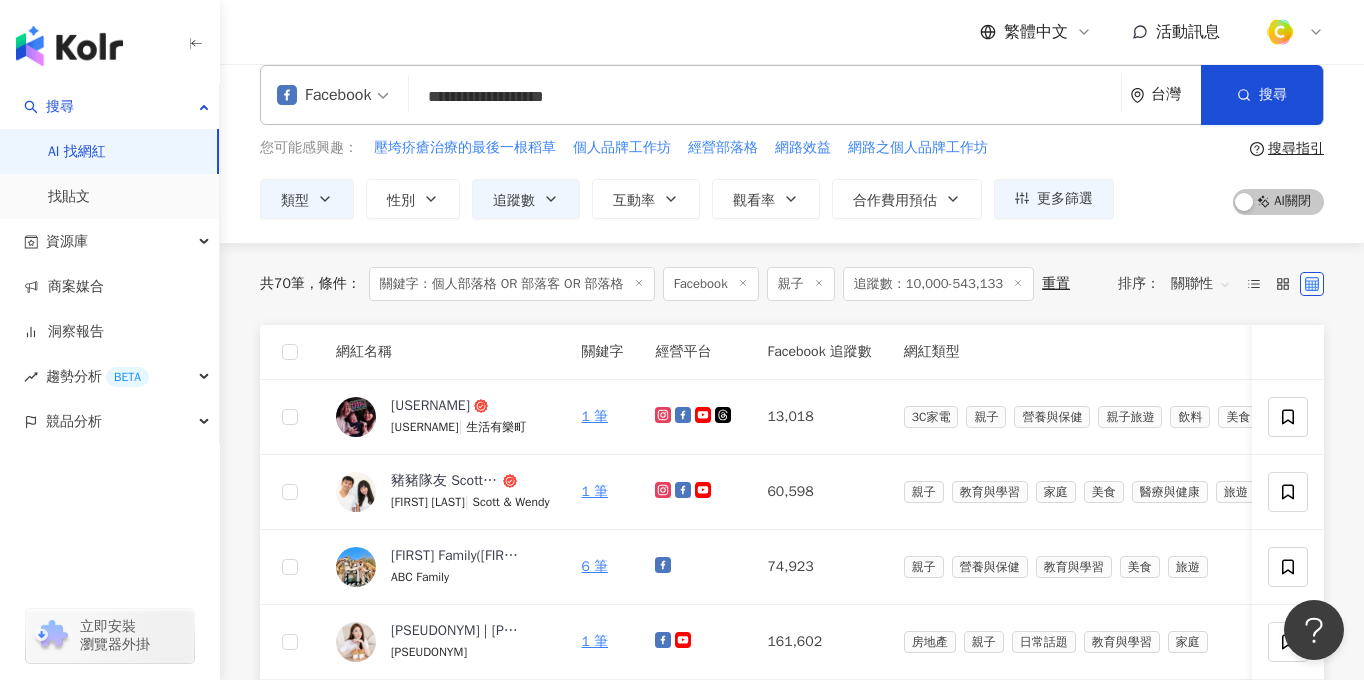 scroll, scrollTop: 51, scrollLeft: 0, axis: vertical 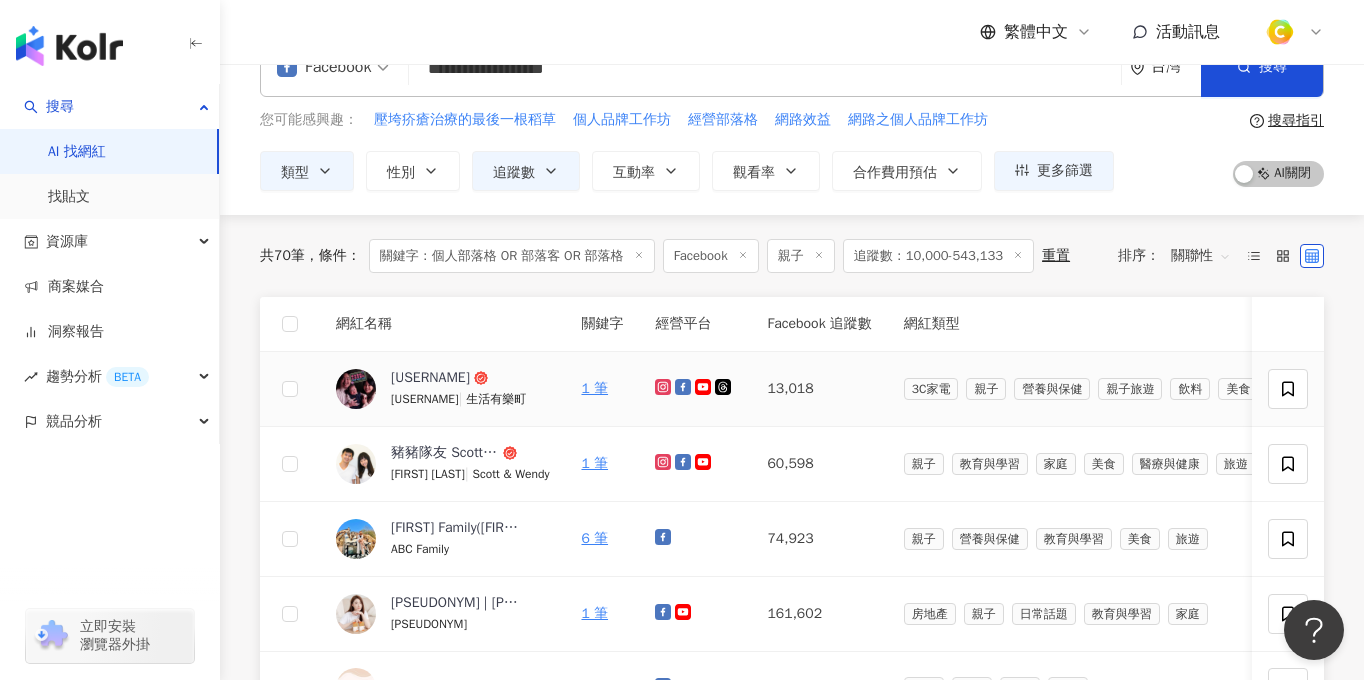 click on "[LAST] [FIRST]" at bounding box center (456, 378) 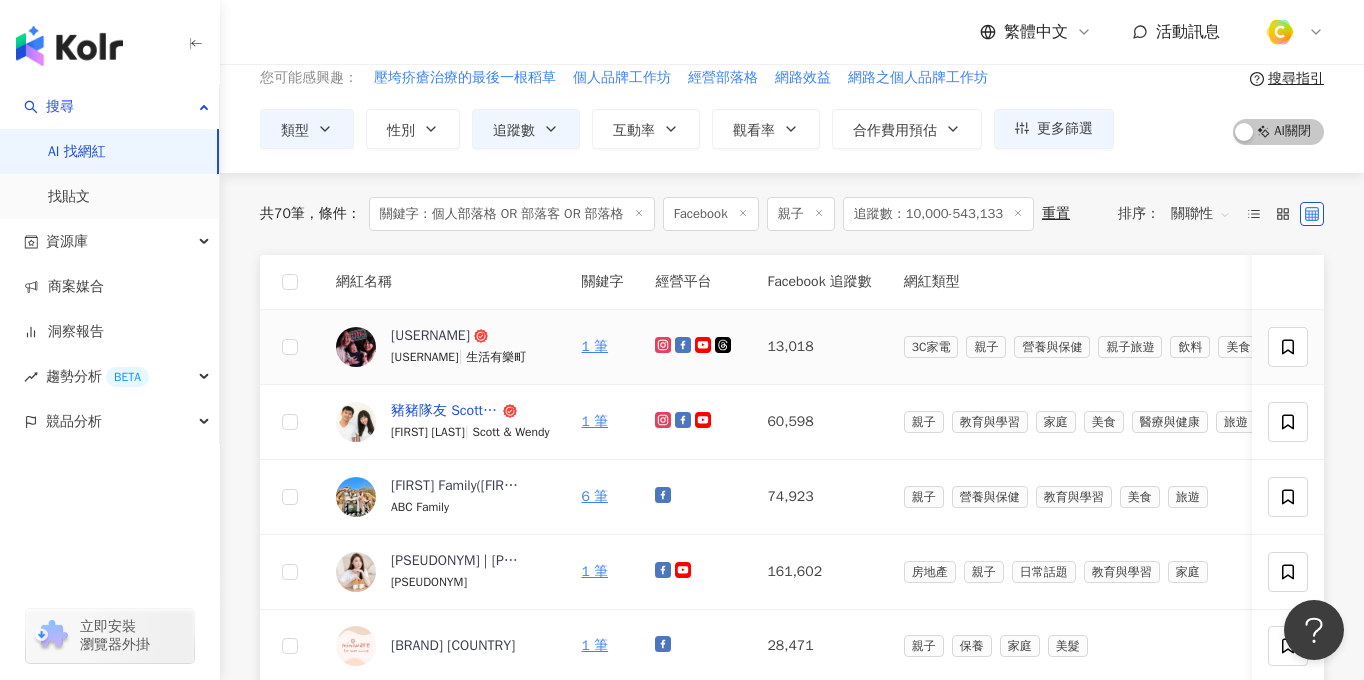 scroll, scrollTop: 93, scrollLeft: 0, axis: vertical 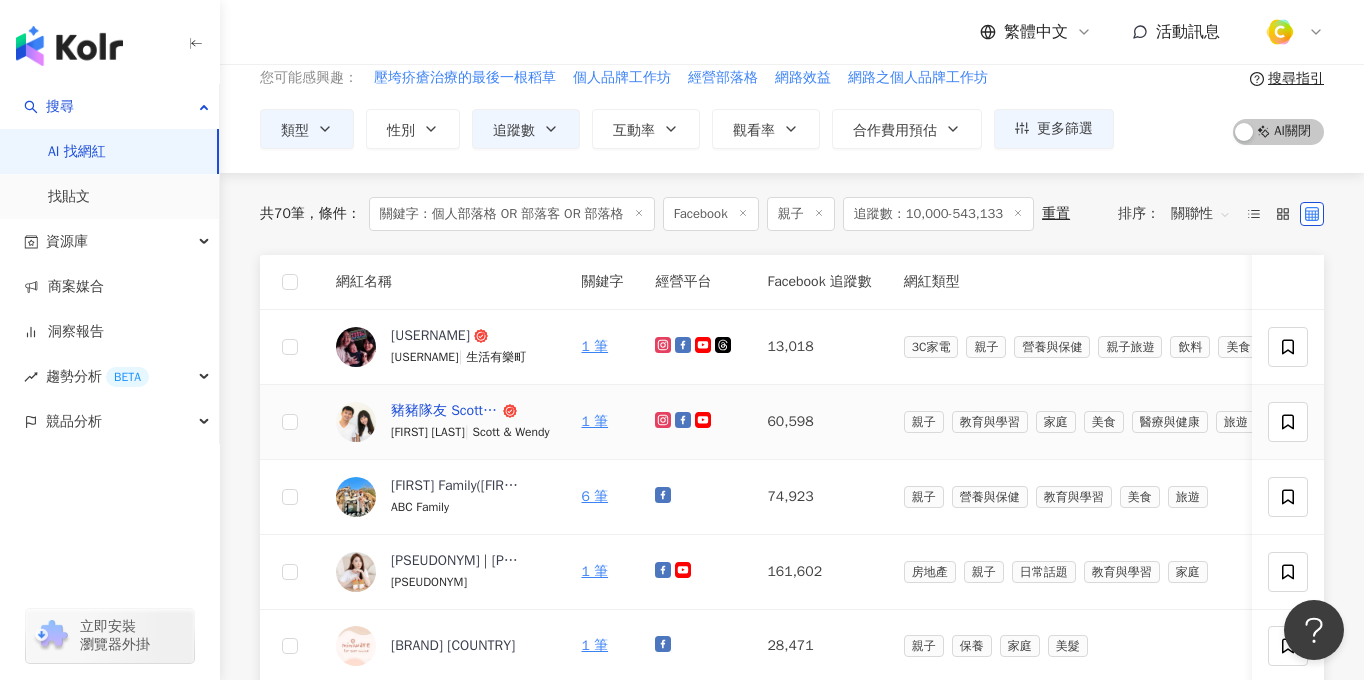 click on "豬豬隊友 Scott & Wendy" at bounding box center (445, 411) 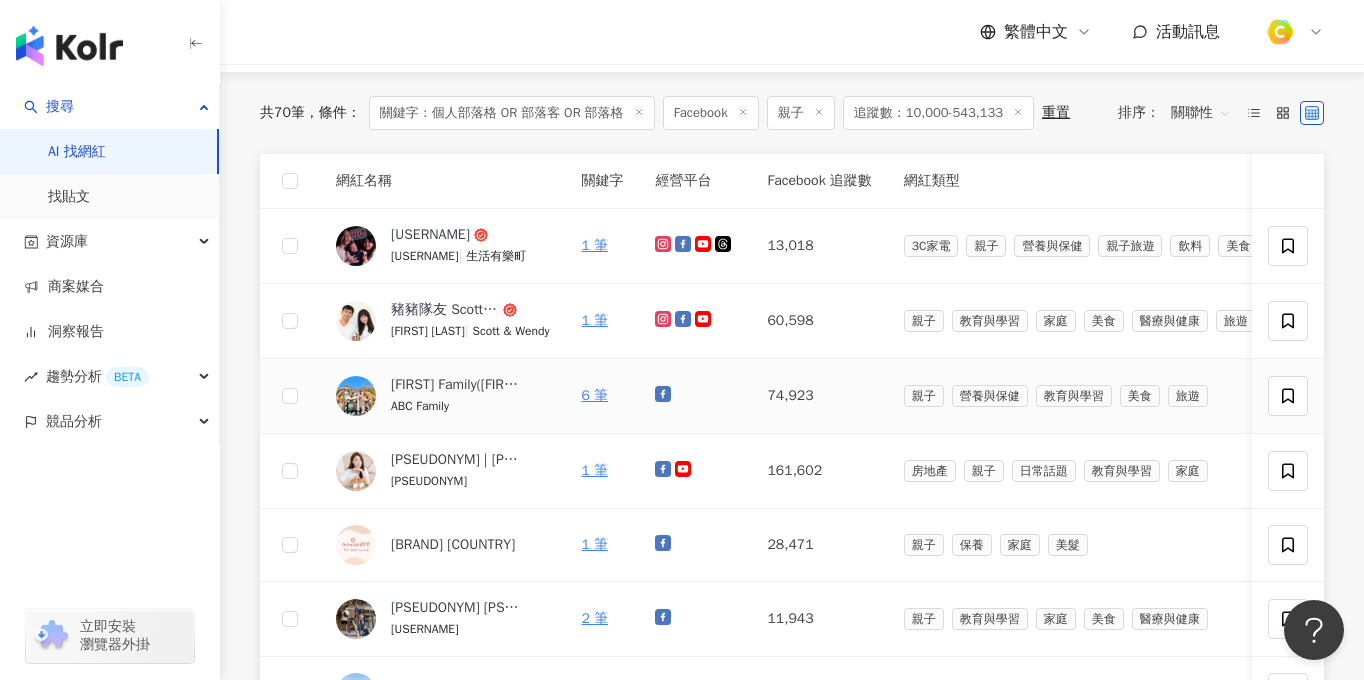 scroll, scrollTop: 229, scrollLeft: 0, axis: vertical 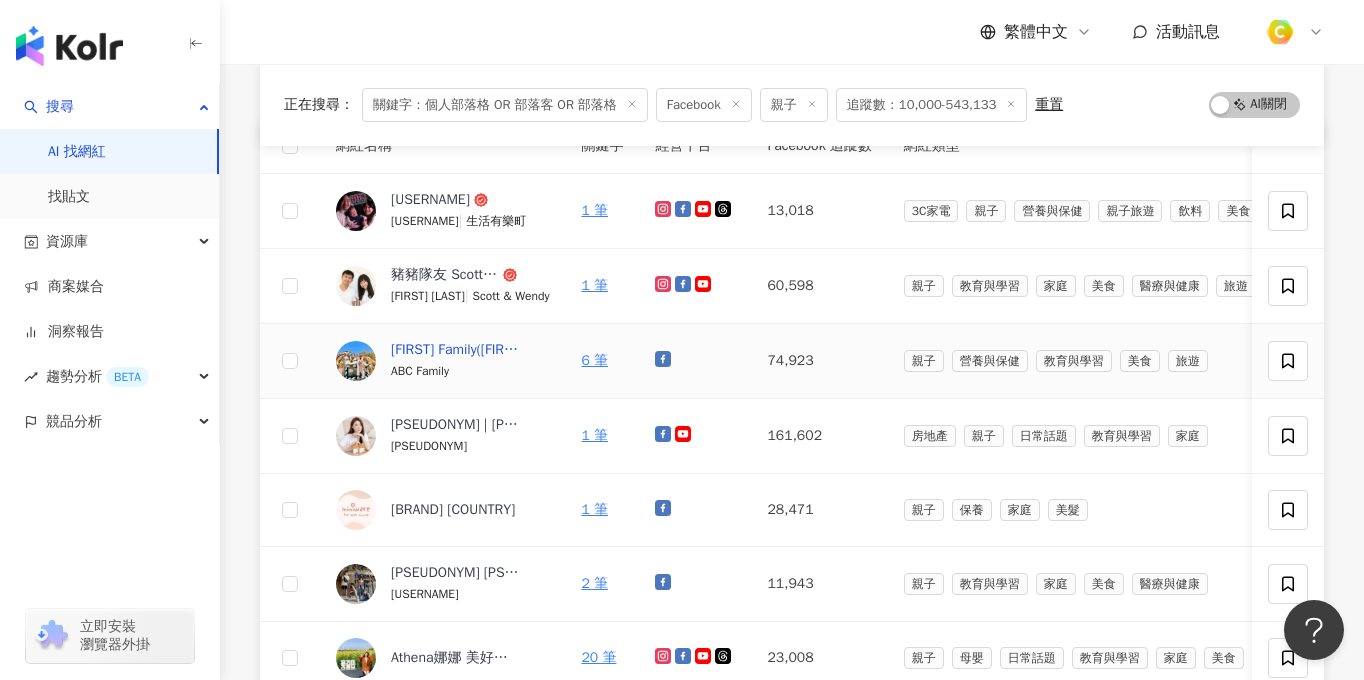 click on "ABC Family(Ben + Christine = Audrey)" at bounding box center [456, 350] 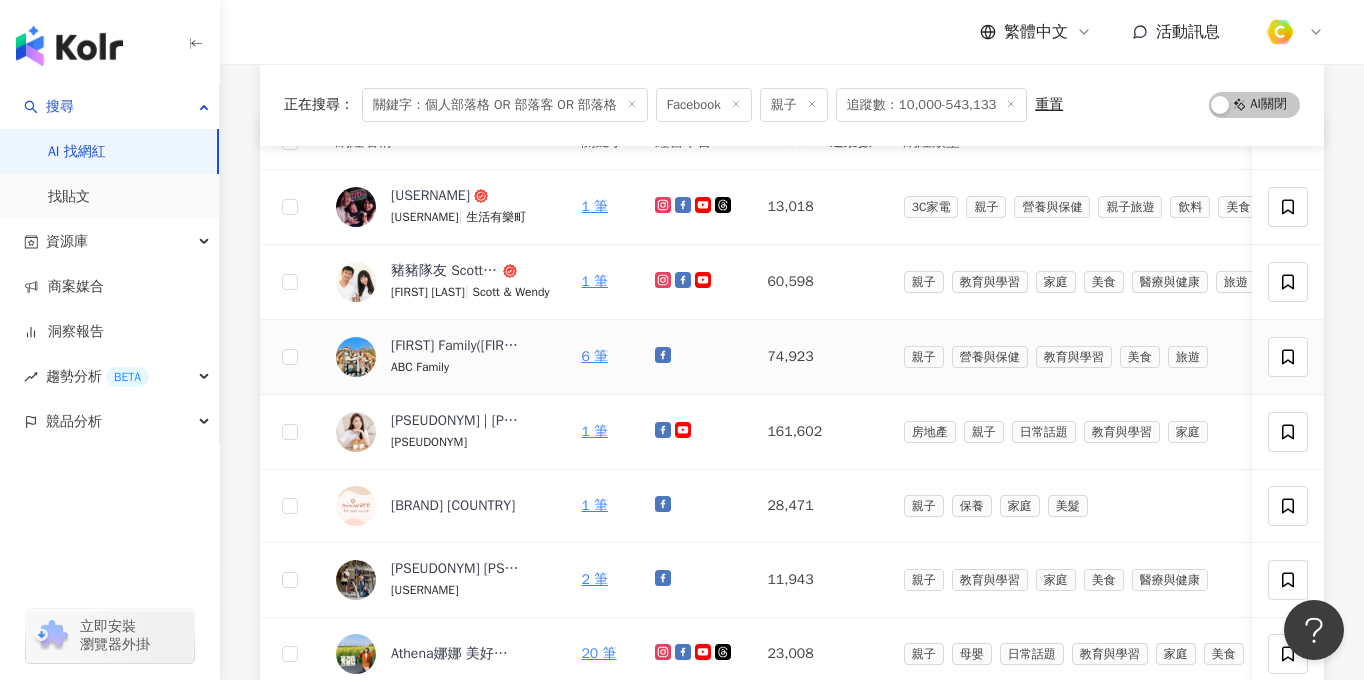 scroll, scrollTop: 233, scrollLeft: 0, axis: vertical 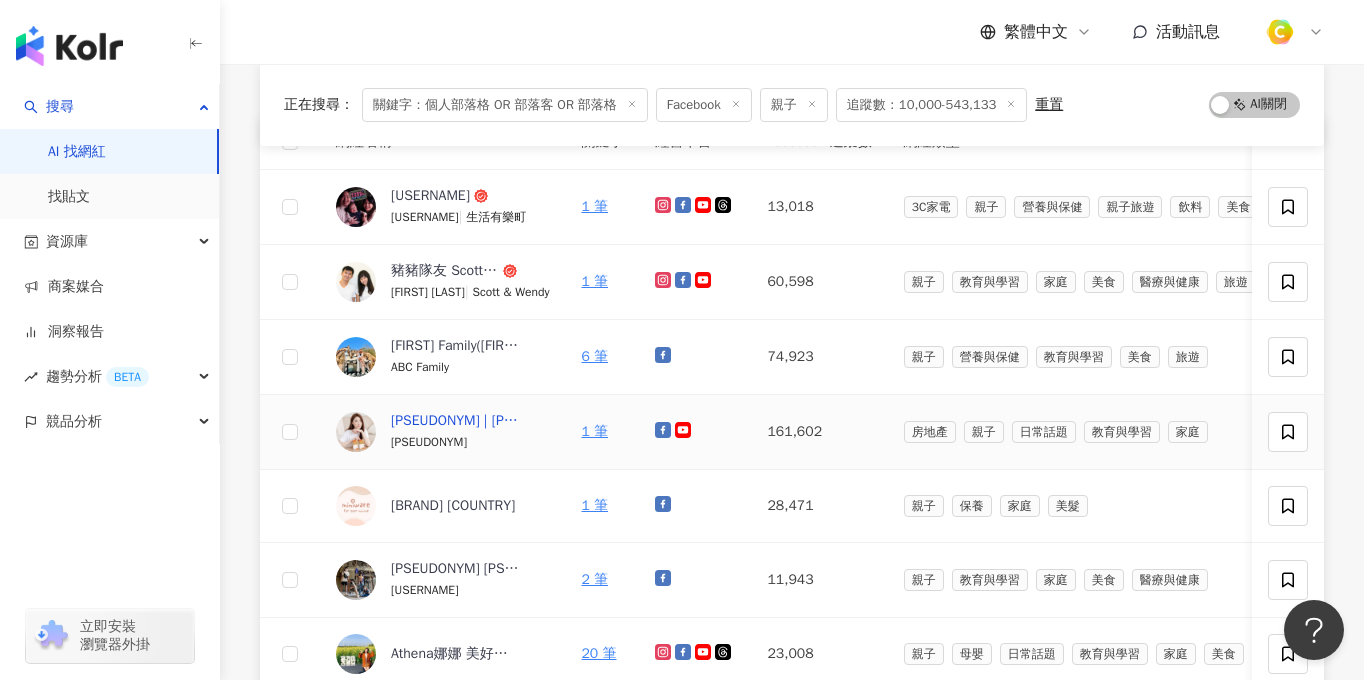 click on "喪彪 ‧ 柳飄飄。" at bounding box center [456, 421] 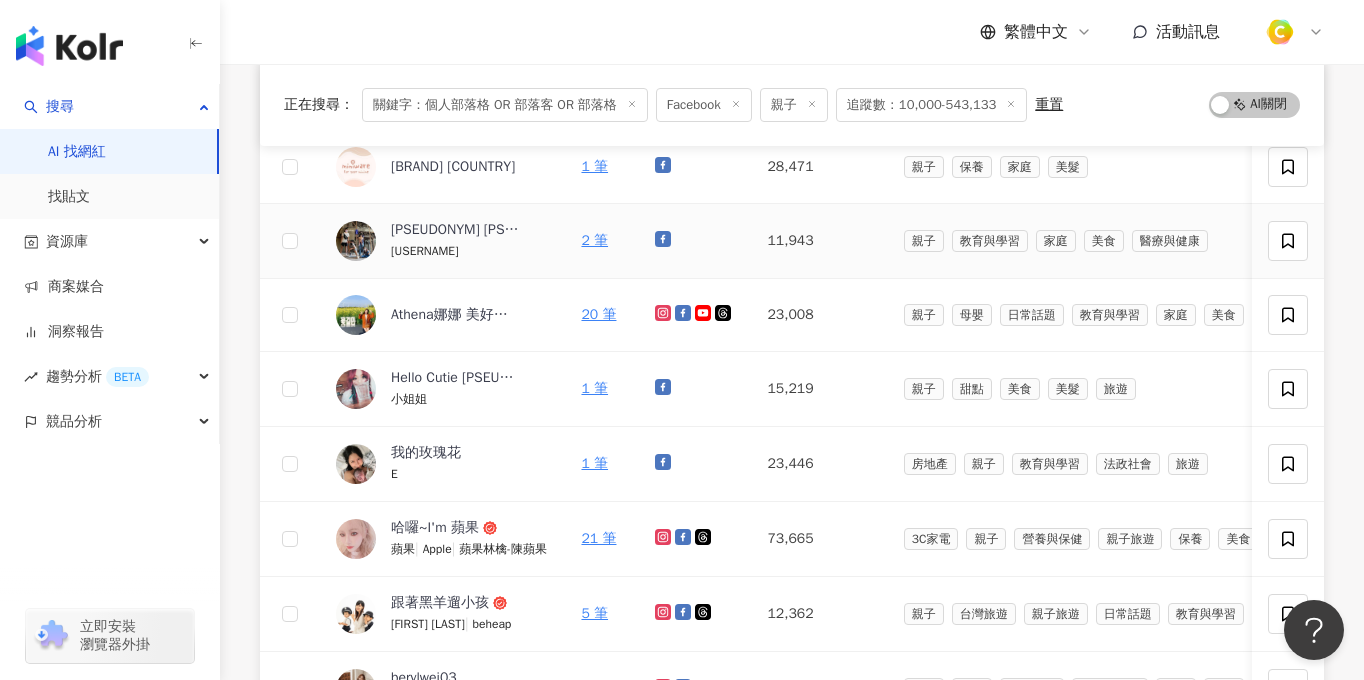 scroll, scrollTop: 573, scrollLeft: 0, axis: vertical 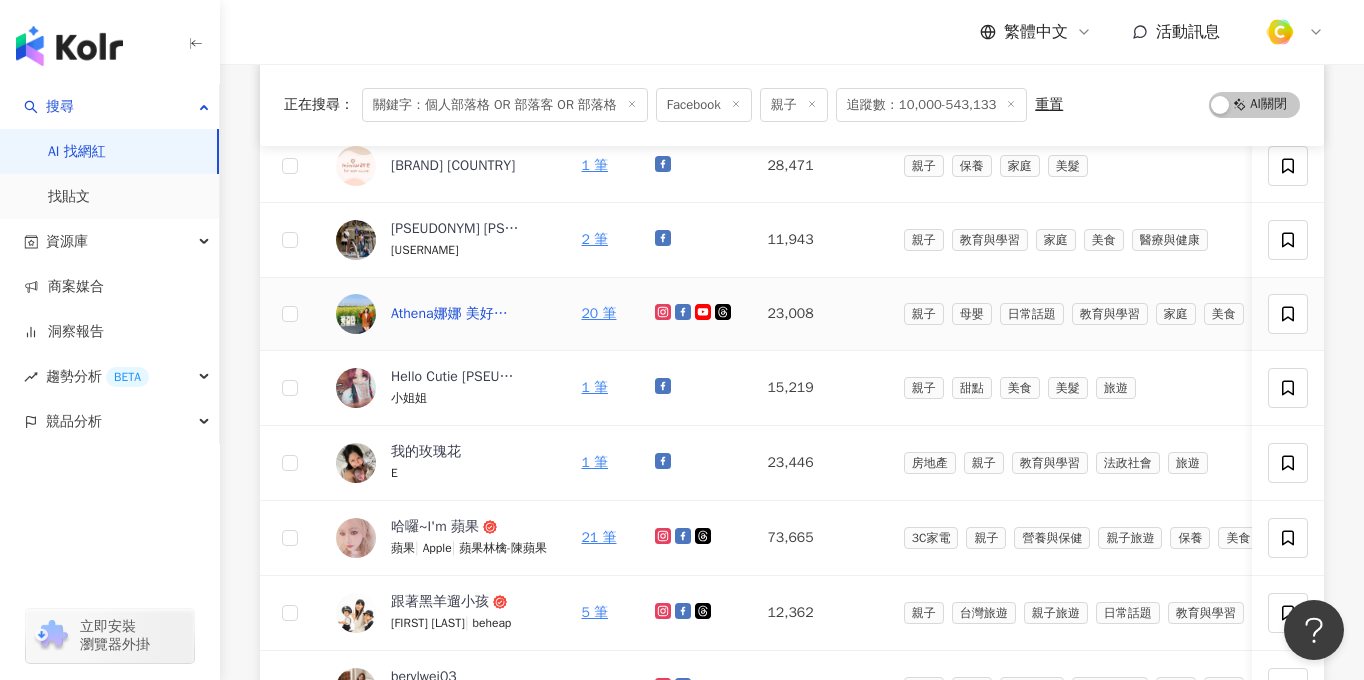 click on "Athena娜娜 美好小旅行" at bounding box center [456, 314] 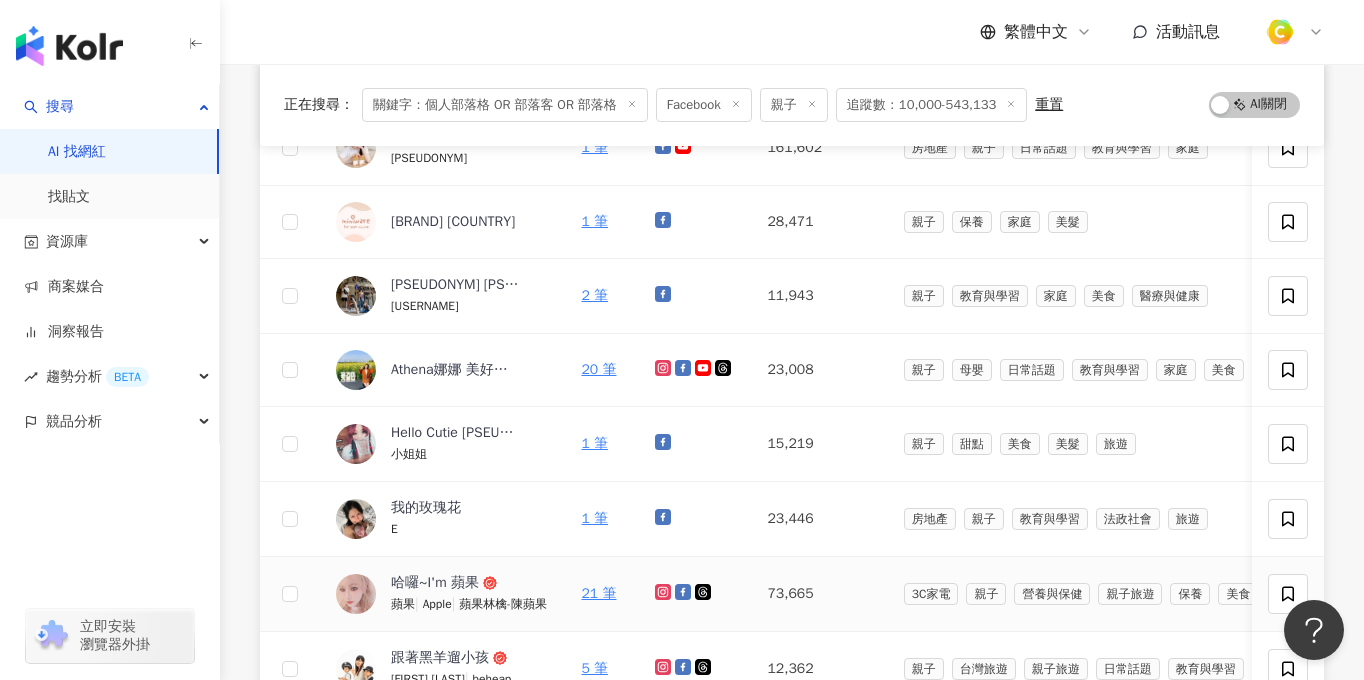 scroll, scrollTop: 118, scrollLeft: 0, axis: vertical 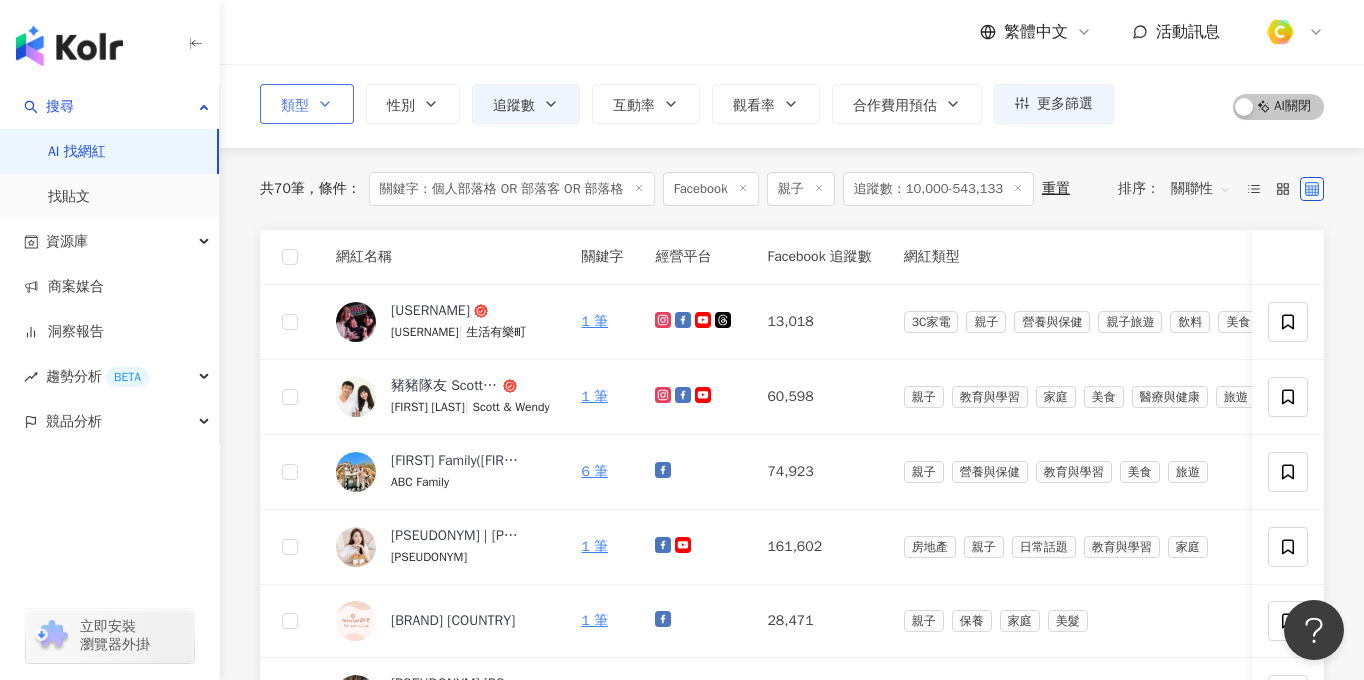 click on "類型" at bounding box center (307, 104) 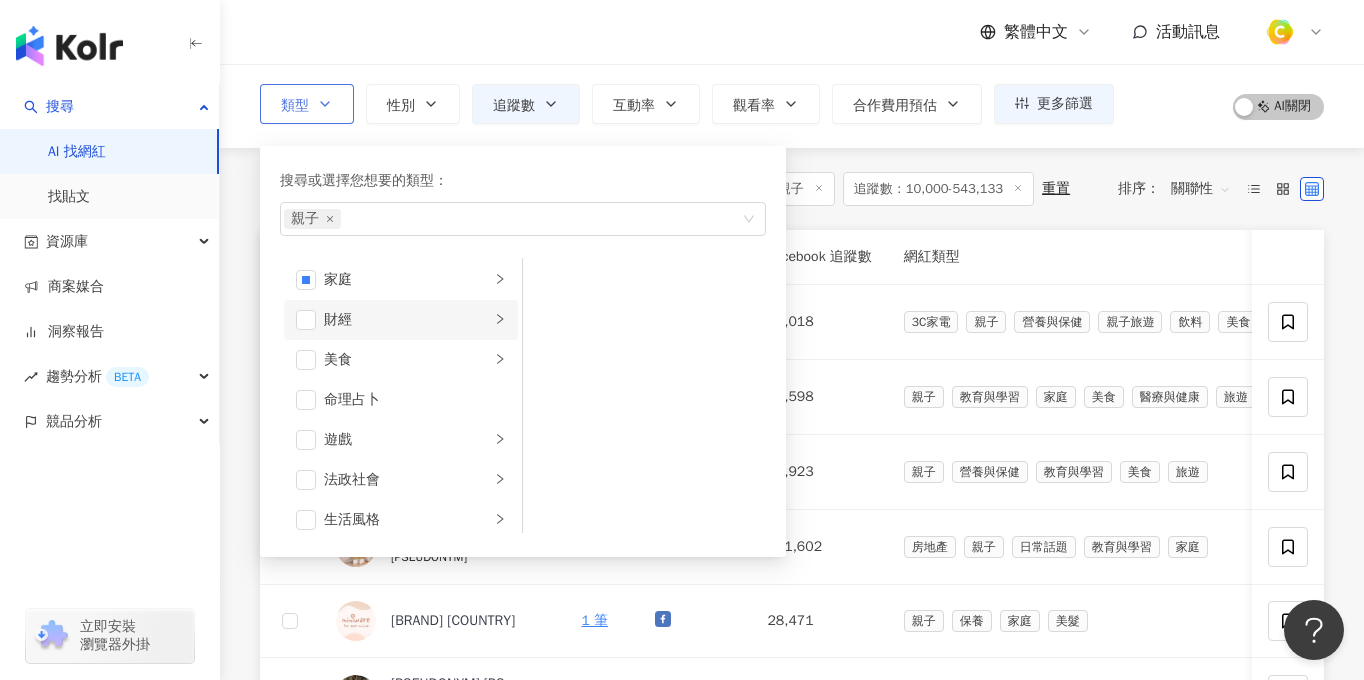 scroll, scrollTop: 201, scrollLeft: 0, axis: vertical 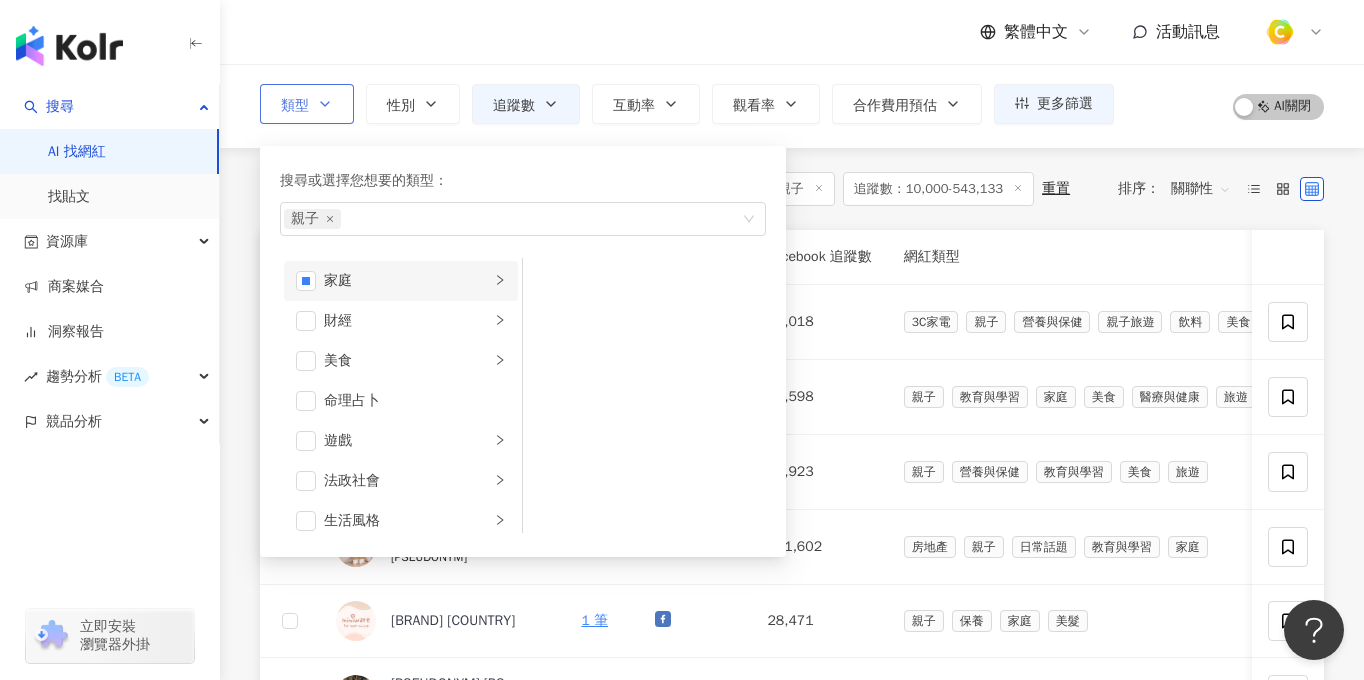 click 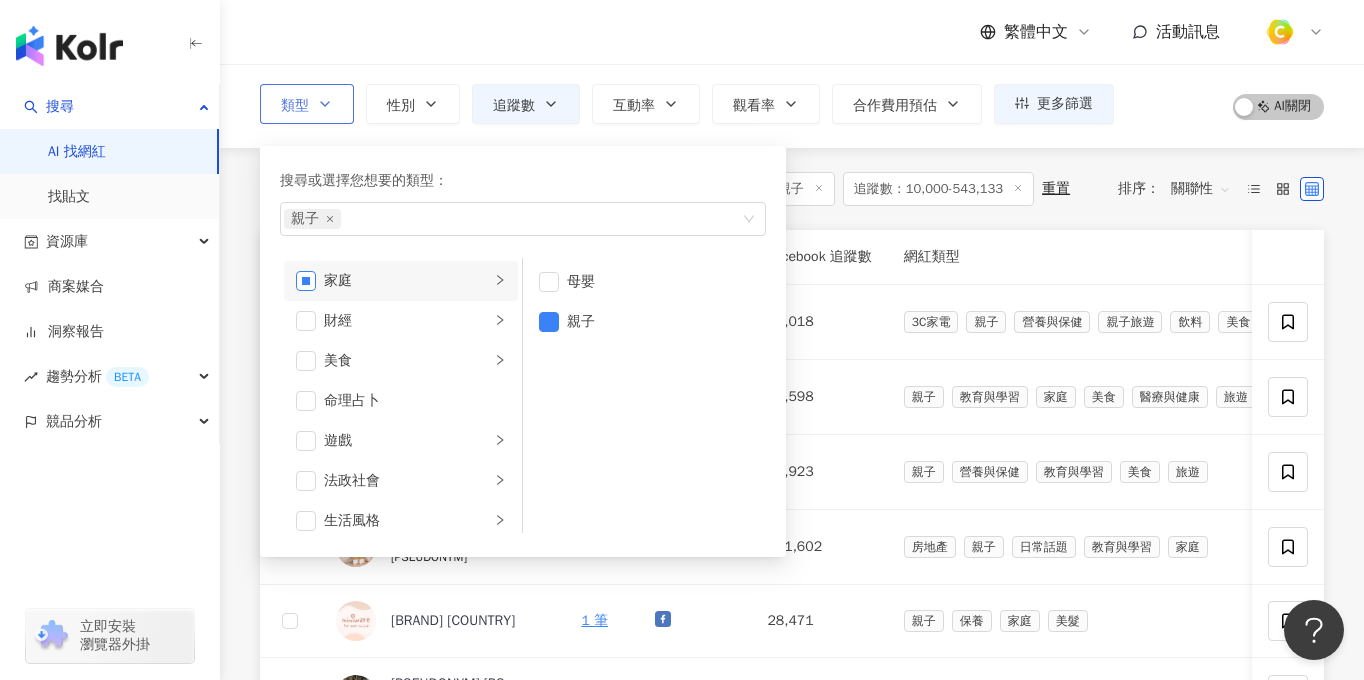 click at bounding box center (306, 281) 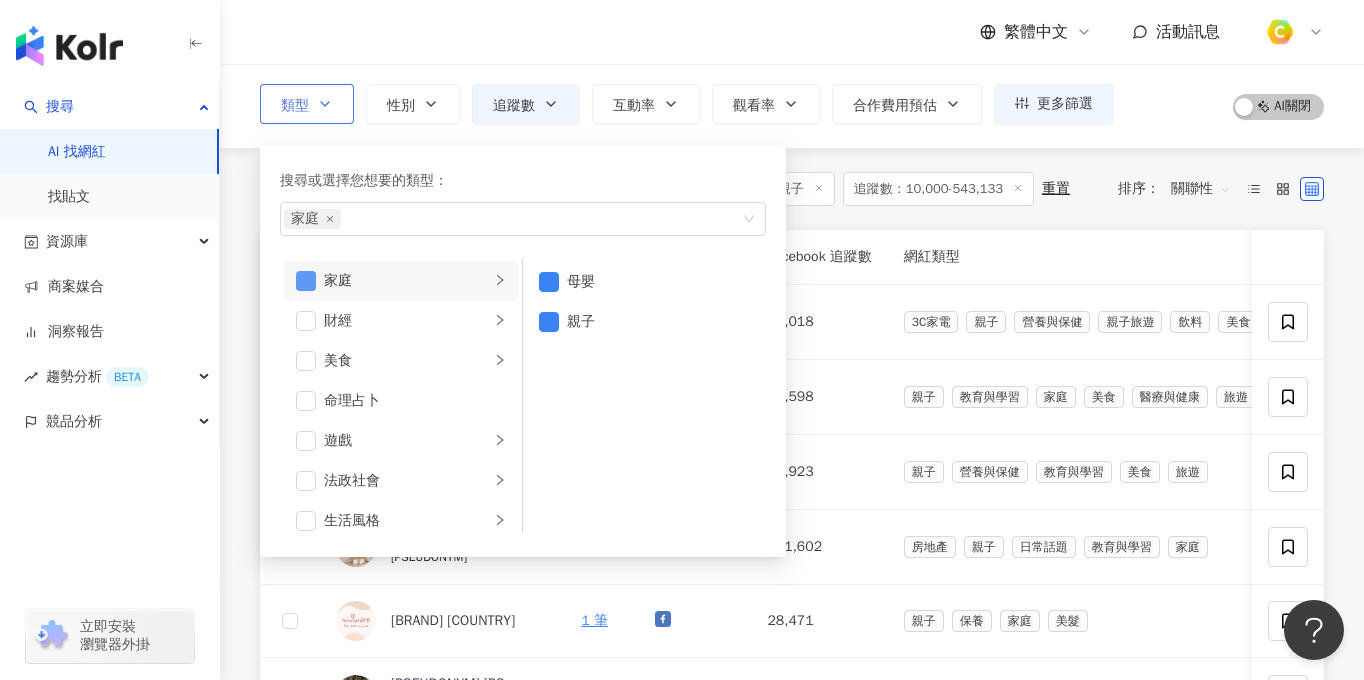 click at bounding box center [306, 281] 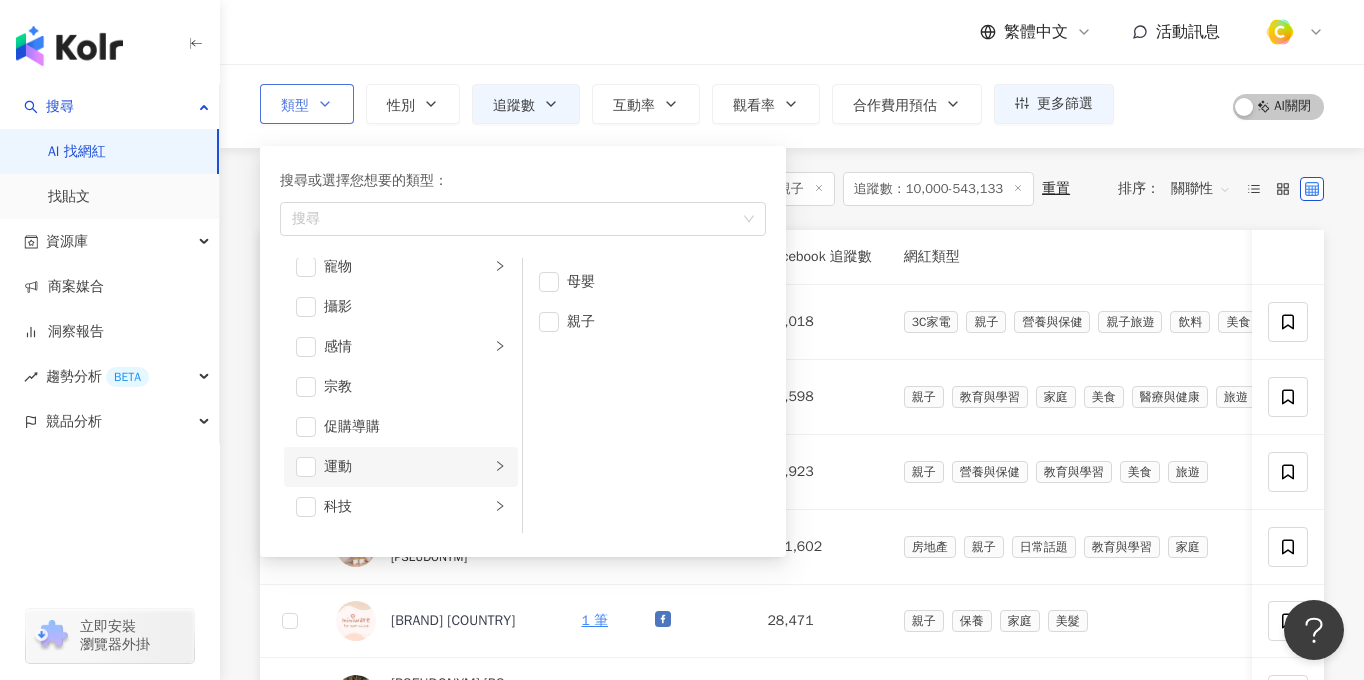 scroll, scrollTop: 693, scrollLeft: 0, axis: vertical 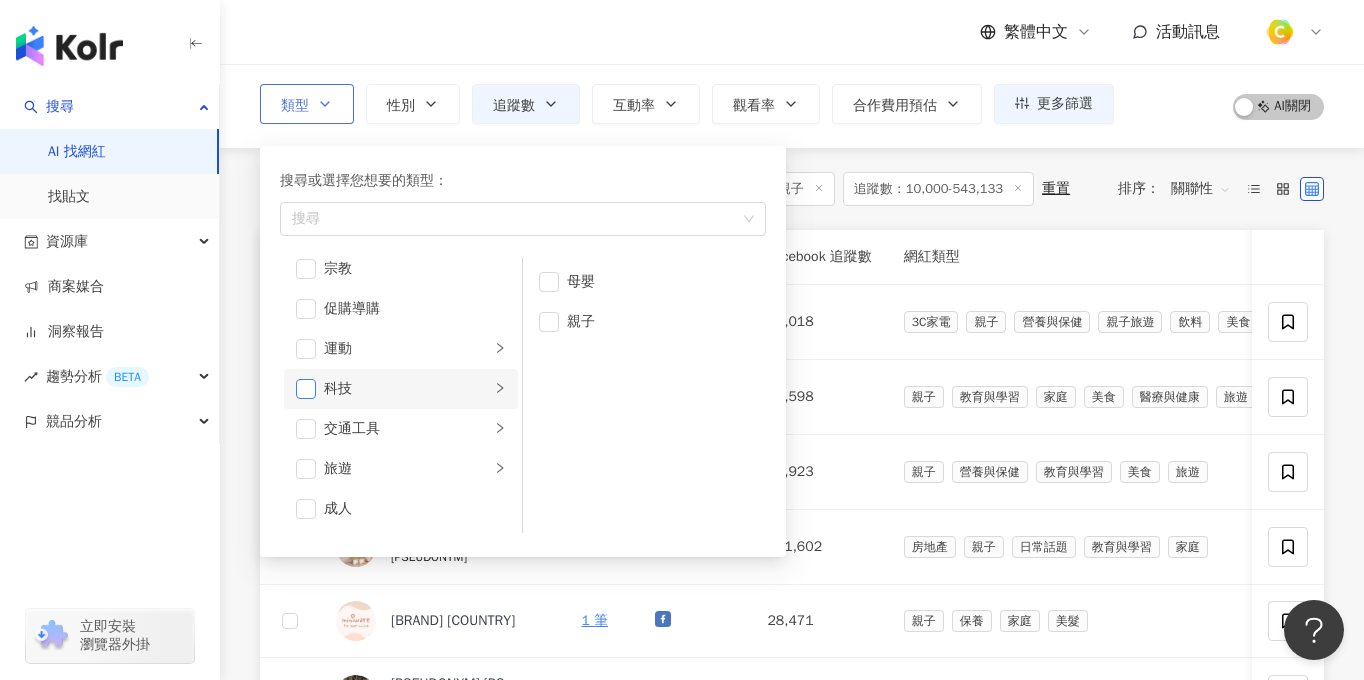 click at bounding box center (306, 389) 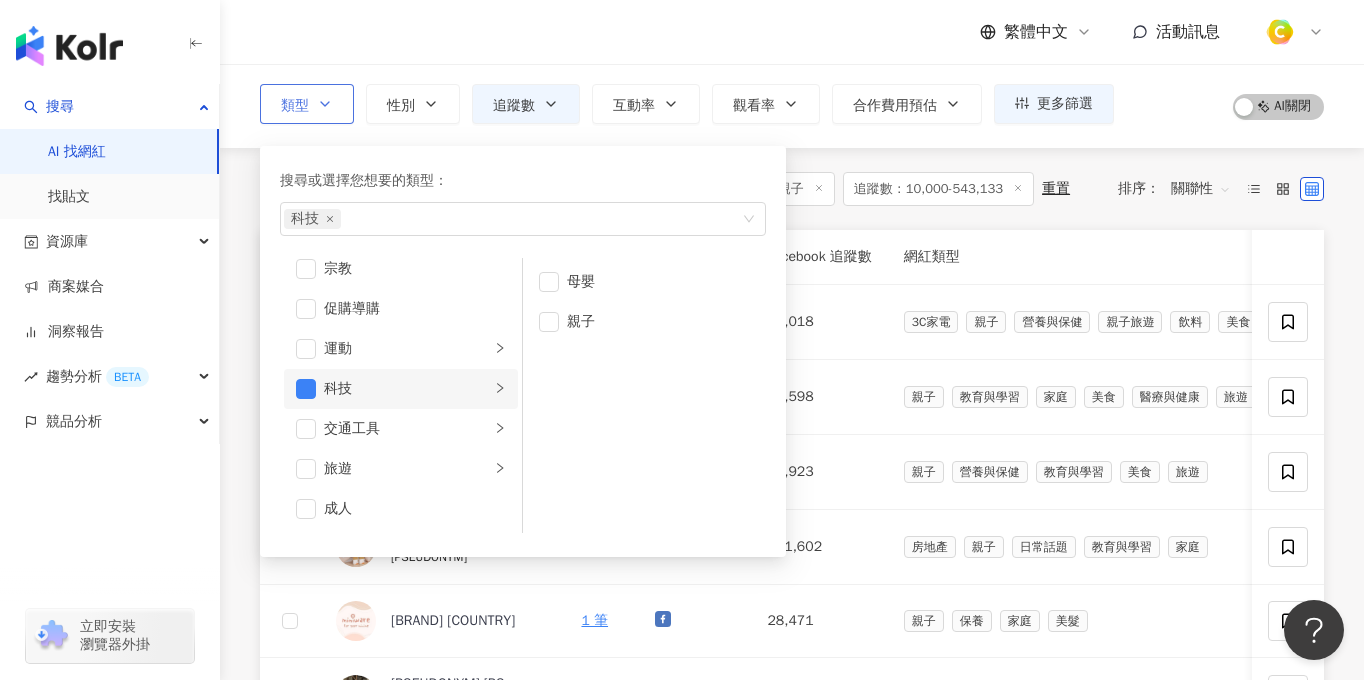 click on "科技" at bounding box center (407, 389) 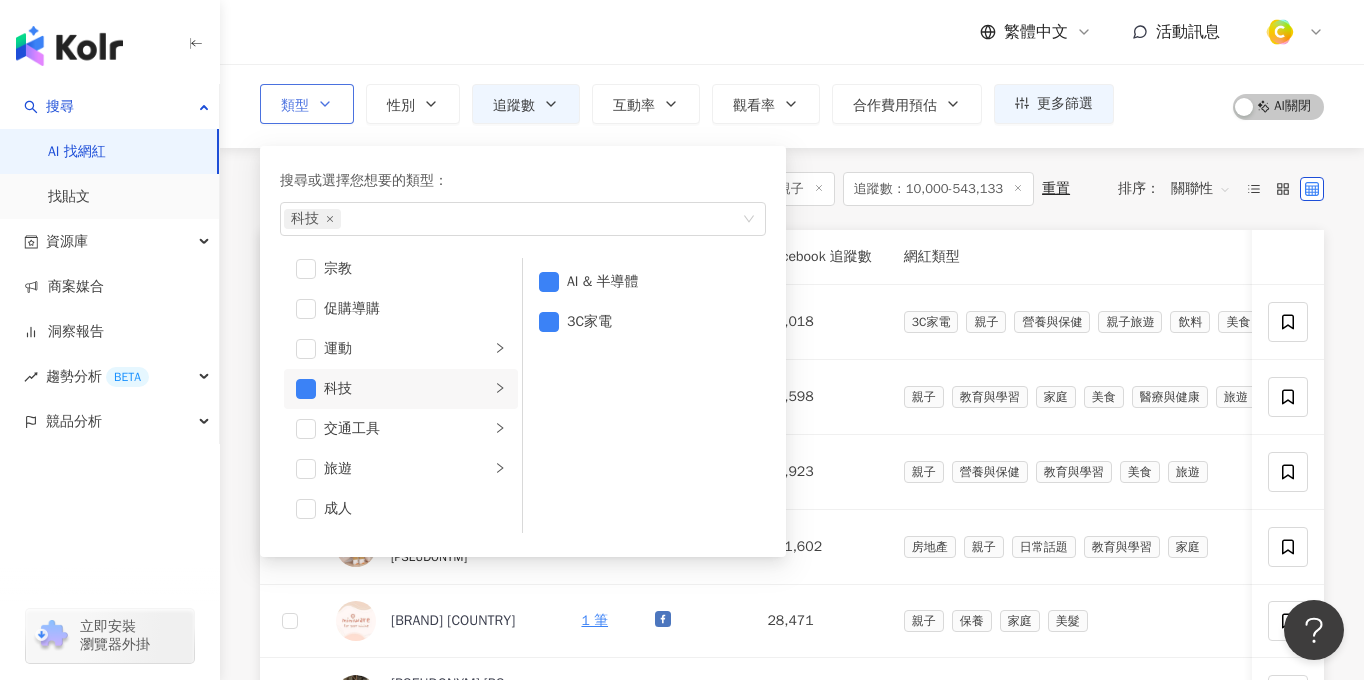 click on "科技" at bounding box center (407, 389) 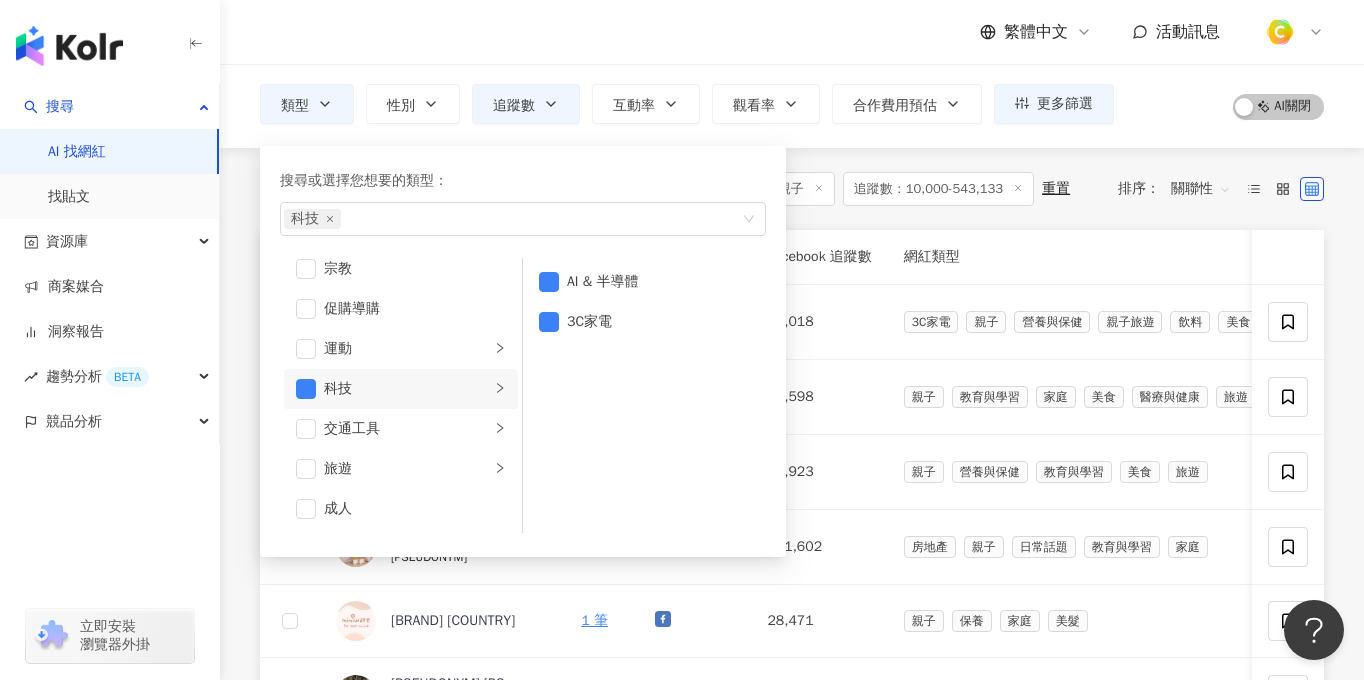 click on "您可能感興趣： 壓垮疥瘡治療的最後一根稻草  個人品牌工作坊  經營部落格  網路效益  網路之個人品牌工作坊  類型 搜尋或選擇您想要的類型： 科技   藝術與娛樂 美妝時尚 氣候和環境 日常話題 教育與學習 家庭 財經 美食 命理占卜 遊戲 法政社會 生活風格 影視娛樂 醫療與健康 寵物 攝影 感情 宗教 促購導購 運動 科技 交通工具 旅遊 成人 AI & 半導體 3C家電 性別 追蹤數 互動率 觀看率 合作費用預估  更多篩選 搜尋指引 AI  開啟 AI  關閉" at bounding box center (792, 83) 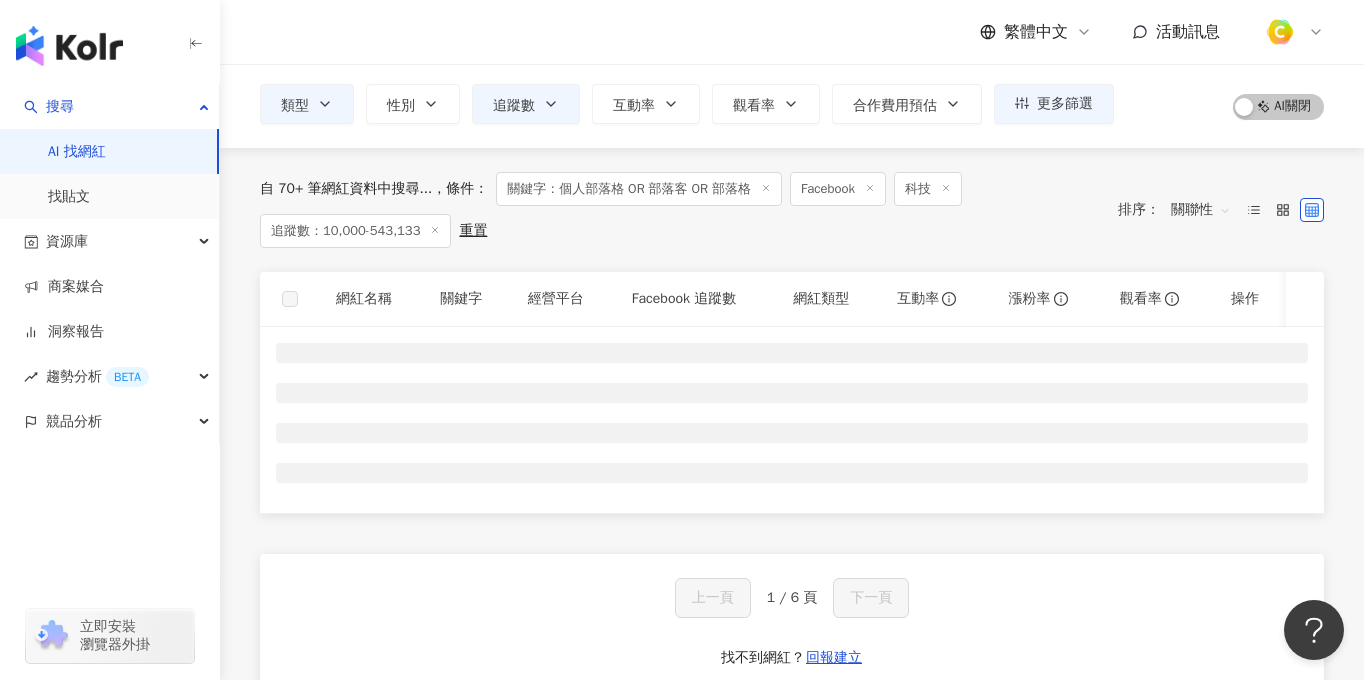 click on "台灣" at bounding box center [1165, 0] 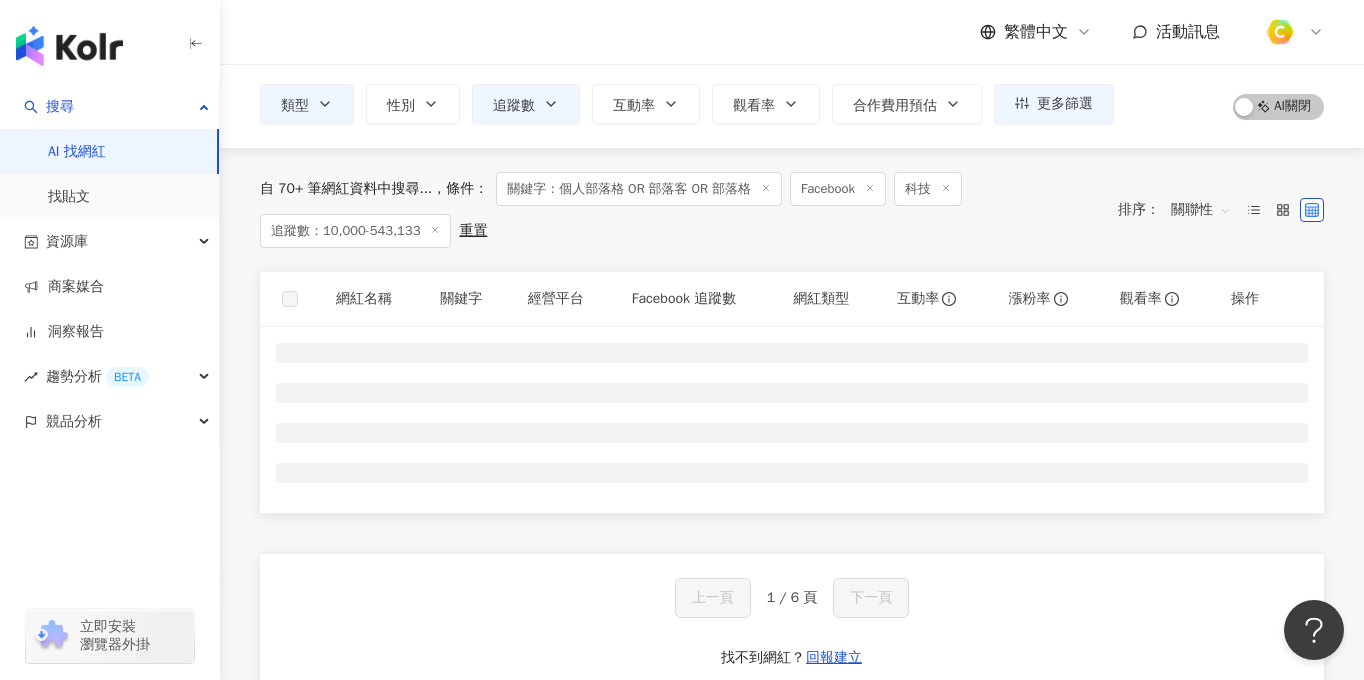 scroll, scrollTop: 0, scrollLeft: 0, axis: both 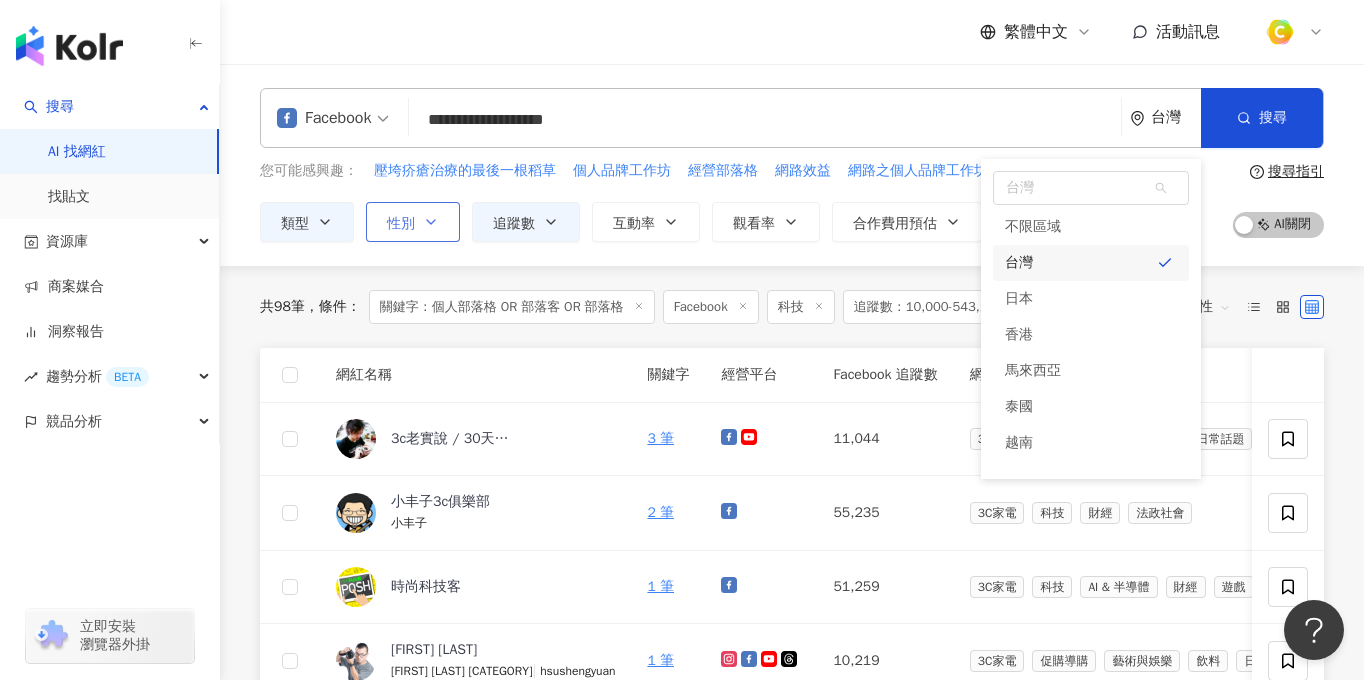 click 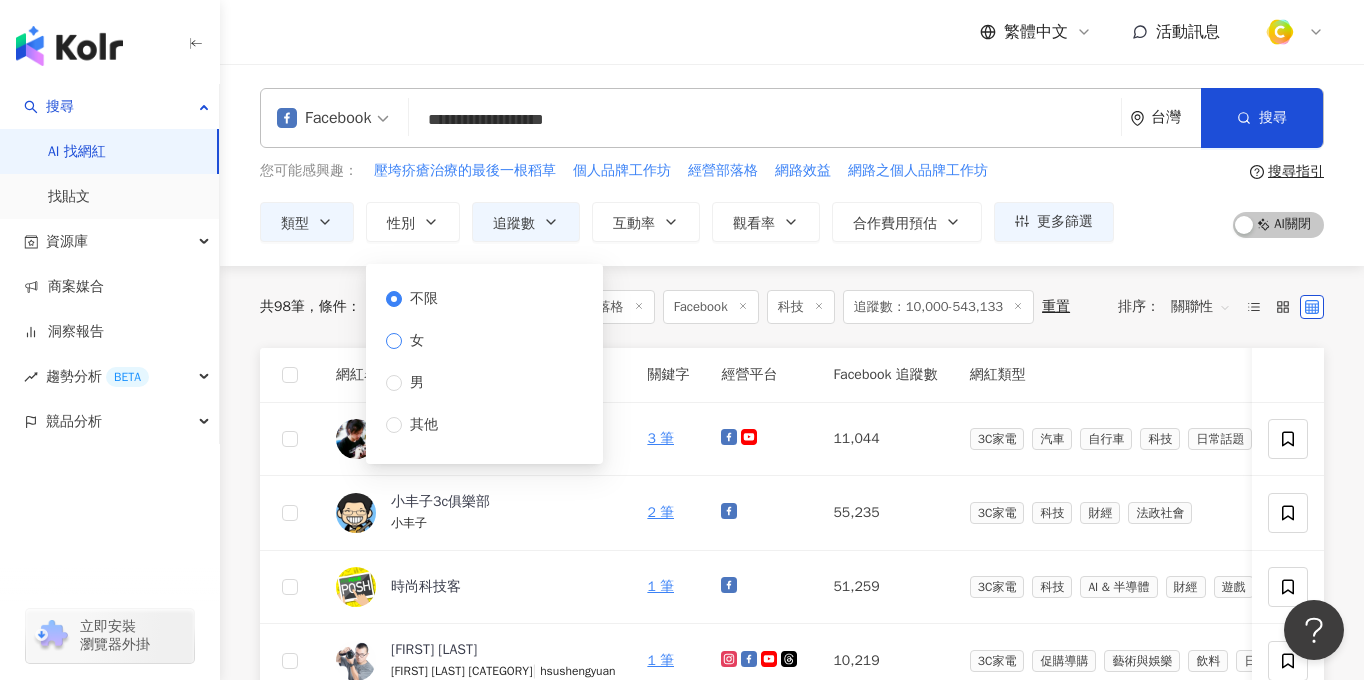 click on "女" at bounding box center (417, 341) 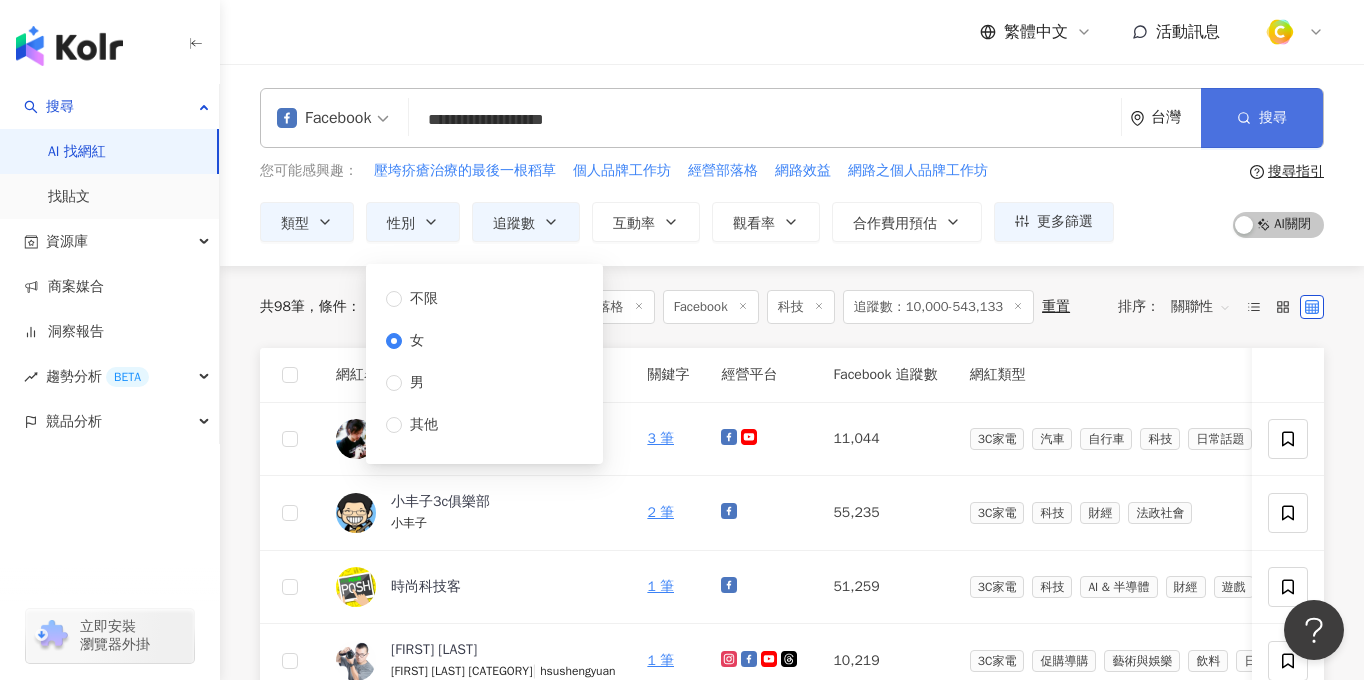 click on "搜尋" at bounding box center (1273, 118) 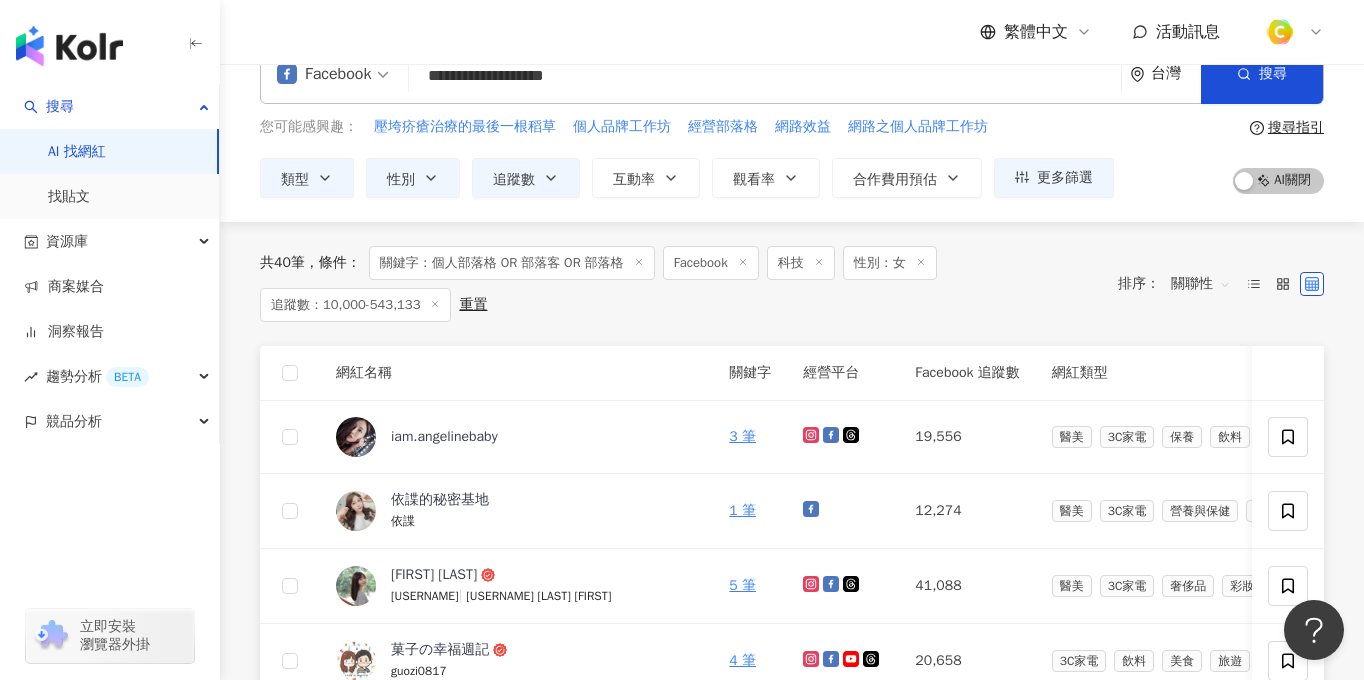 scroll, scrollTop: 46, scrollLeft: 0, axis: vertical 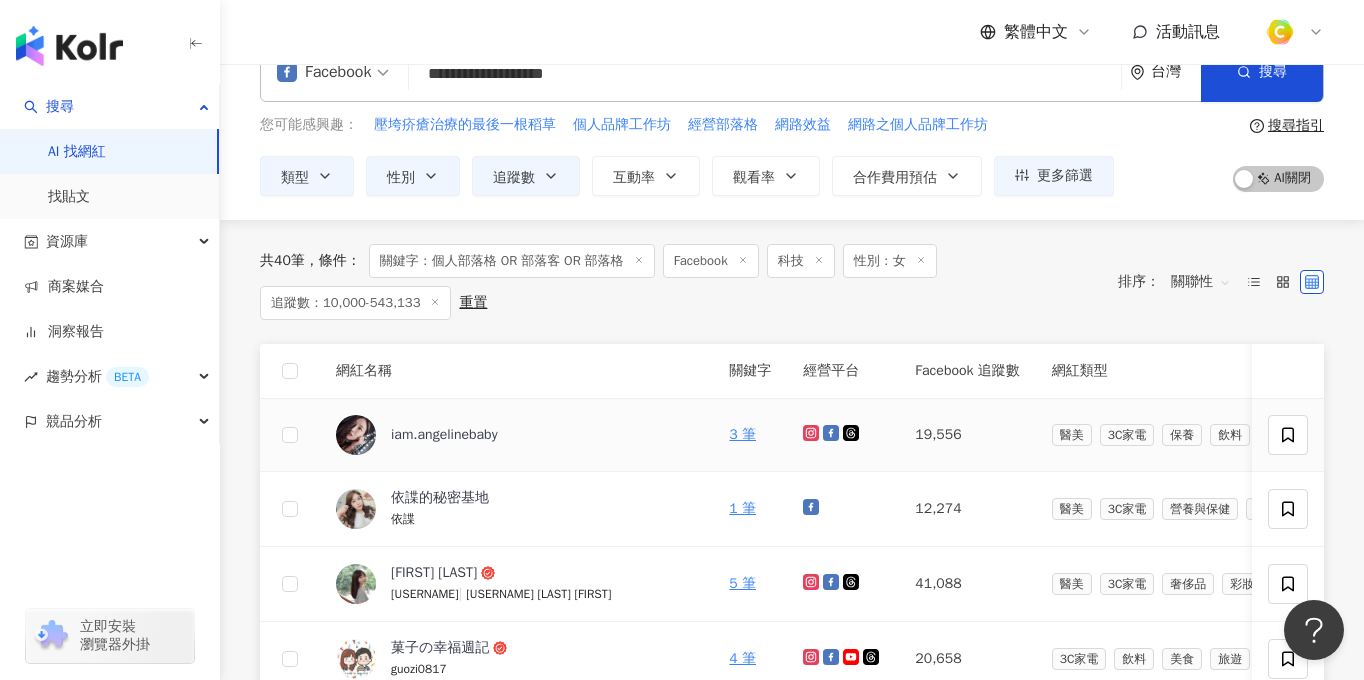 type 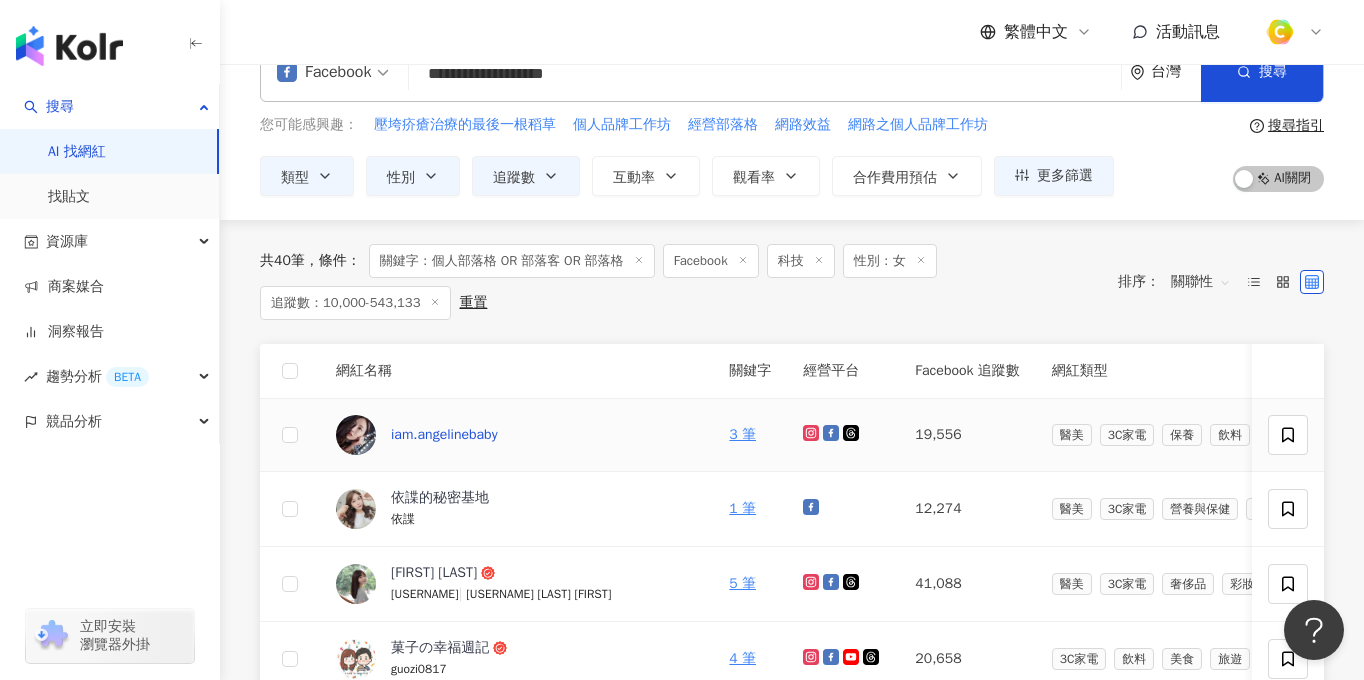 click on "iam.angelinebaby" at bounding box center (444, 435) 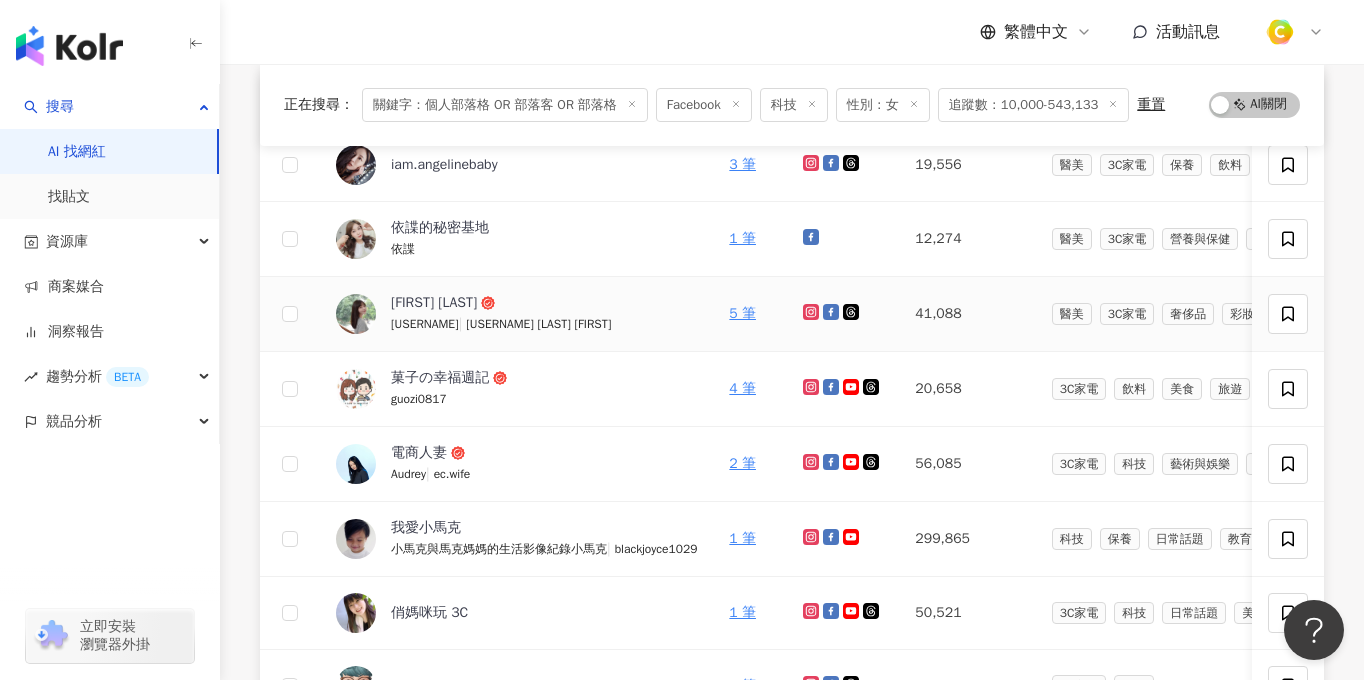 scroll, scrollTop: 284, scrollLeft: 0, axis: vertical 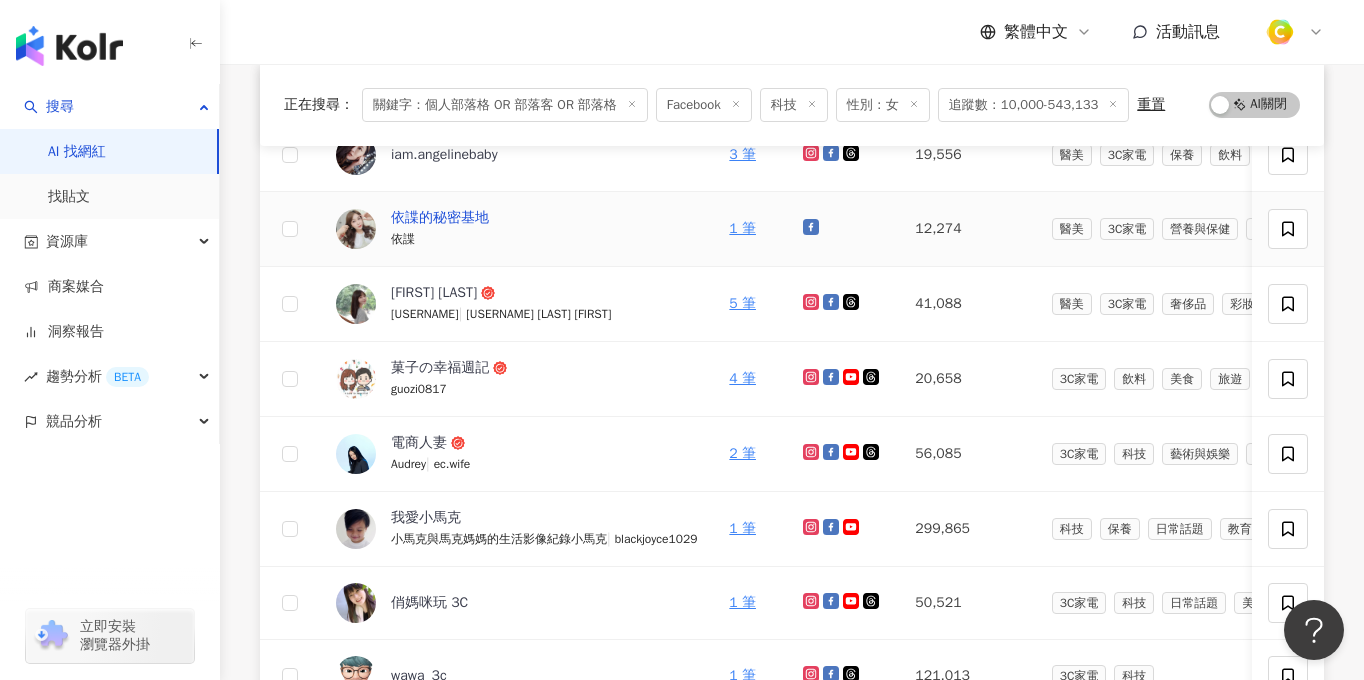 click on "依諜的秘密基地" at bounding box center [440, 218] 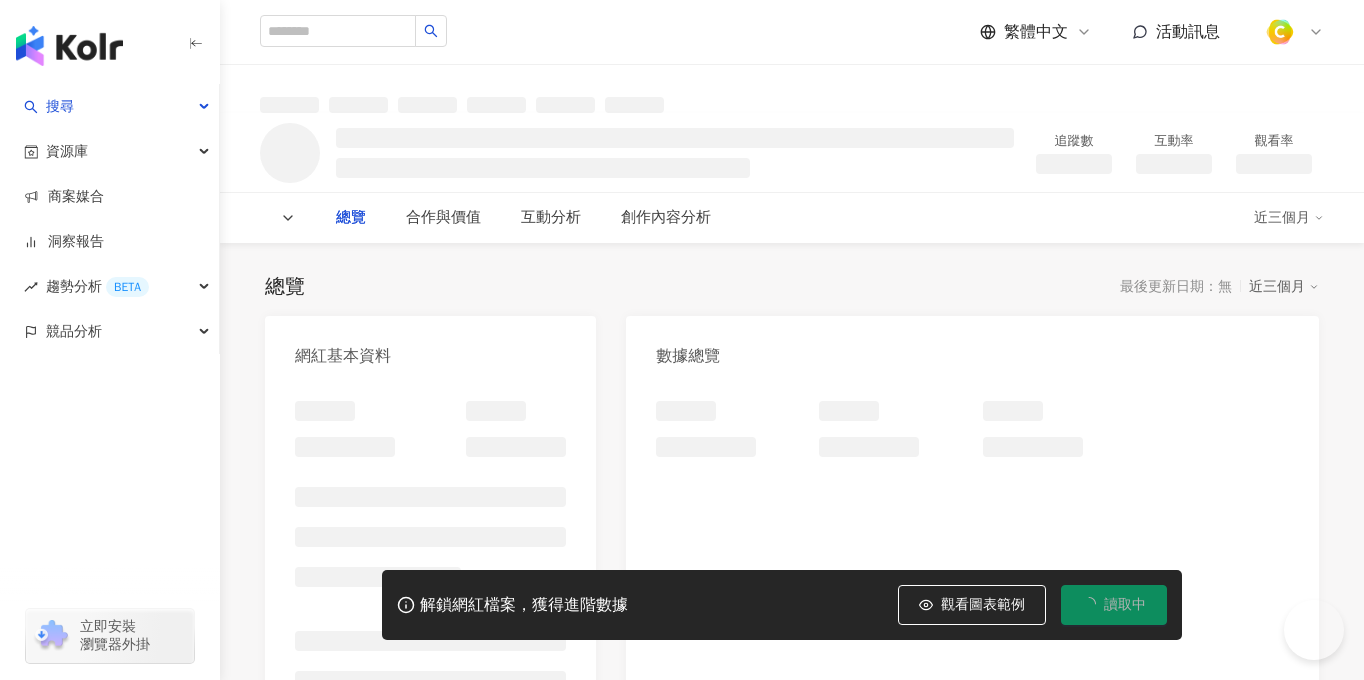 scroll, scrollTop: 0, scrollLeft: 0, axis: both 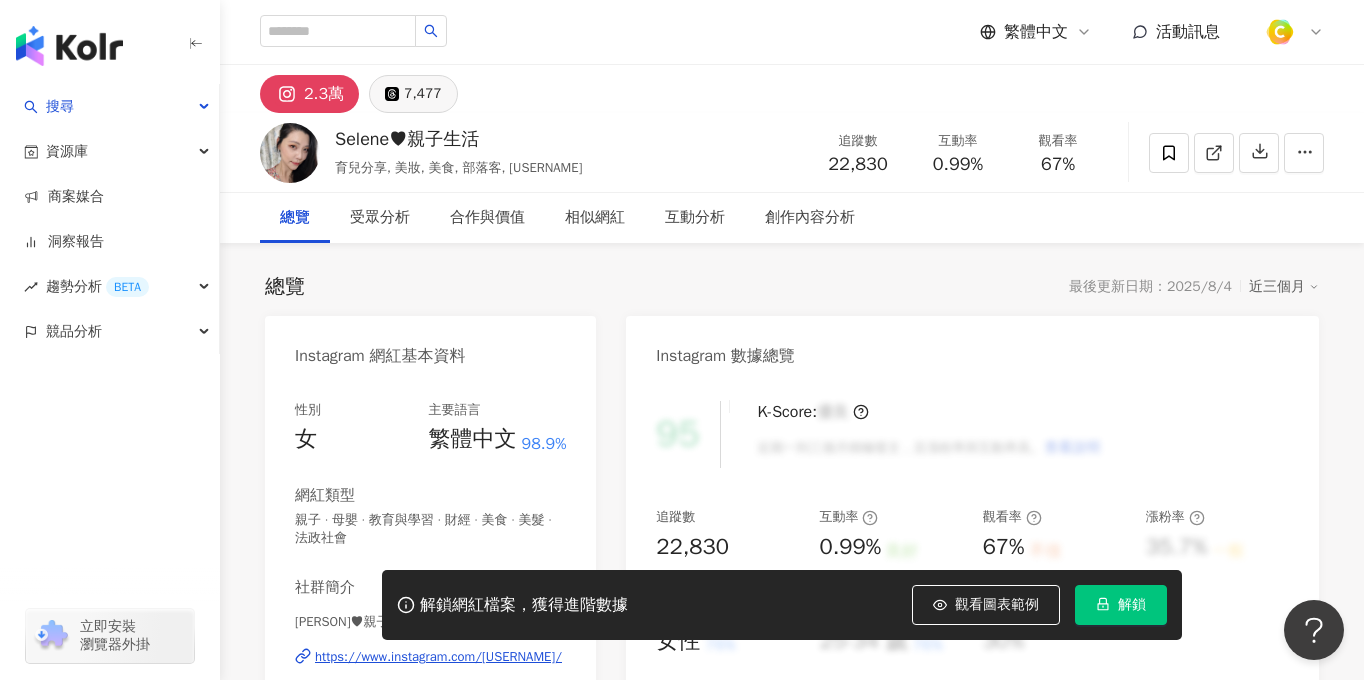 click on "7,477" at bounding box center (423, 94) 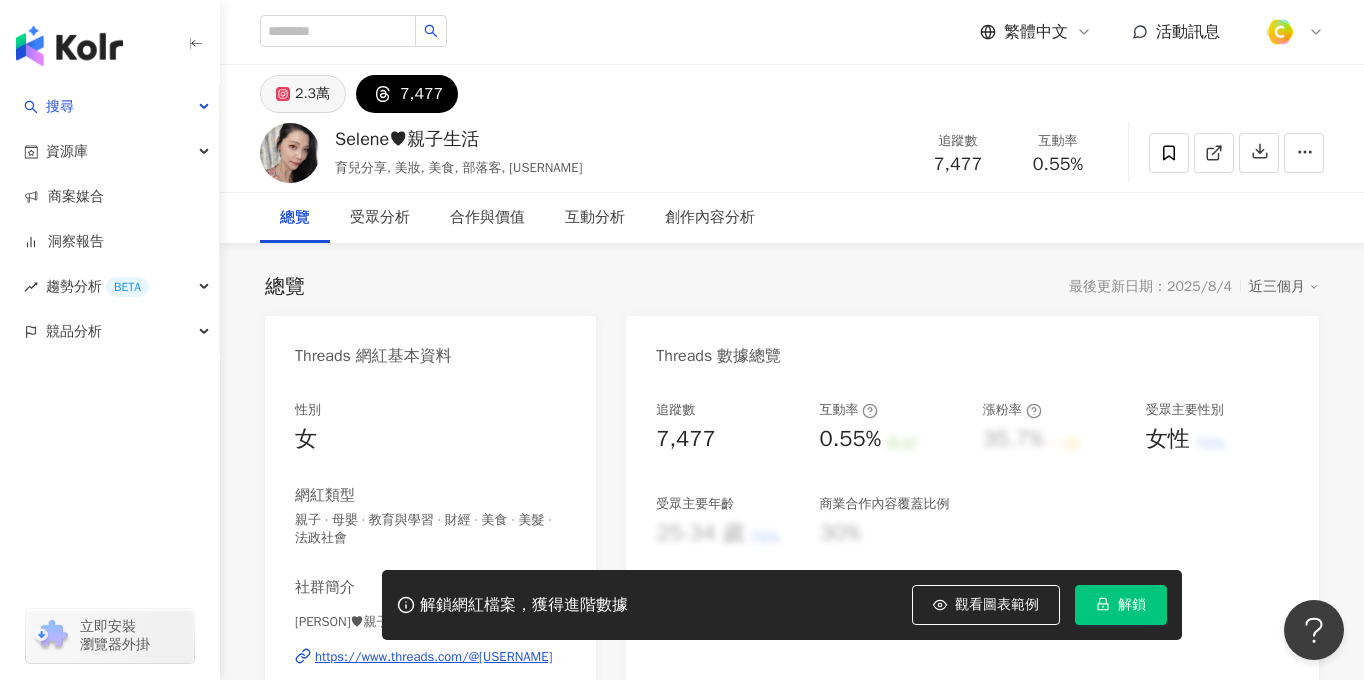 click on "2.3萬" at bounding box center [303, 94] 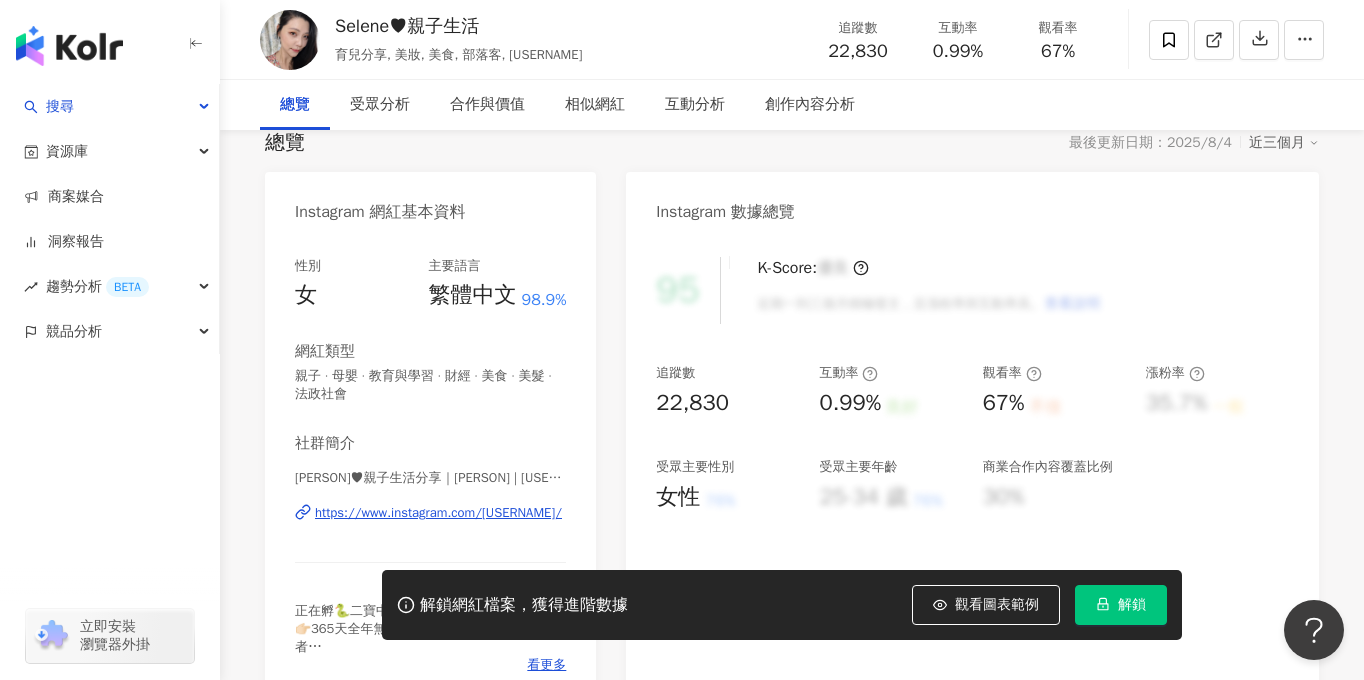 scroll, scrollTop: 252, scrollLeft: 0, axis: vertical 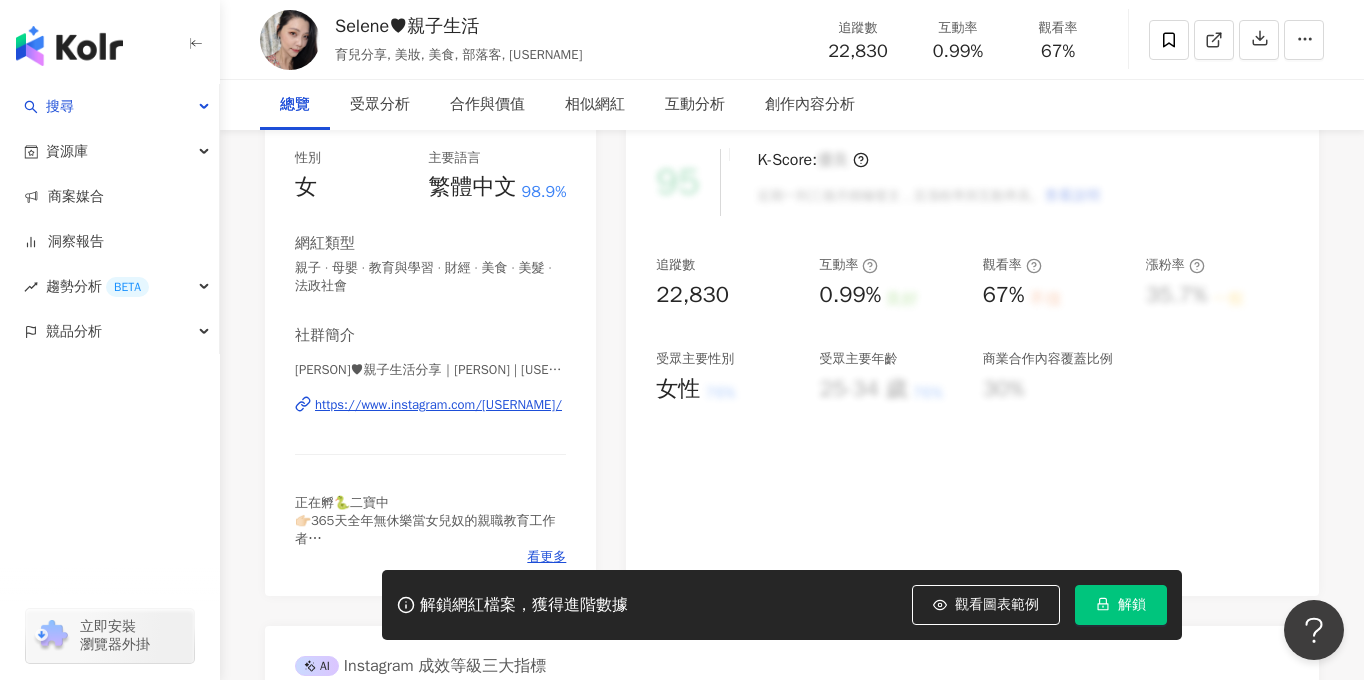 type 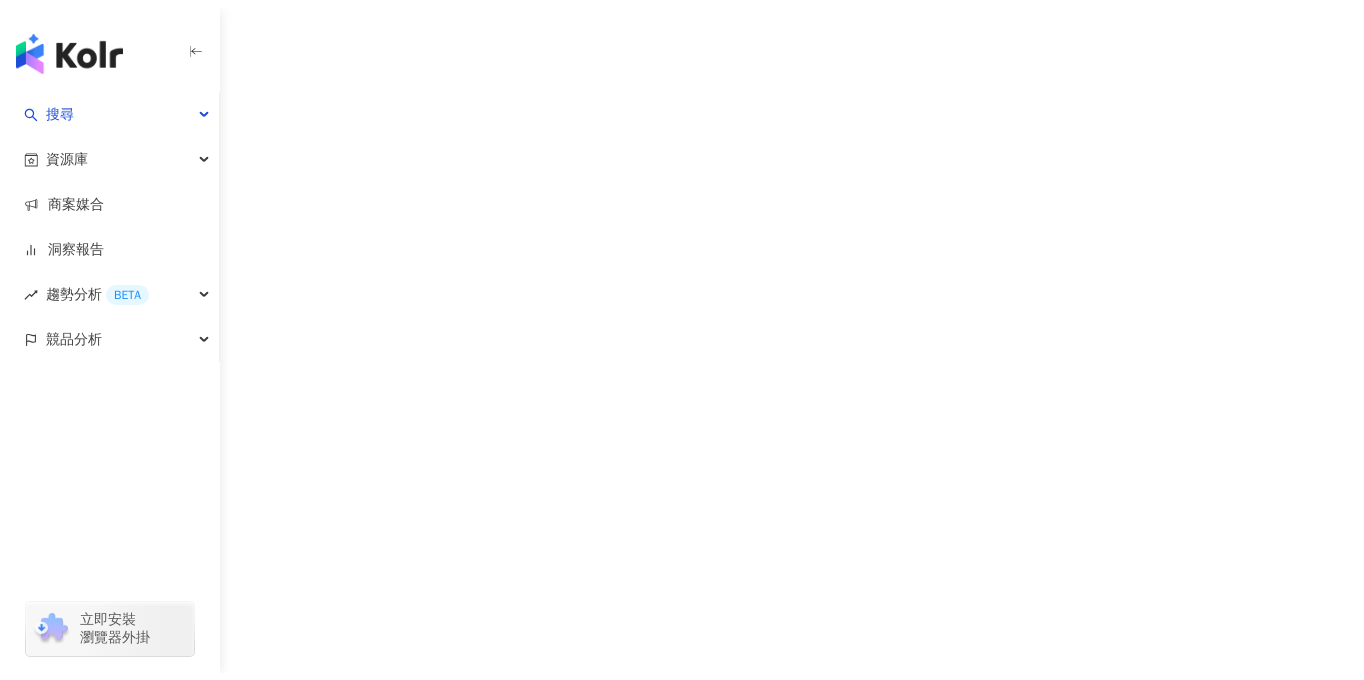 scroll, scrollTop: 0, scrollLeft: 0, axis: both 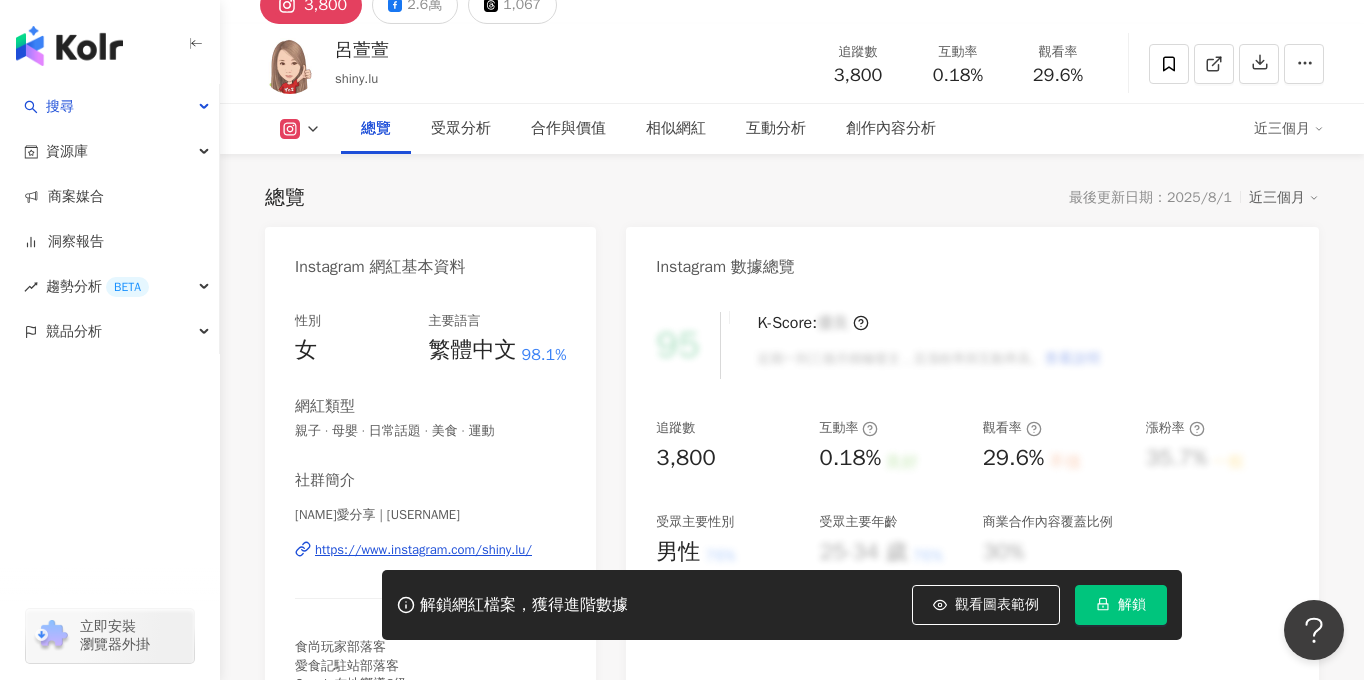 click on "呂萱萱 shiny.lu 追蹤數 3,800 互動率 0.18% 觀看率 29.6% 總覽 受眾分析 合作與價值 相似網紅 互動分析 創作內容分析 近三個月" at bounding box center (792, 89) 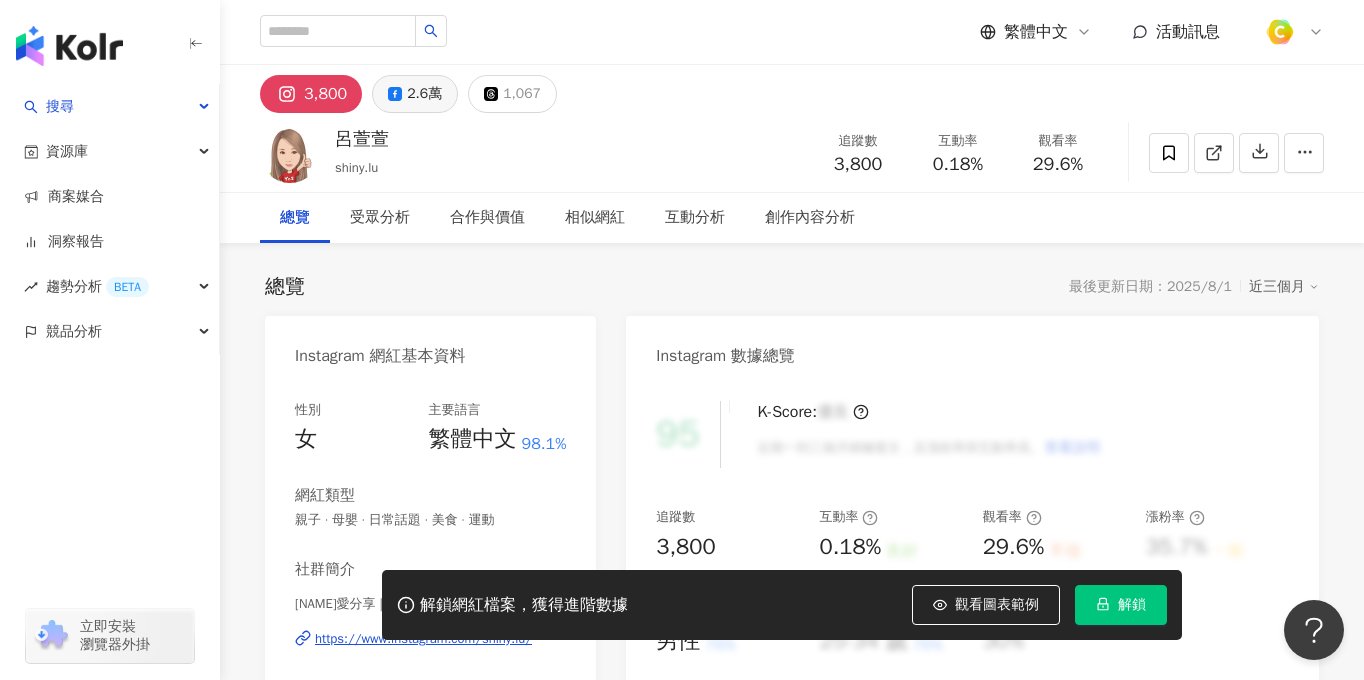click on "2.6萬" at bounding box center [424, 94] 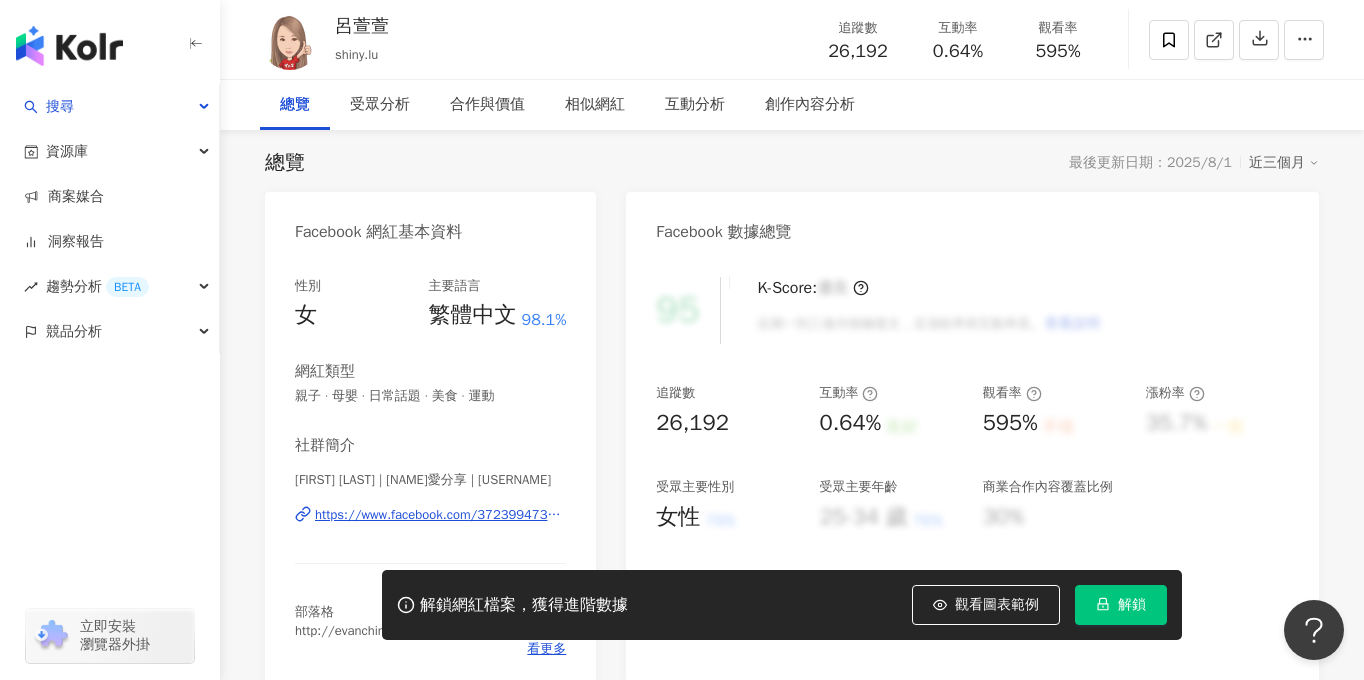 scroll, scrollTop: 187, scrollLeft: 0, axis: vertical 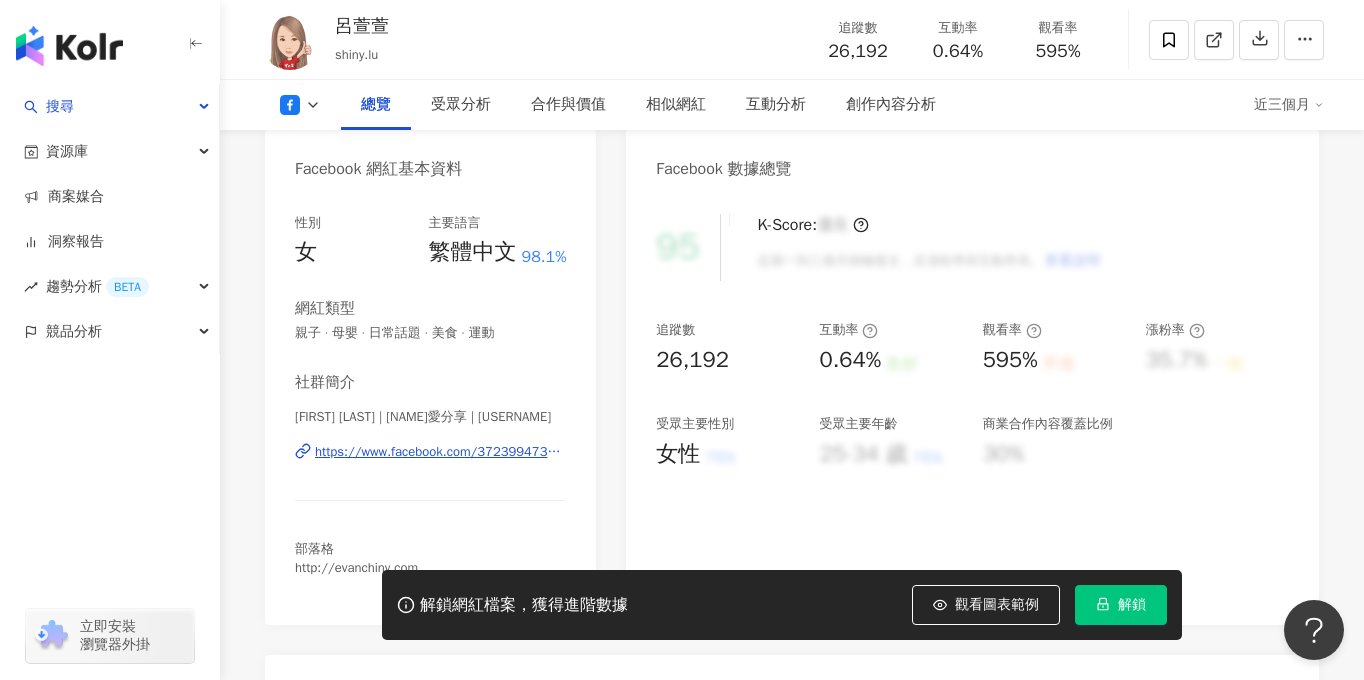 type 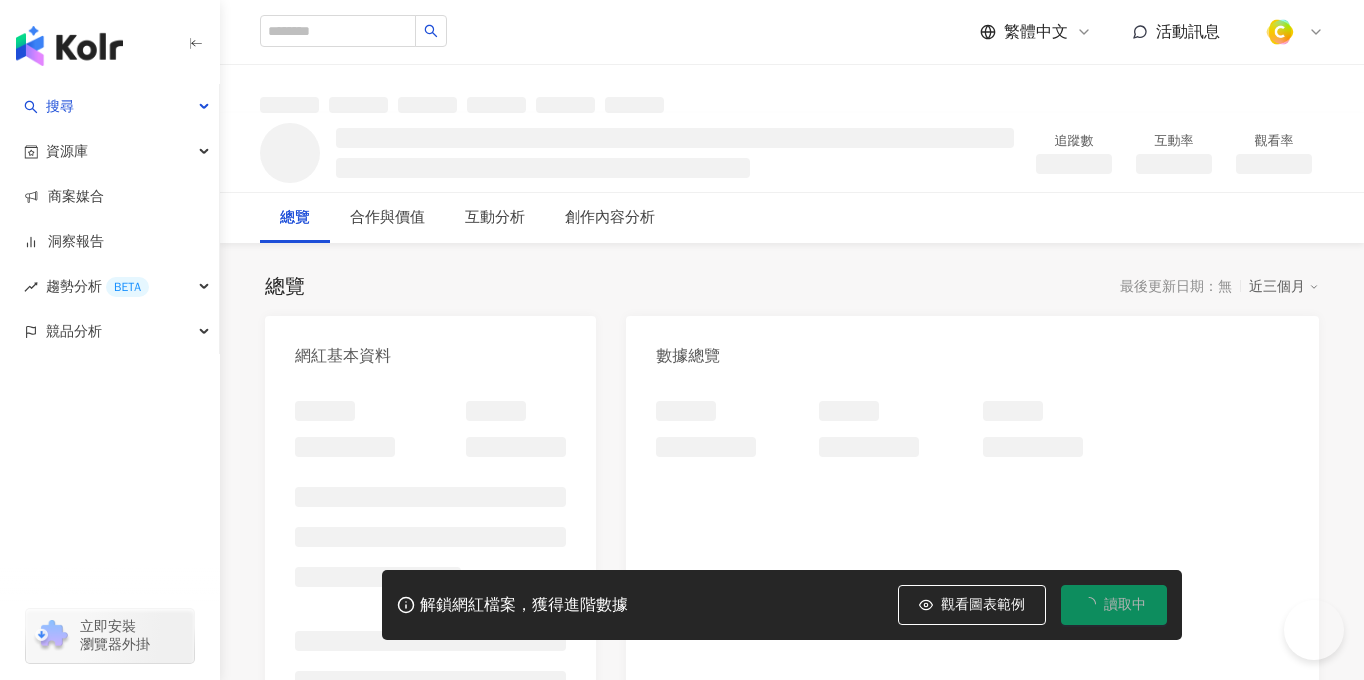 scroll, scrollTop: 0, scrollLeft: 0, axis: both 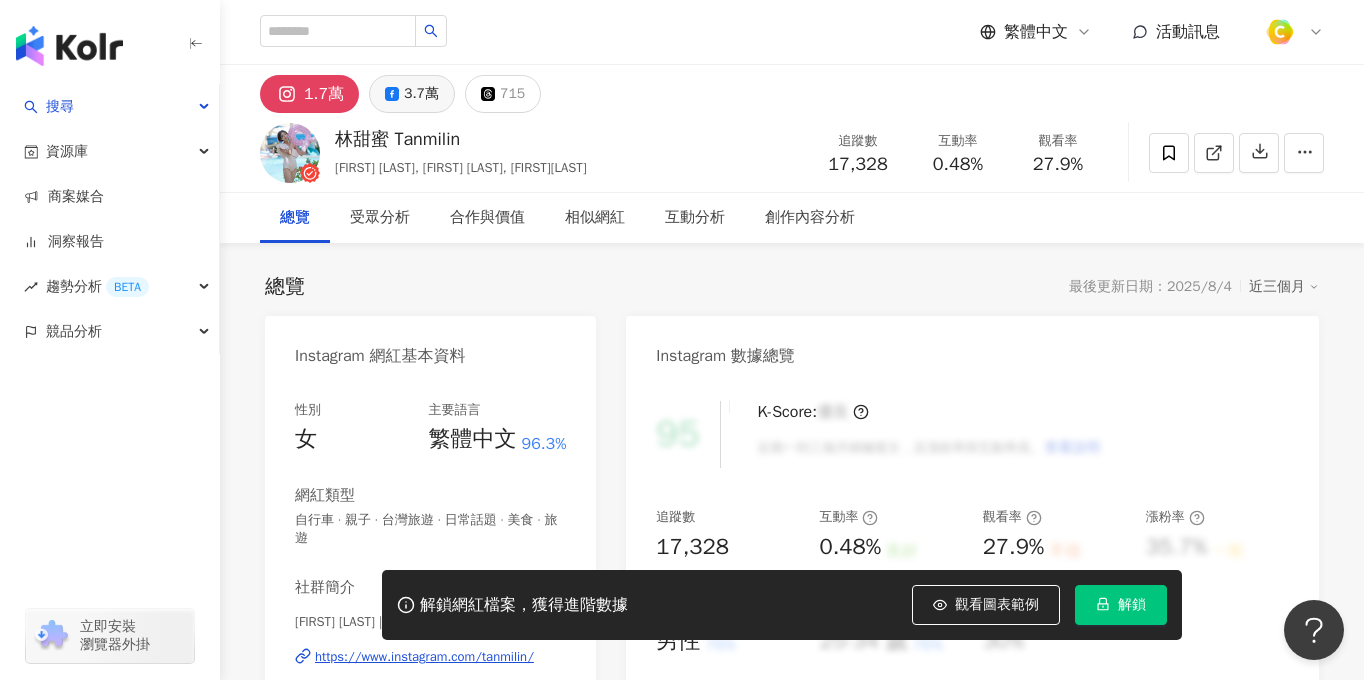 click on "3.7萬" at bounding box center (421, 94) 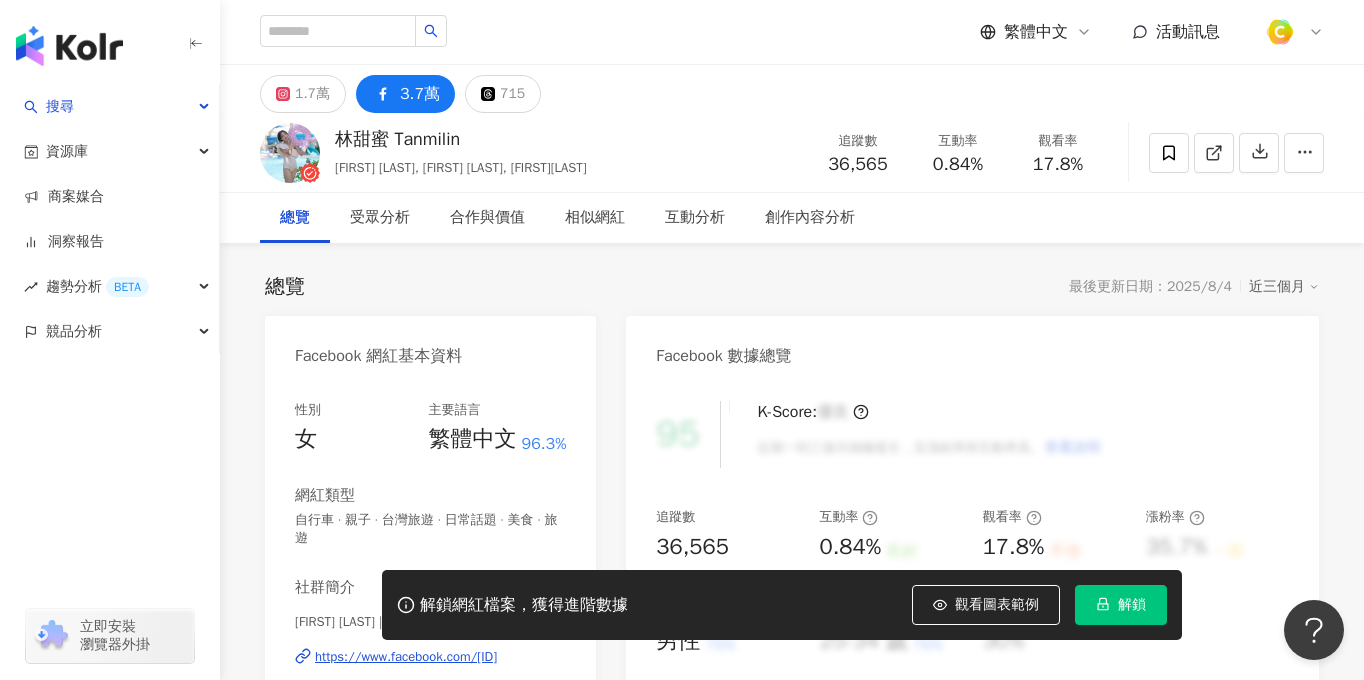 scroll, scrollTop: 271, scrollLeft: 0, axis: vertical 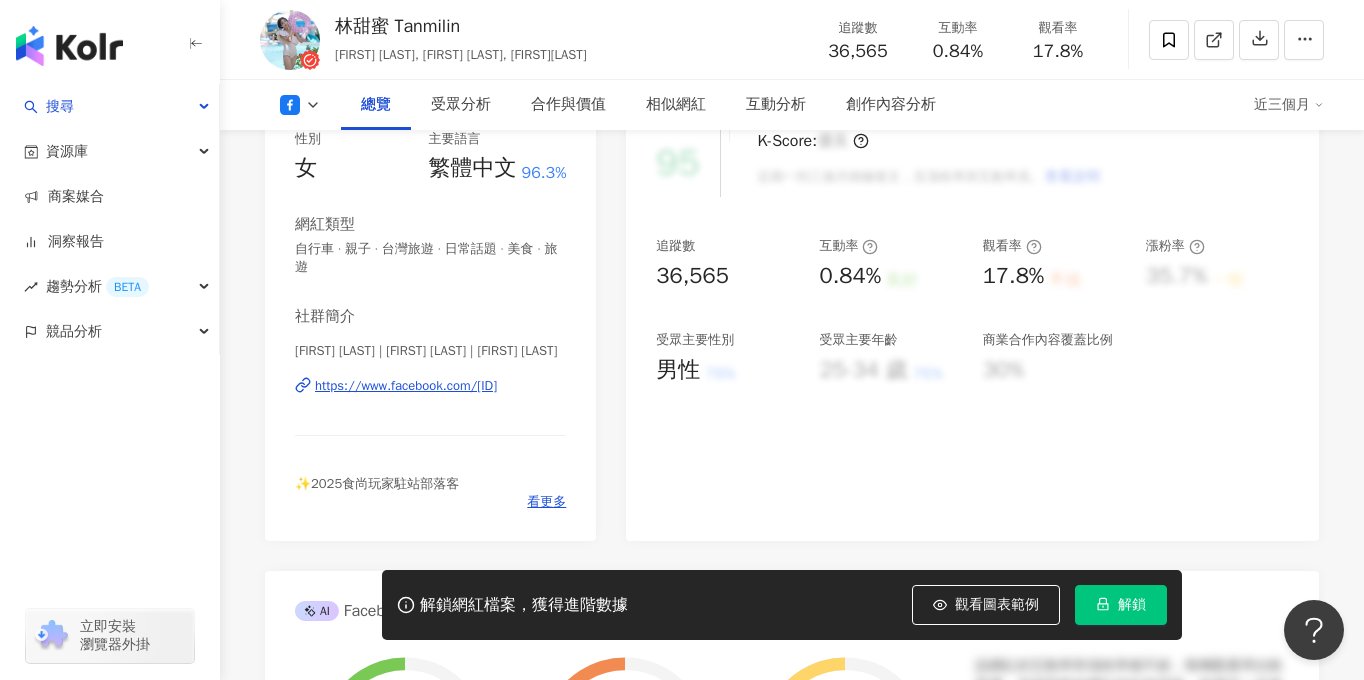 type 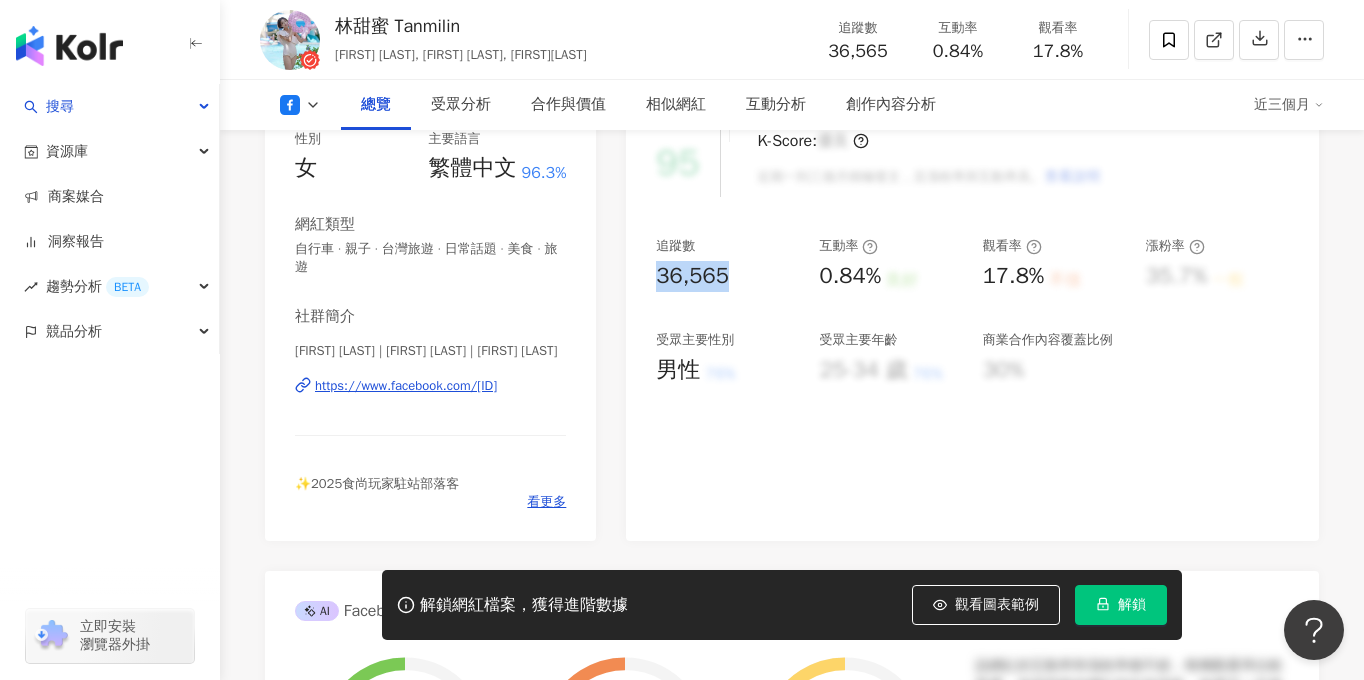 drag, startPoint x: 661, startPoint y: 269, endPoint x: 767, endPoint y: 270, distance: 106.004715 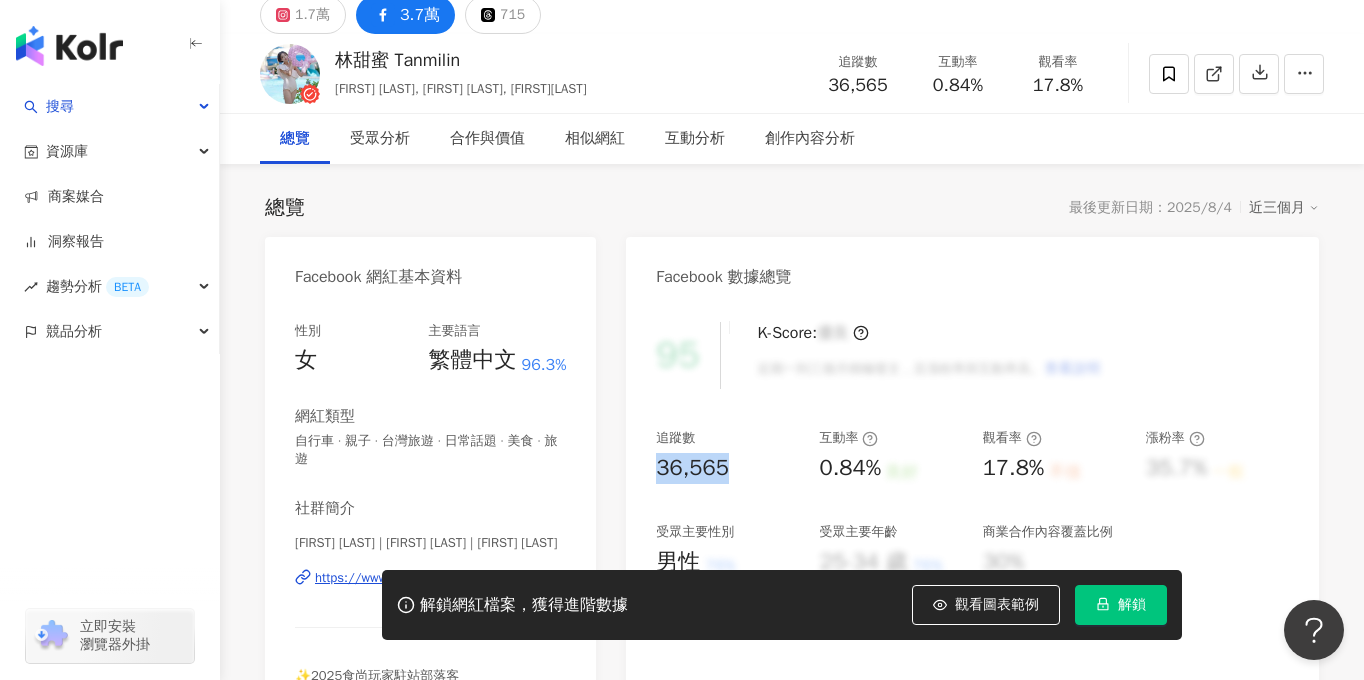 scroll, scrollTop: 0, scrollLeft: 0, axis: both 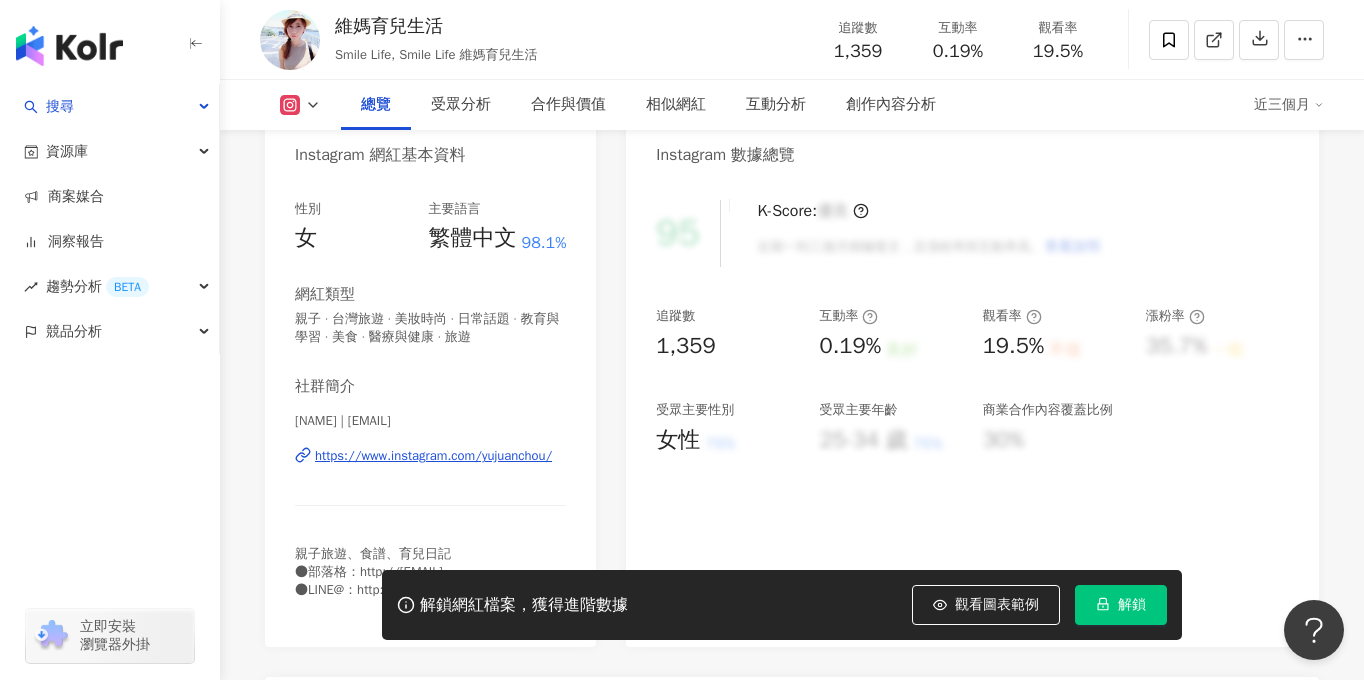 click on "7.4萬" at bounding box center (424, -107) 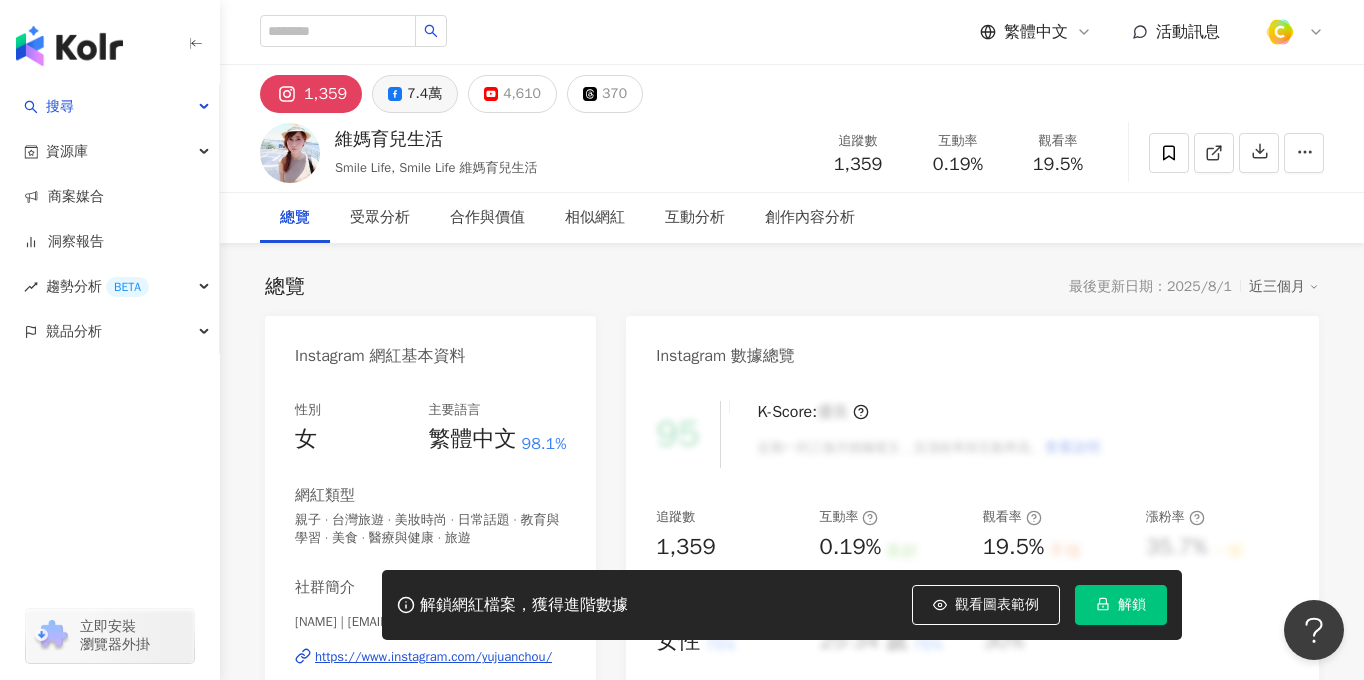 click on "7.4萬" at bounding box center [424, 94] 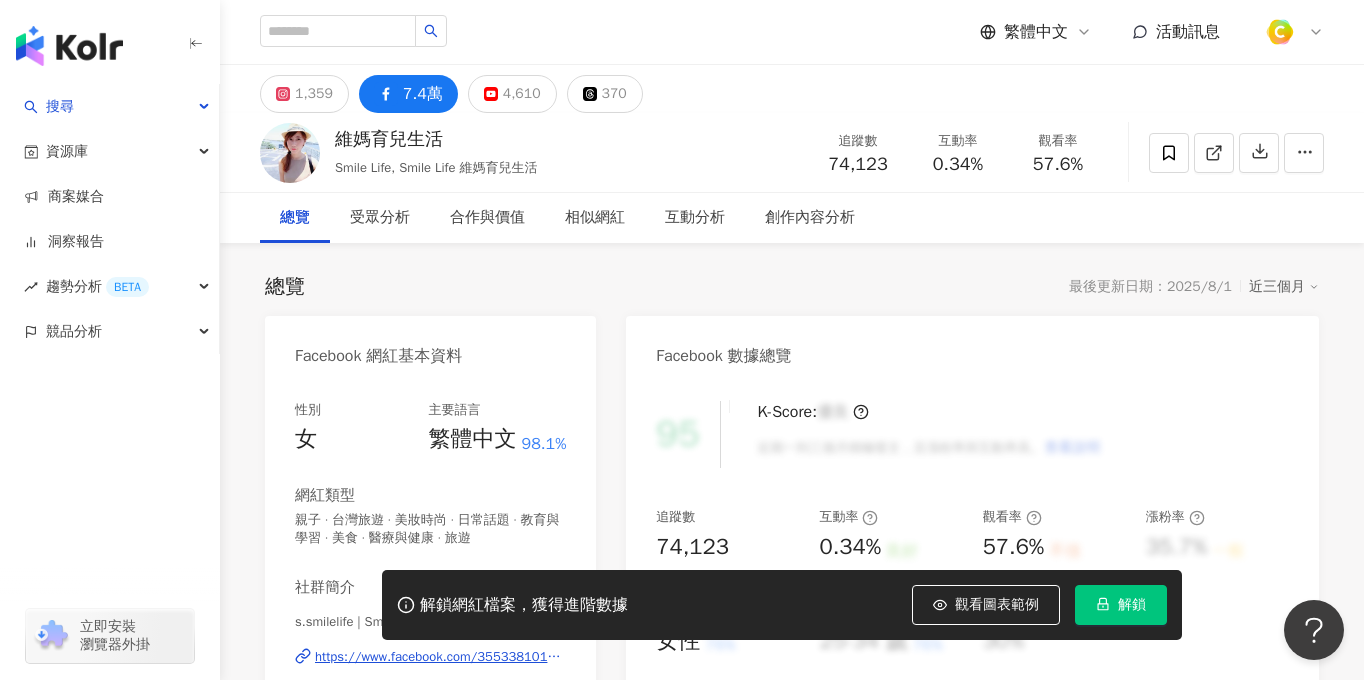 scroll, scrollTop: 272, scrollLeft: 0, axis: vertical 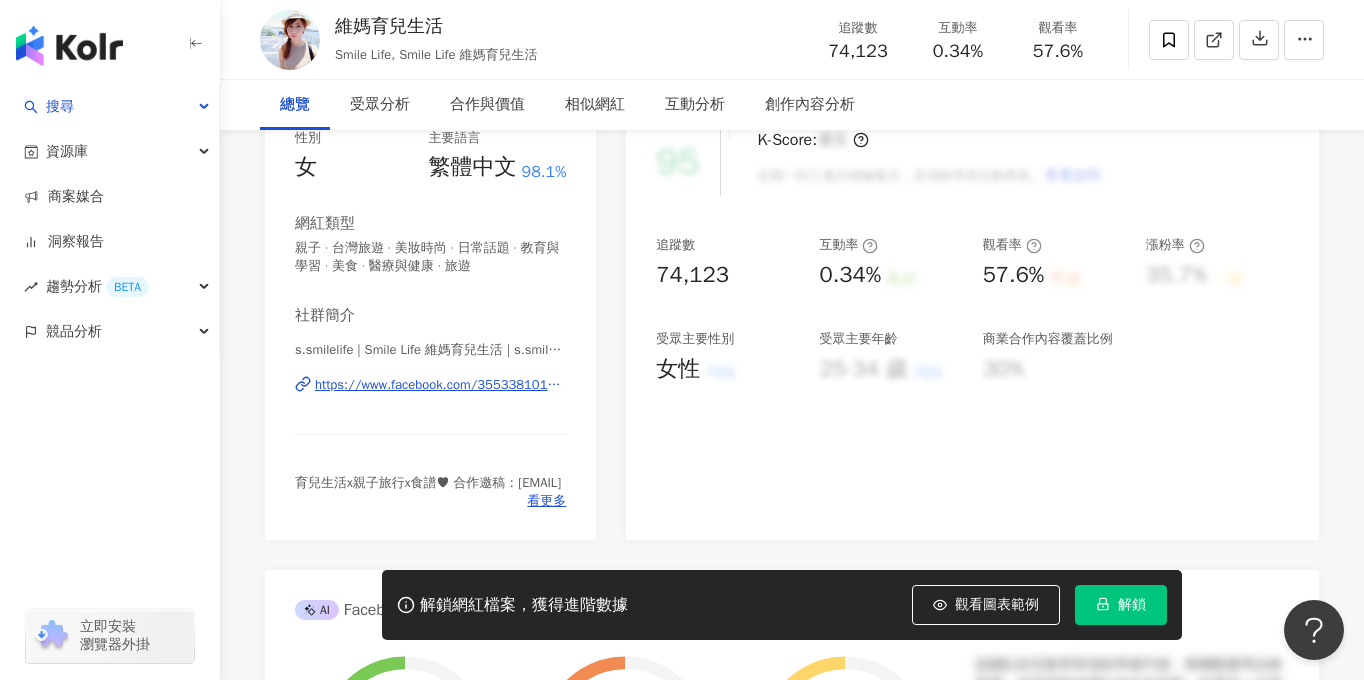 type 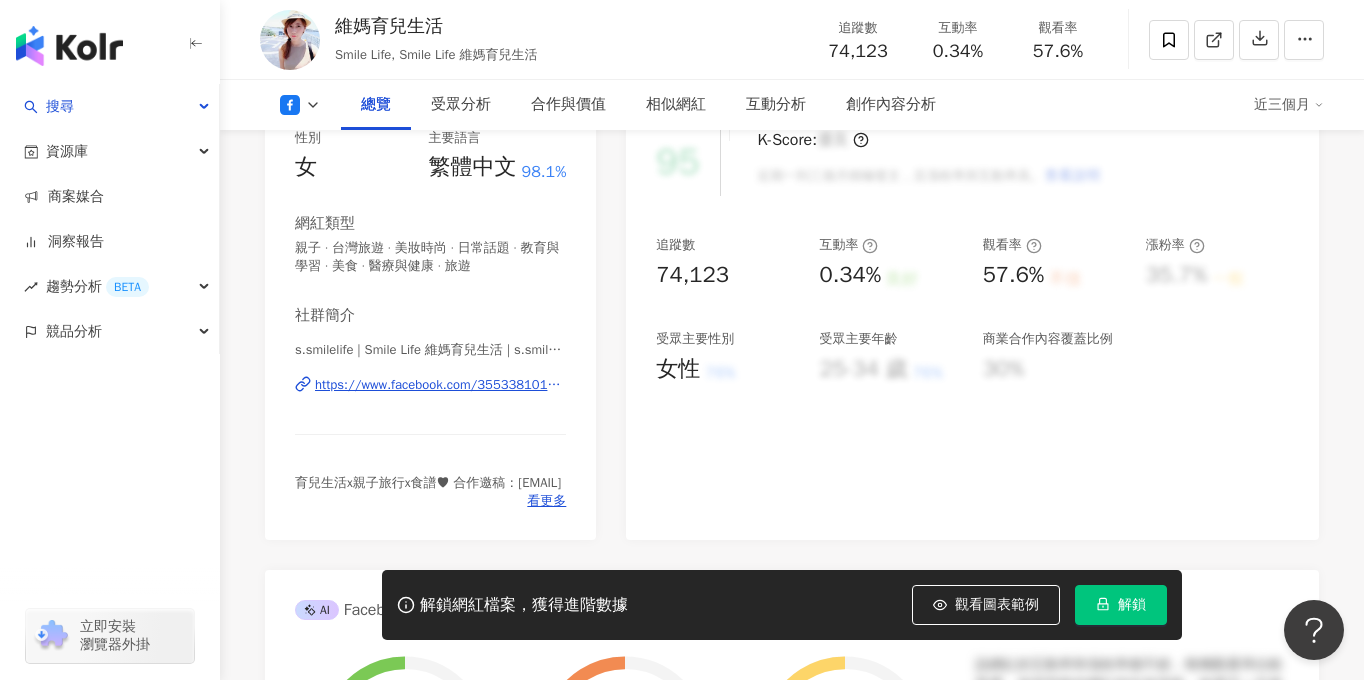 click on "https://www.facebook.com/355338101207834" at bounding box center [440, 385] 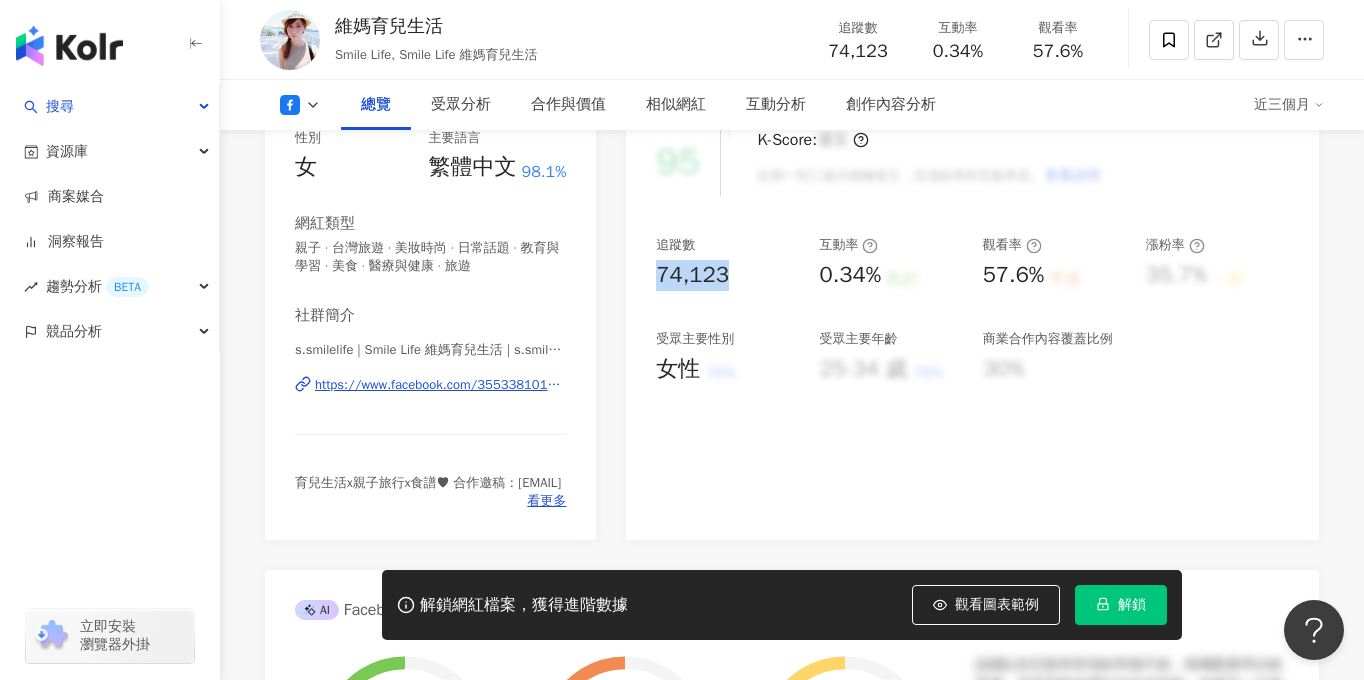 click on "74,123" at bounding box center [692, 275] 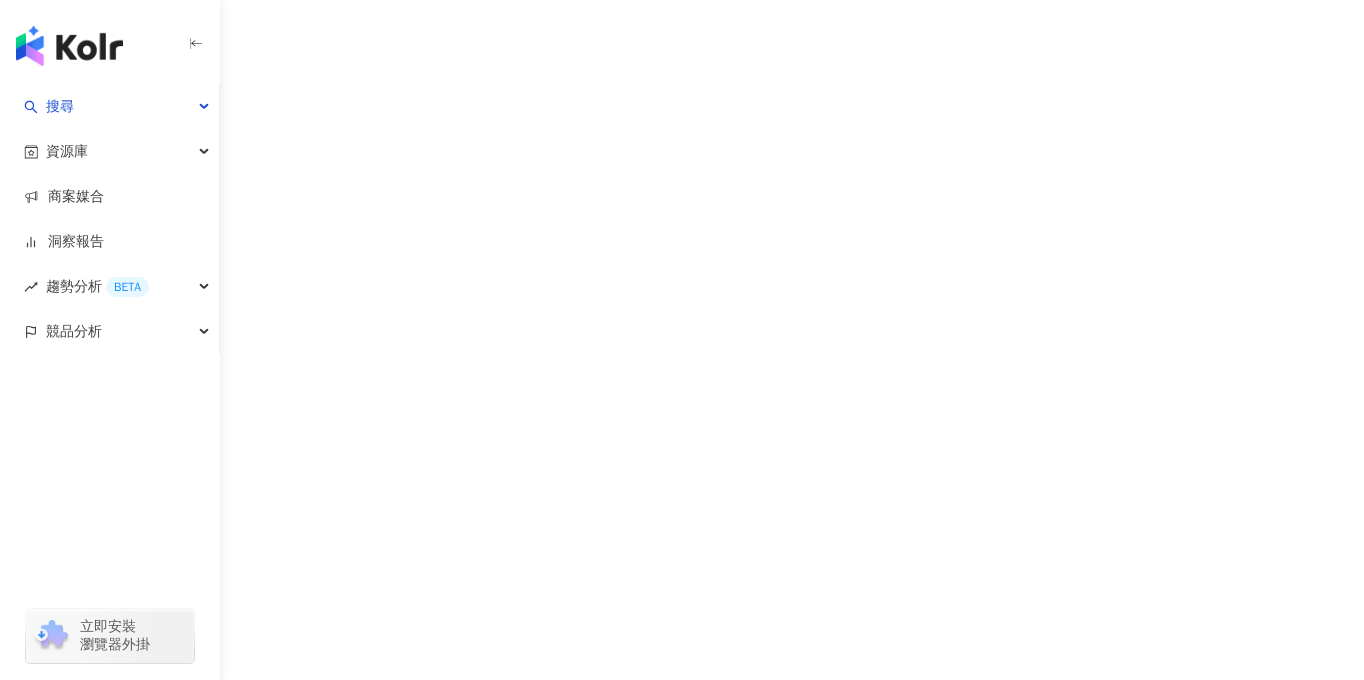 scroll, scrollTop: 0, scrollLeft: 0, axis: both 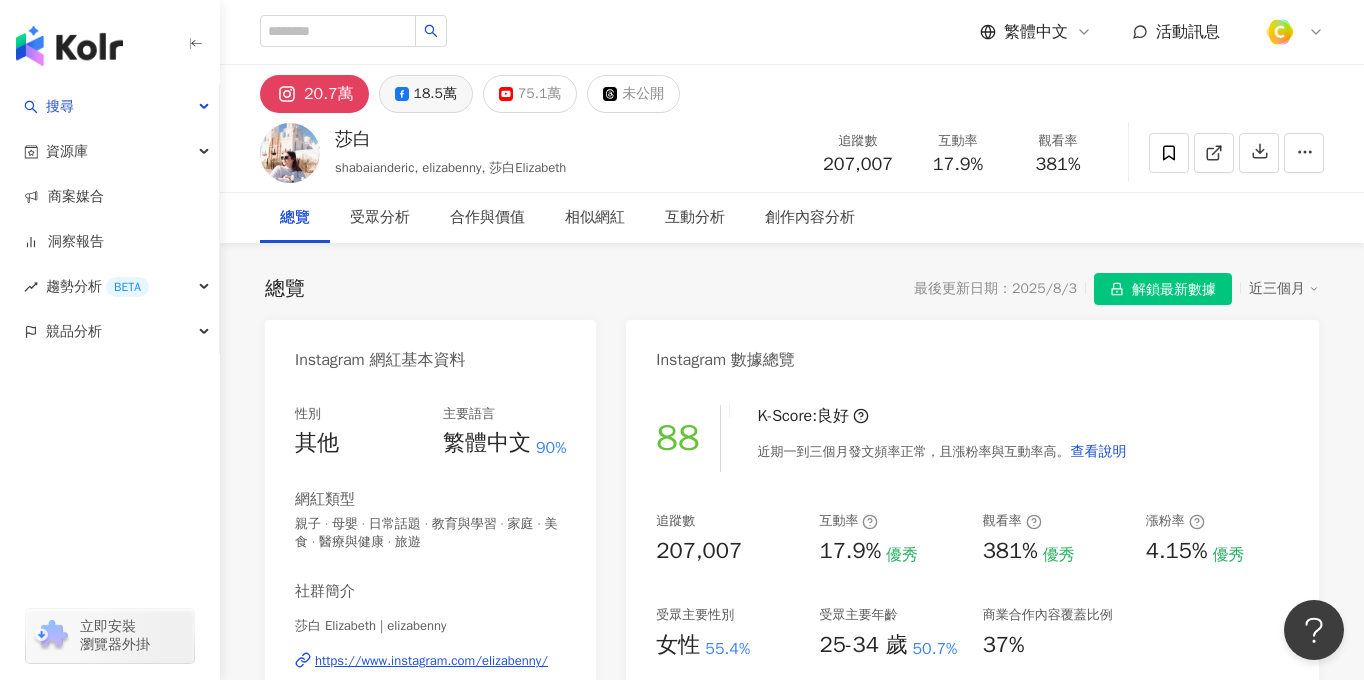 click on "18.5萬" at bounding box center [435, 94] 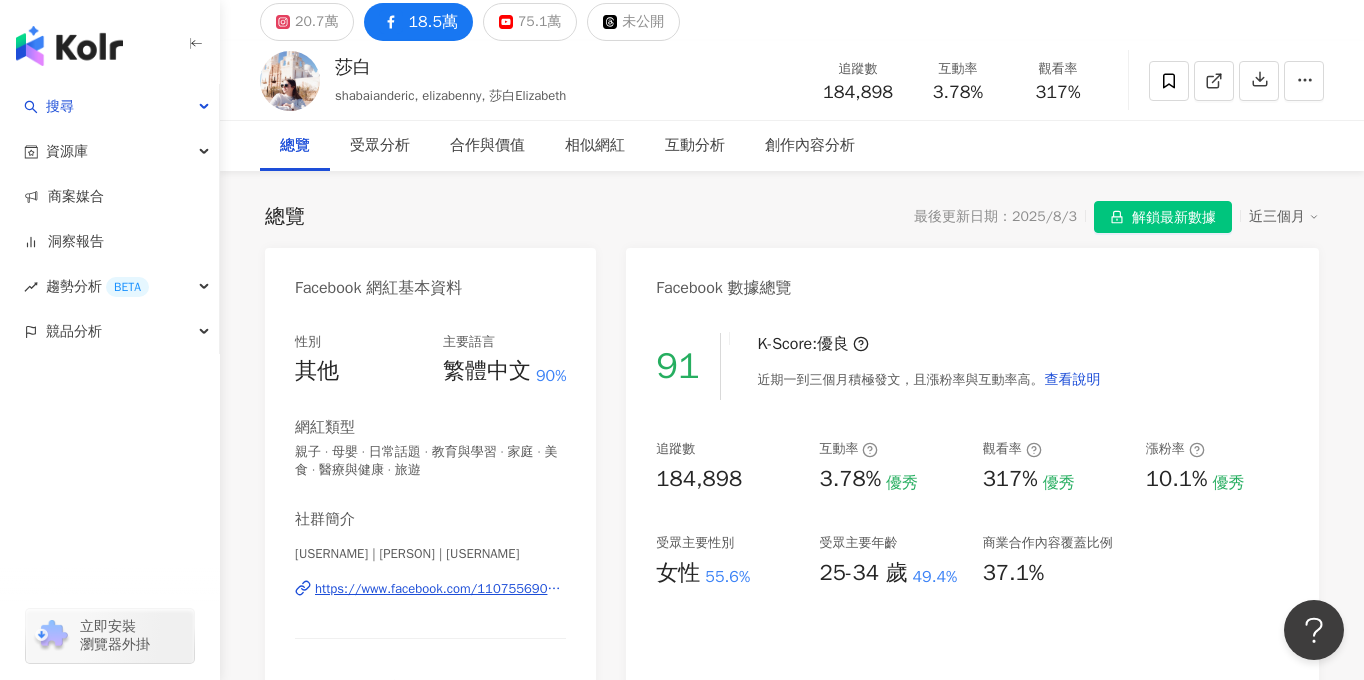 scroll, scrollTop: 75, scrollLeft: 0, axis: vertical 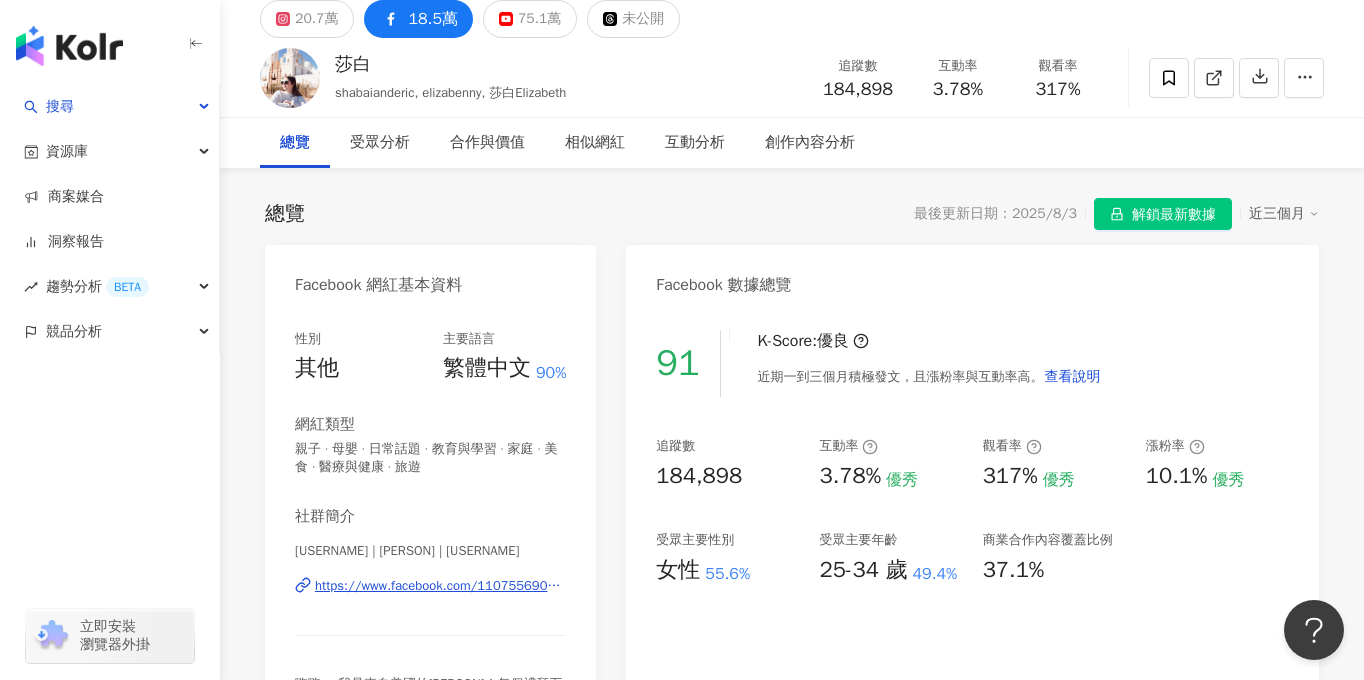 type 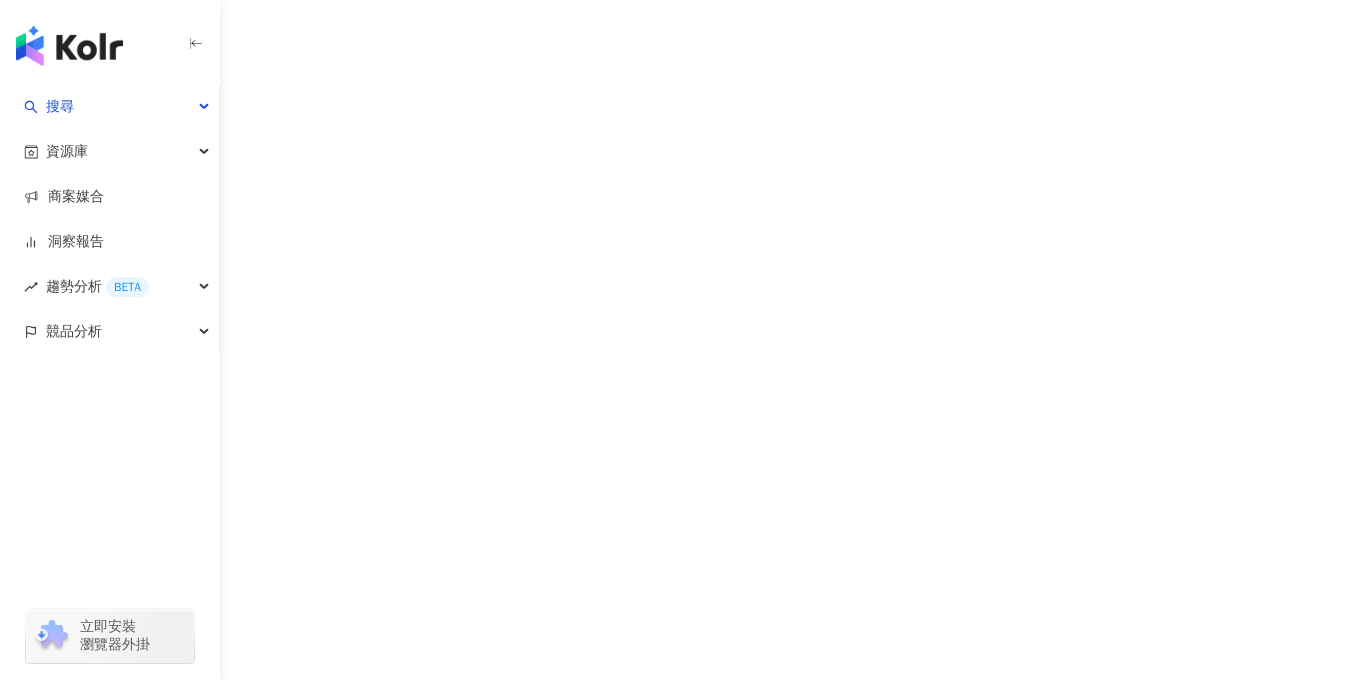 scroll, scrollTop: 0, scrollLeft: 0, axis: both 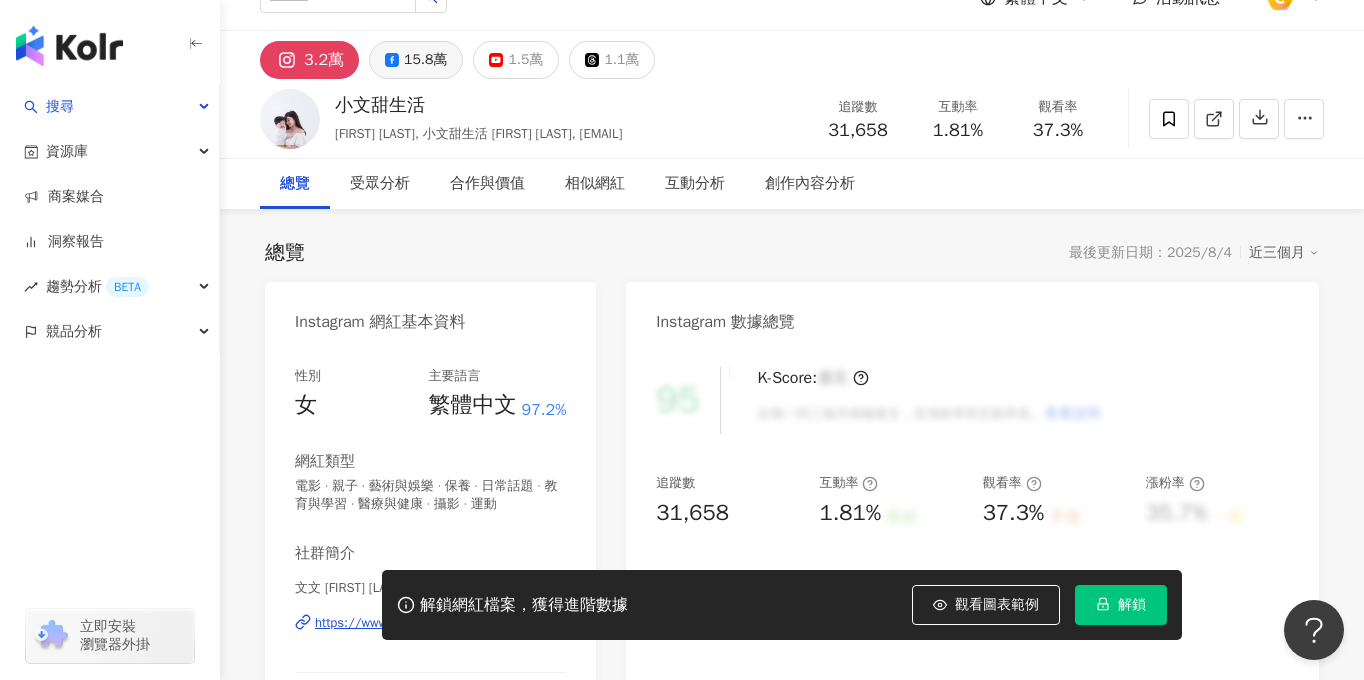 click on "15.8萬" at bounding box center (425, 60) 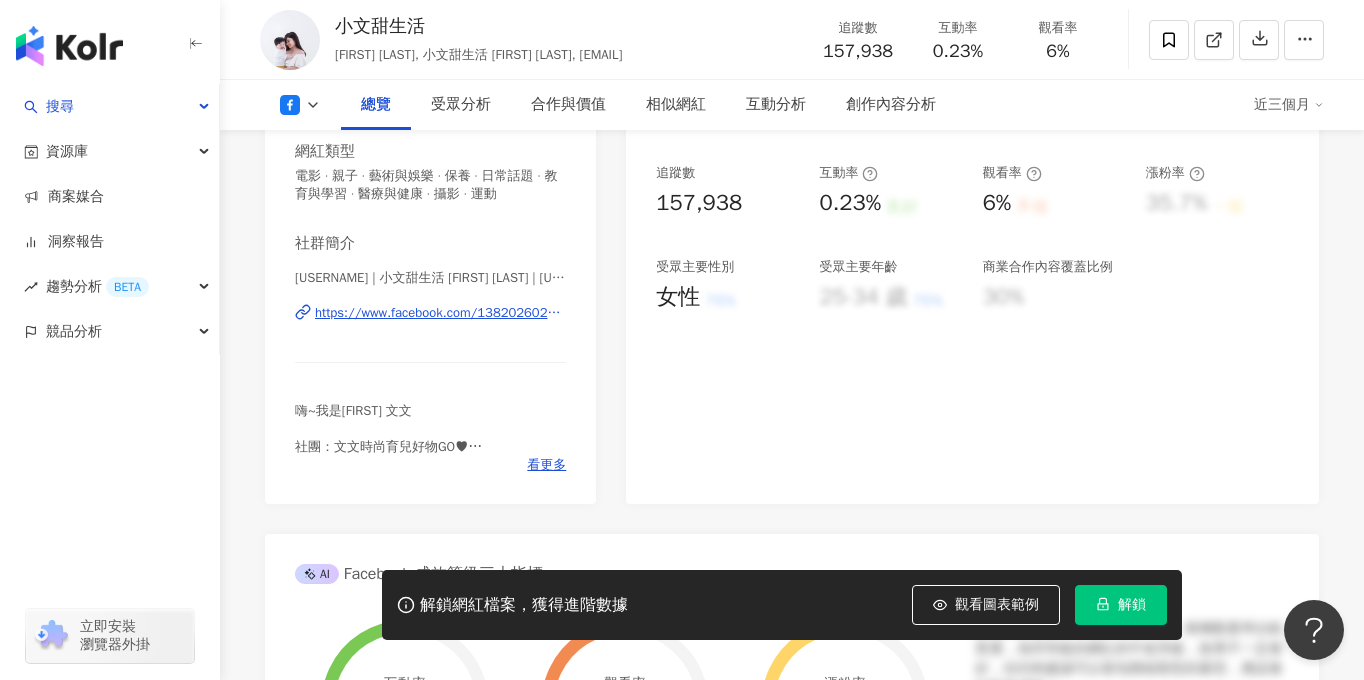 scroll, scrollTop: 369, scrollLeft: 0, axis: vertical 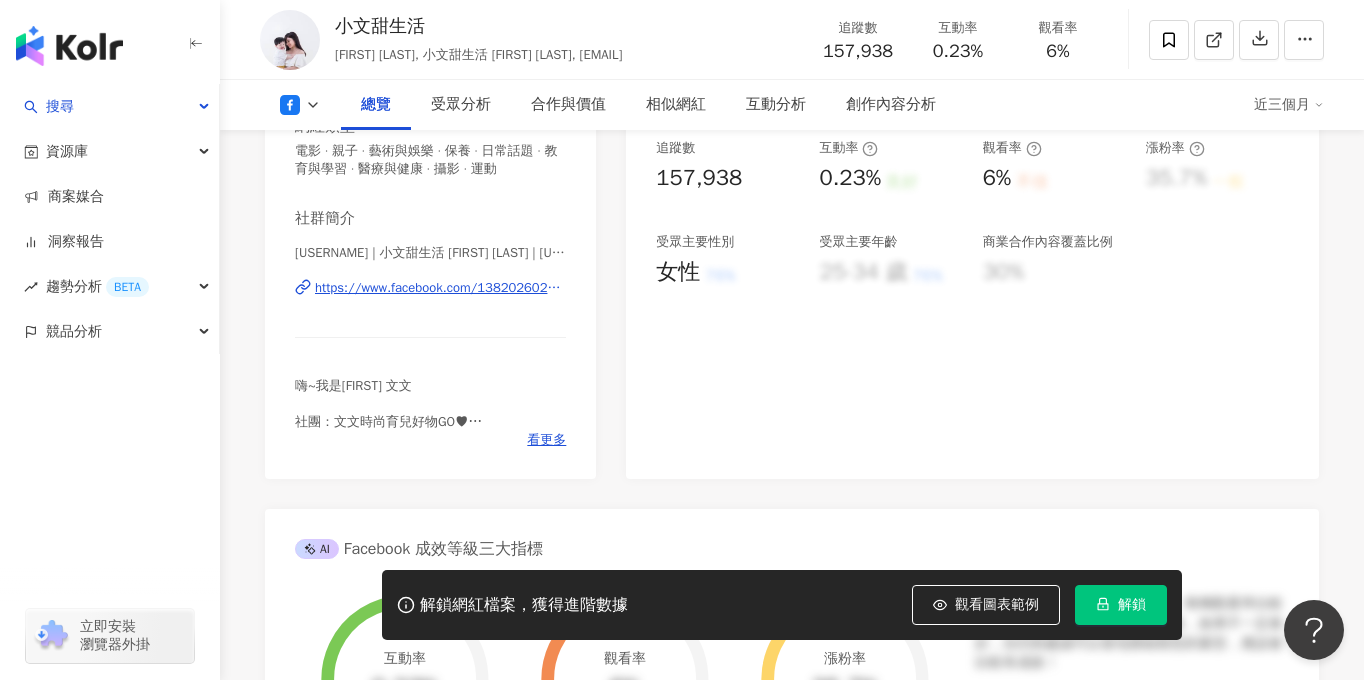 type 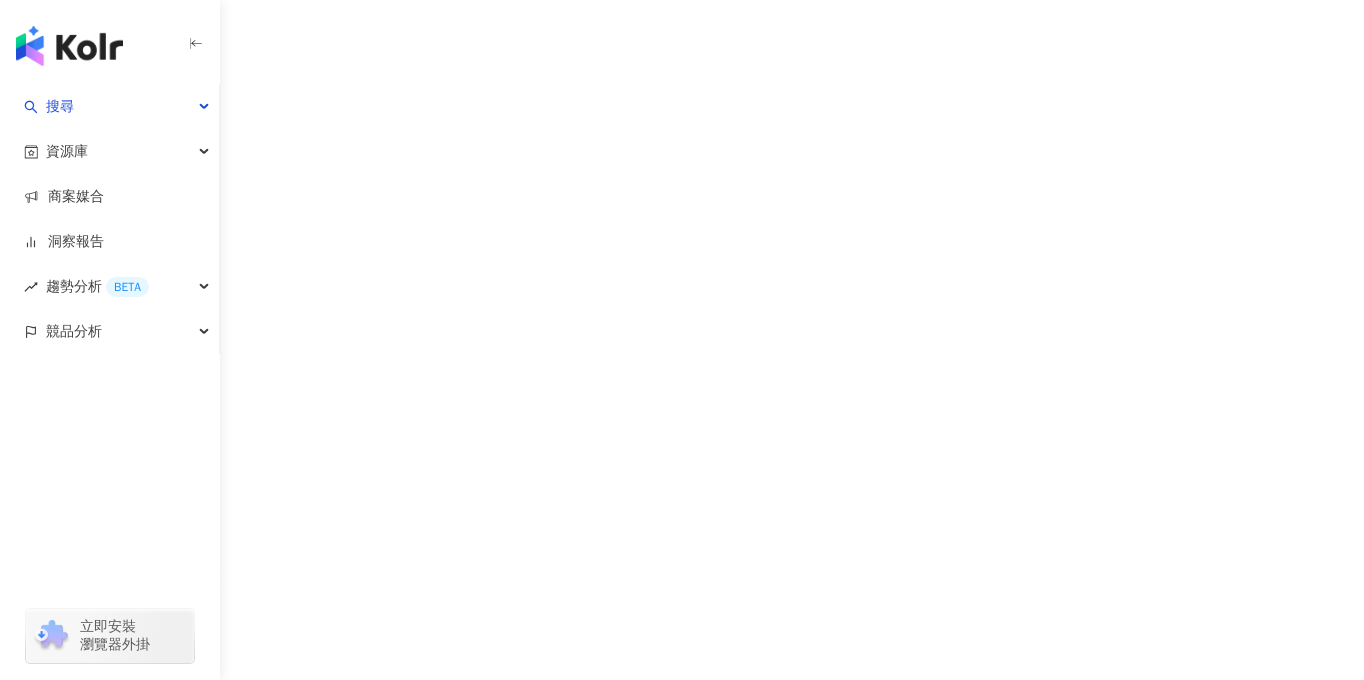 scroll, scrollTop: 0, scrollLeft: 0, axis: both 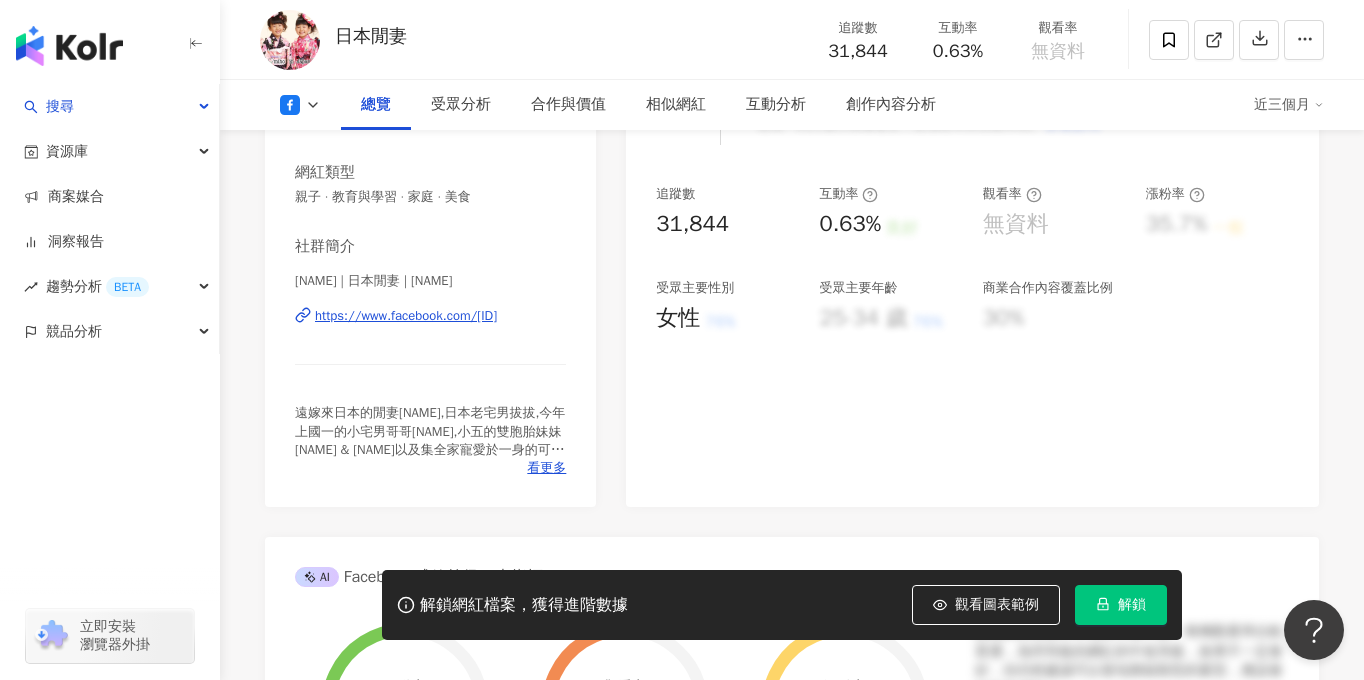 click on "https://www.facebook.com/1377964815796426" at bounding box center [406, 316] 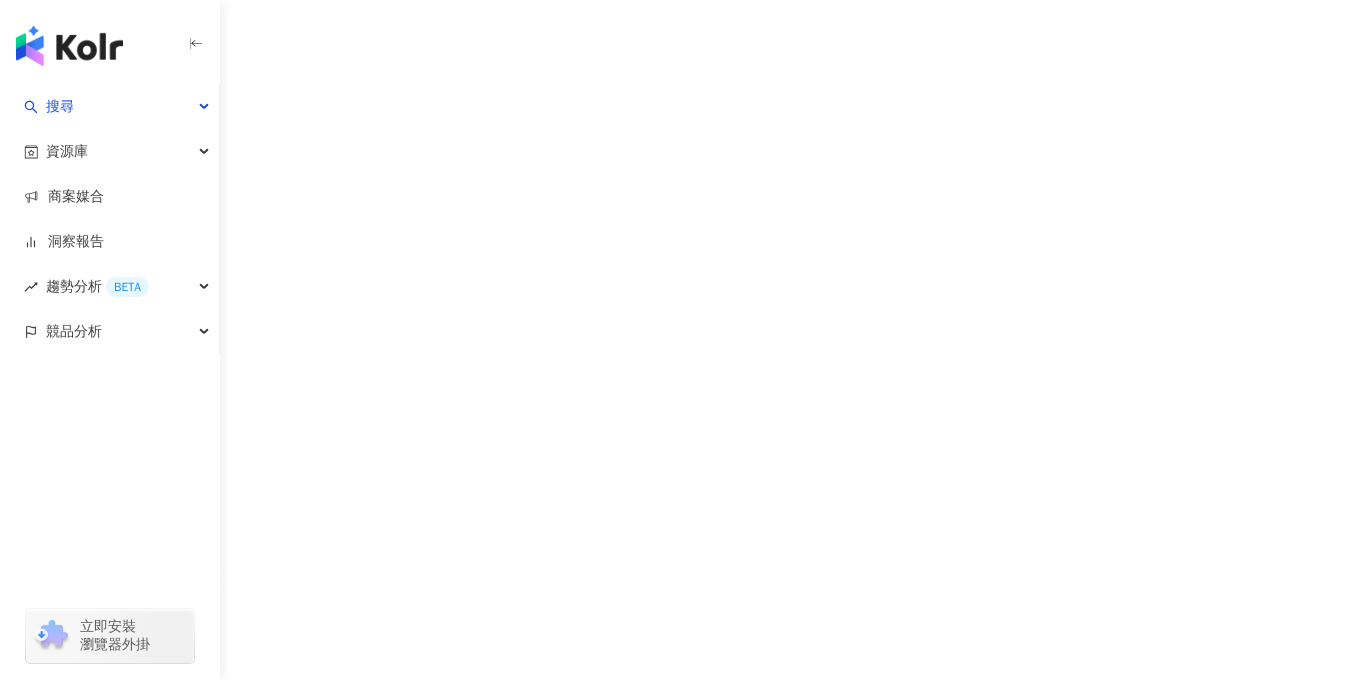 scroll, scrollTop: 0, scrollLeft: 0, axis: both 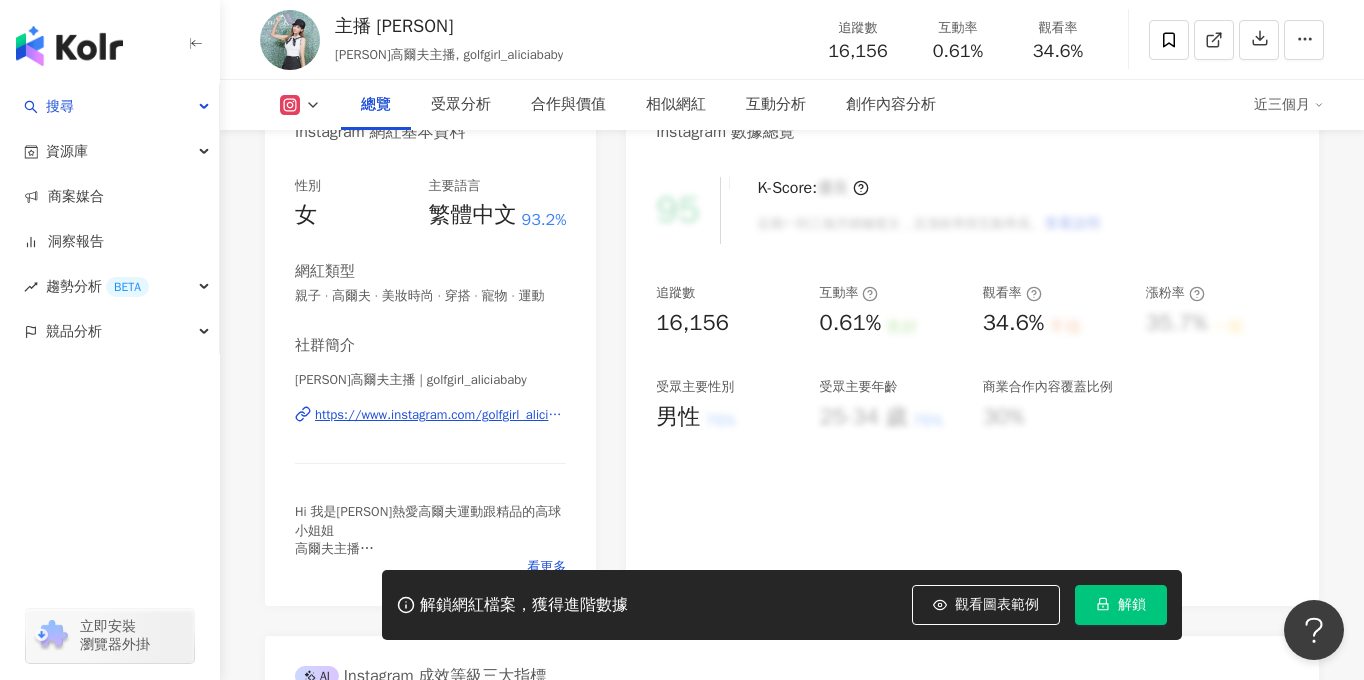 click on "https://www.instagram.com/golfgirl_aliciababy/" at bounding box center [440, 415] 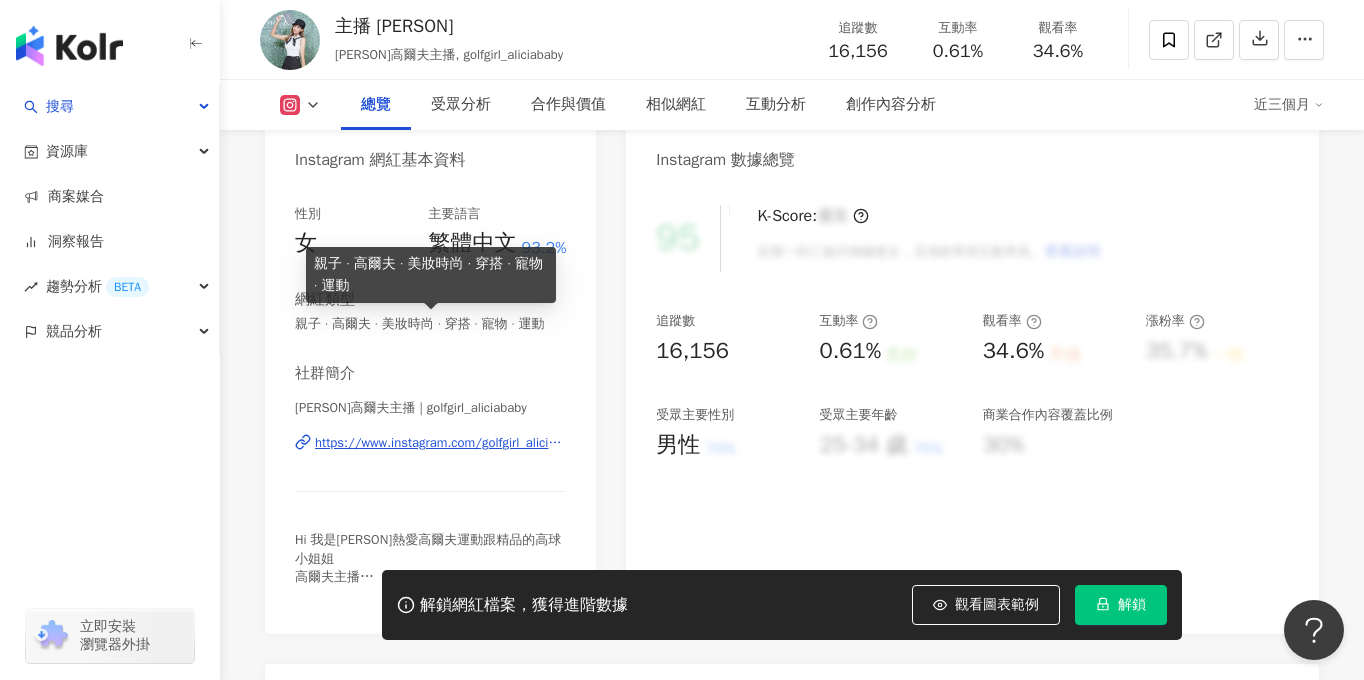 scroll, scrollTop: 0, scrollLeft: 0, axis: both 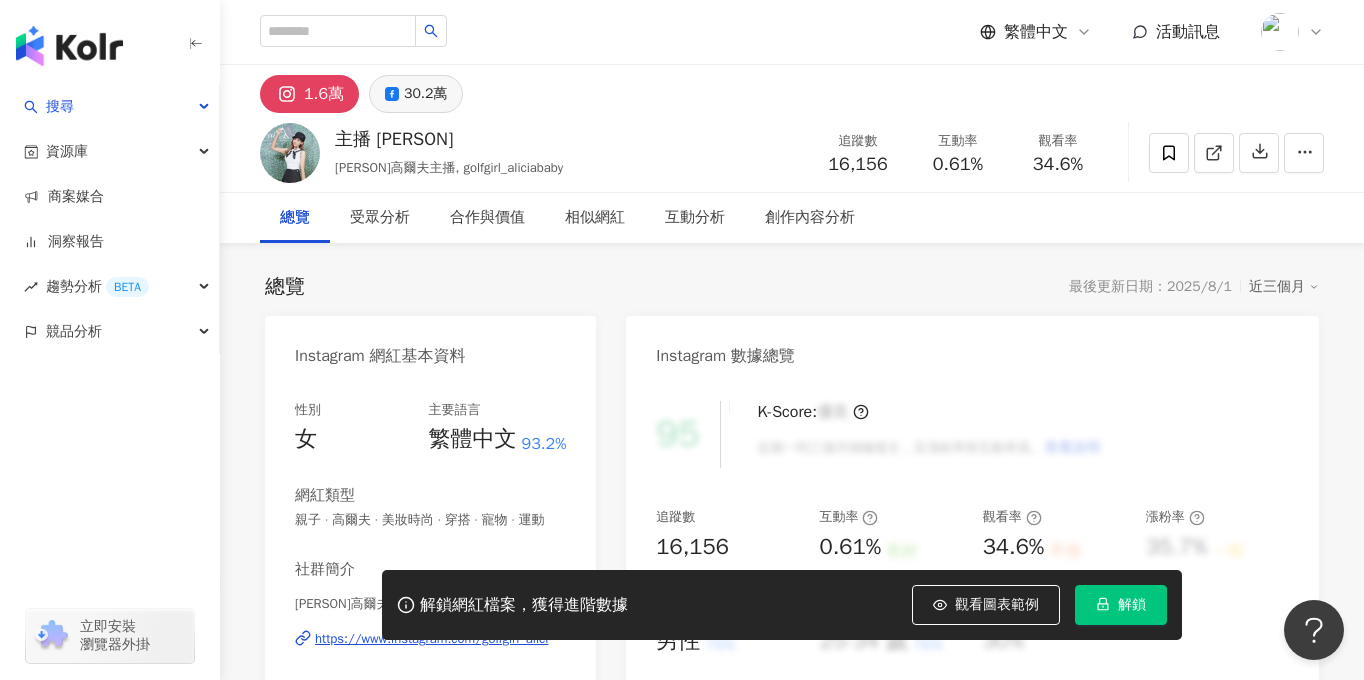click on "30.2萬" at bounding box center [425, 94] 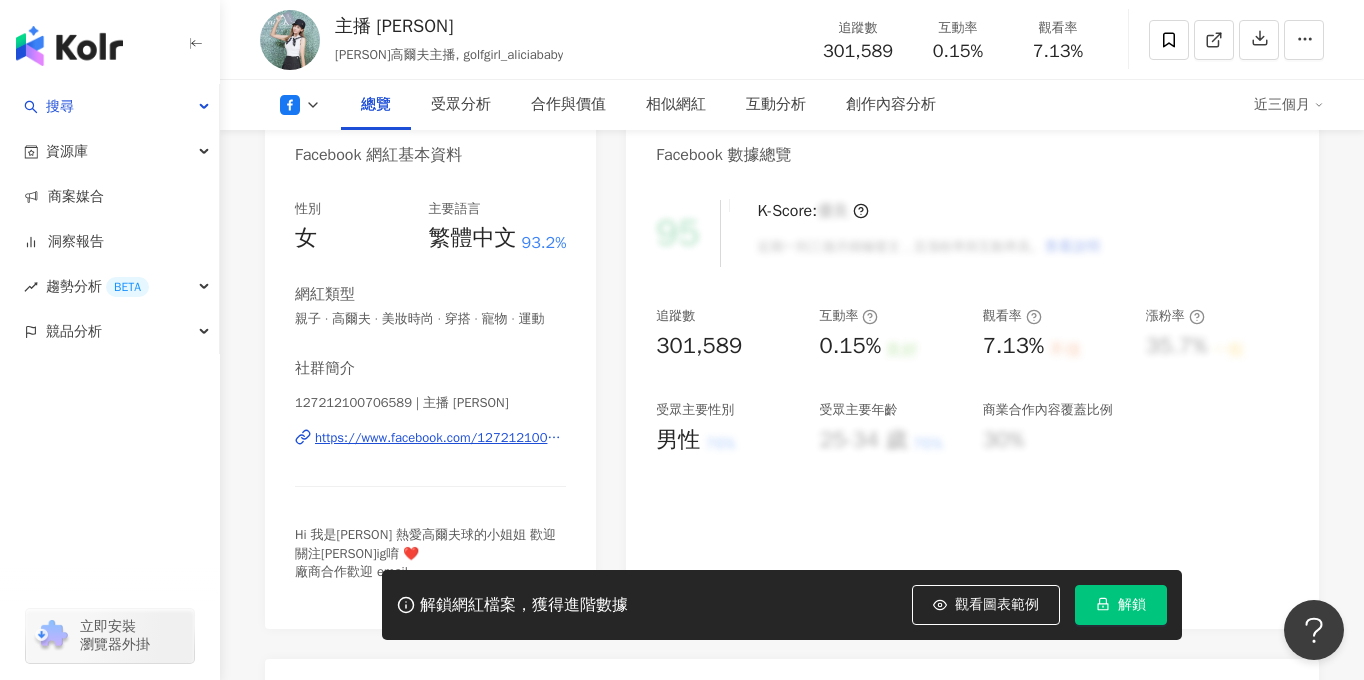 scroll, scrollTop: 243, scrollLeft: 0, axis: vertical 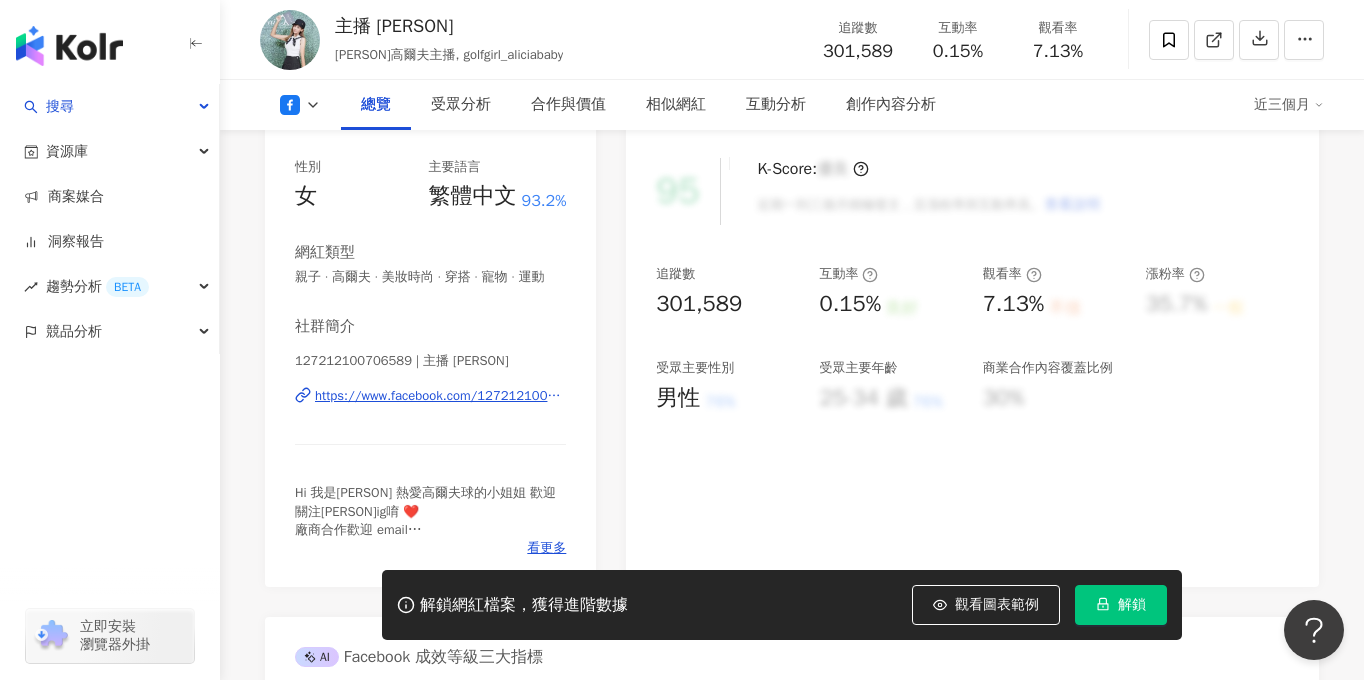 type 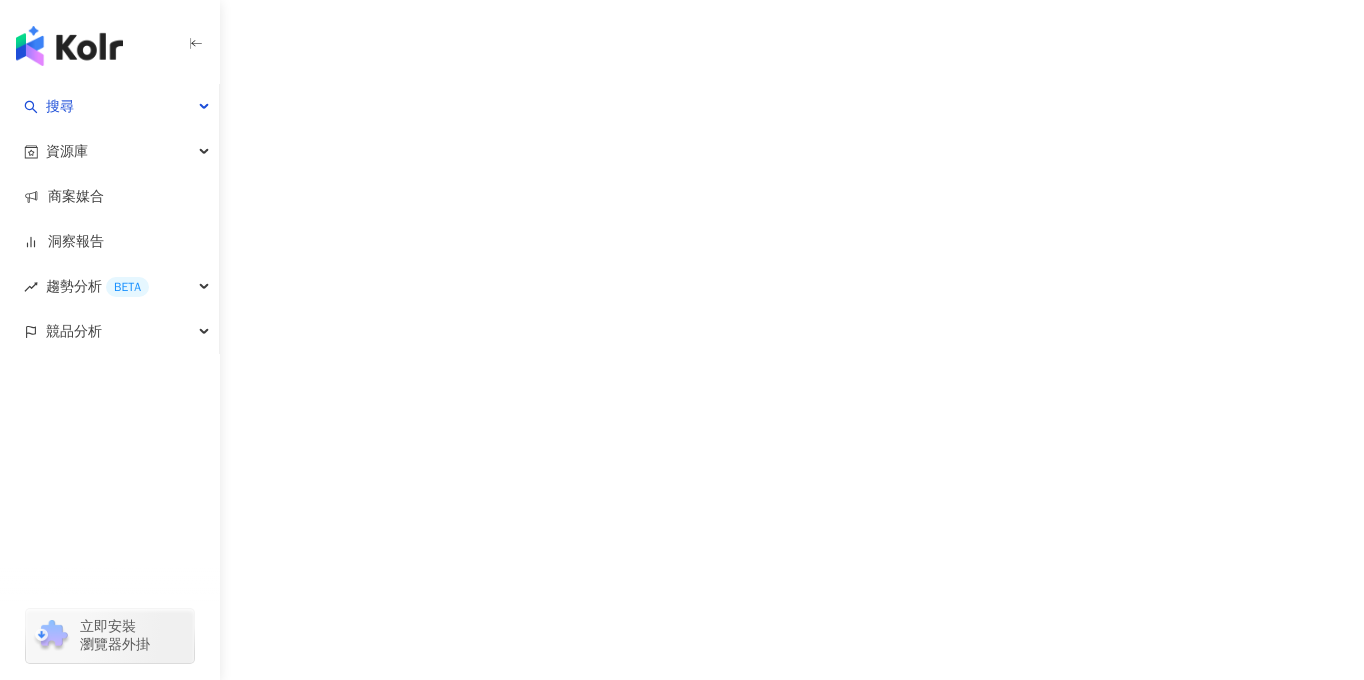 scroll, scrollTop: 0, scrollLeft: 0, axis: both 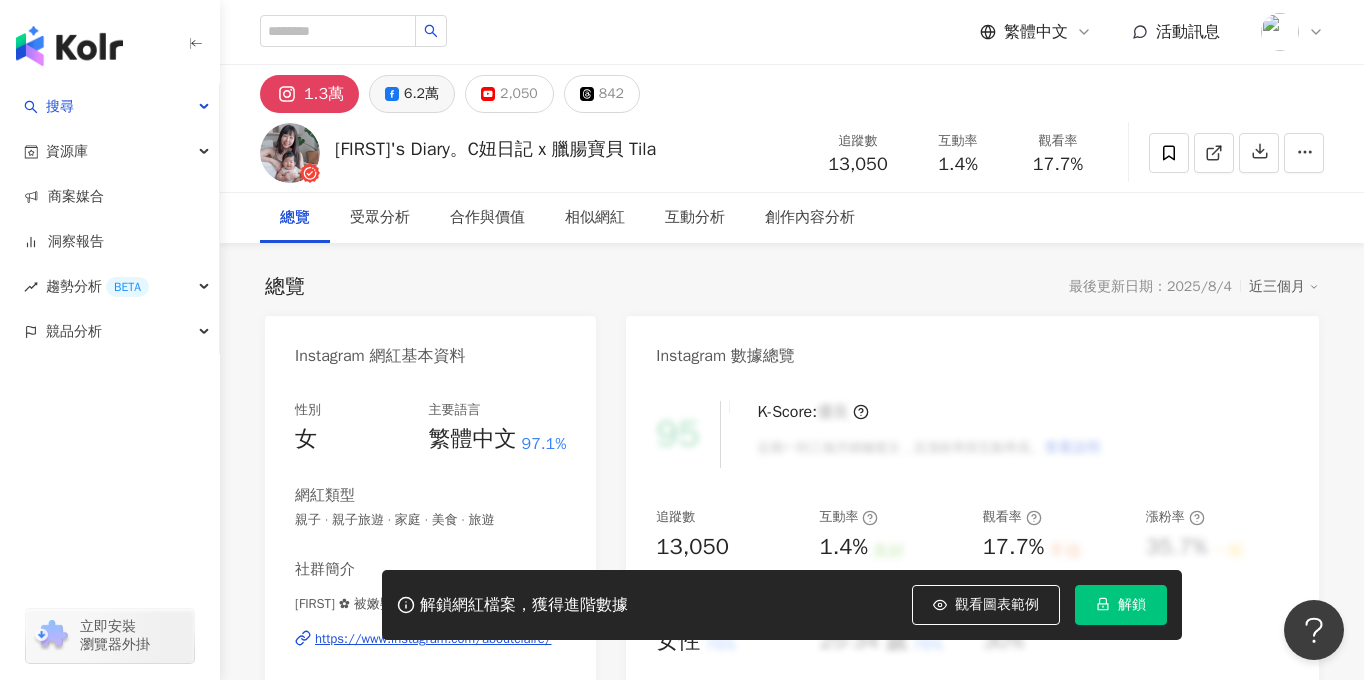 click on "6.2萬" at bounding box center (421, 94) 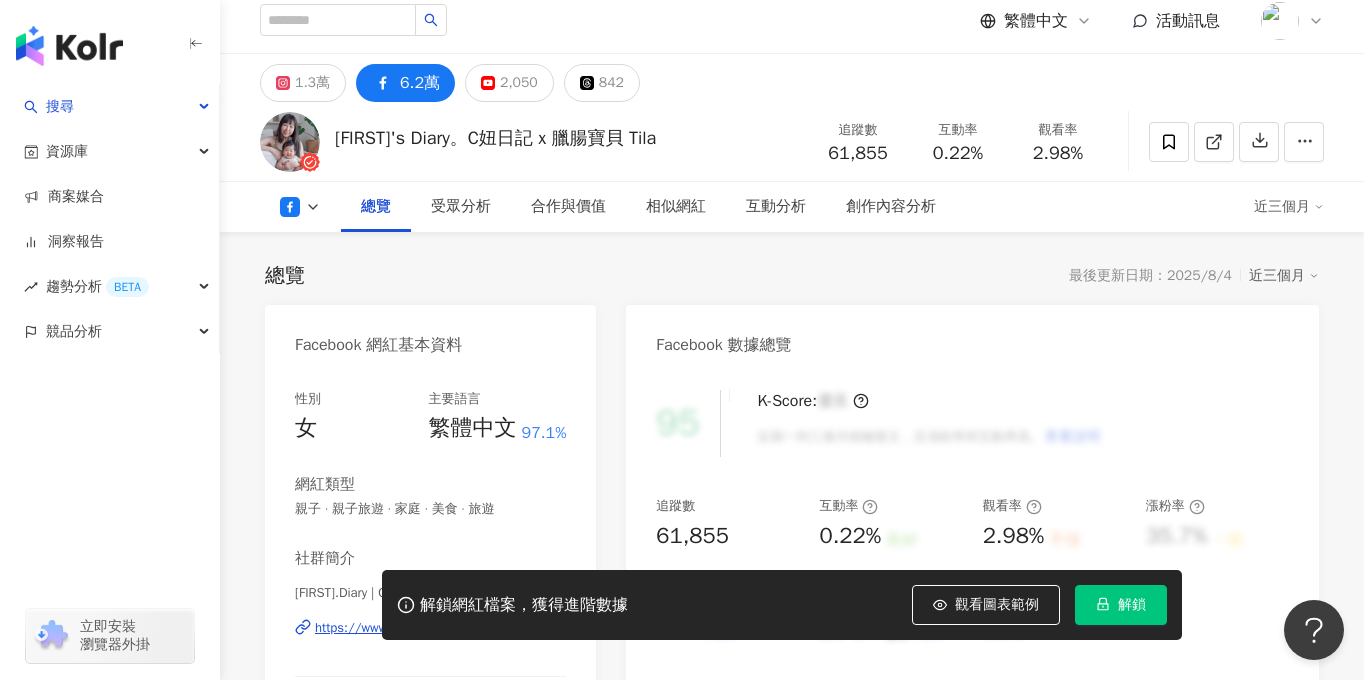 scroll, scrollTop: 282, scrollLeft: 0, axis: vertical 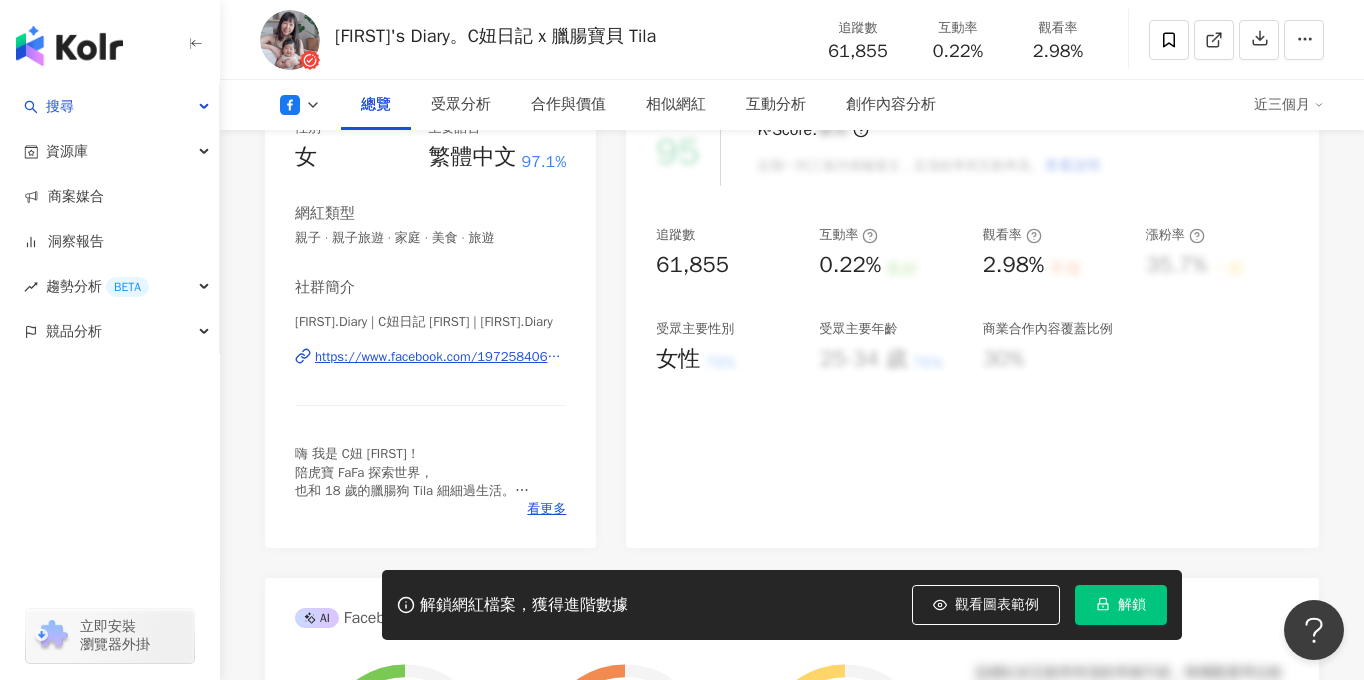 type 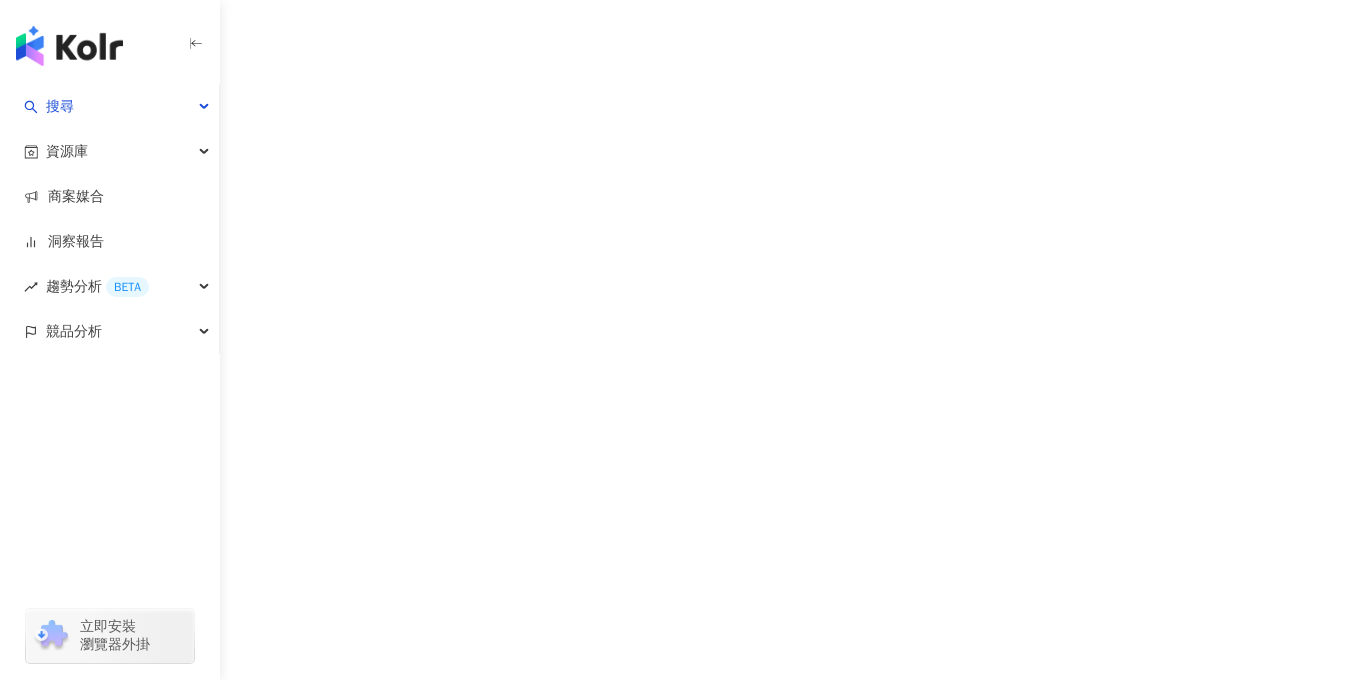 scroll, scrollTop: 0, scrollLeft: 0, axis: both 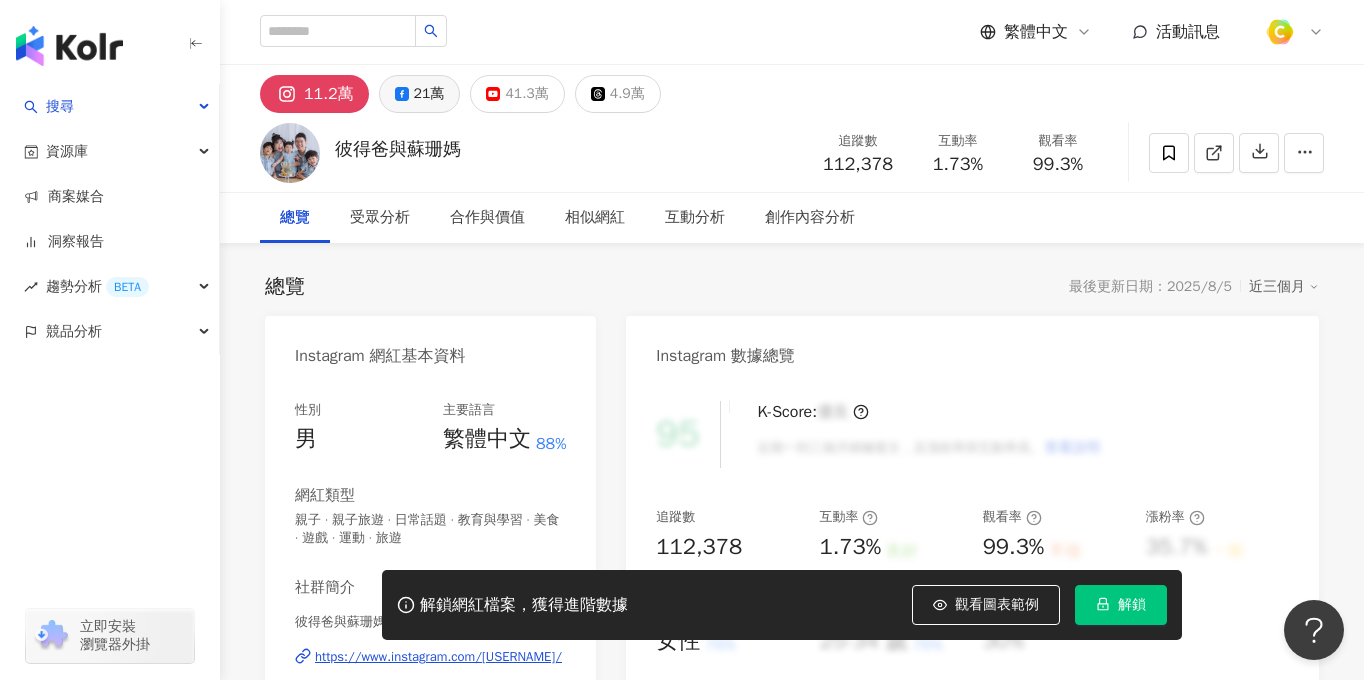 click 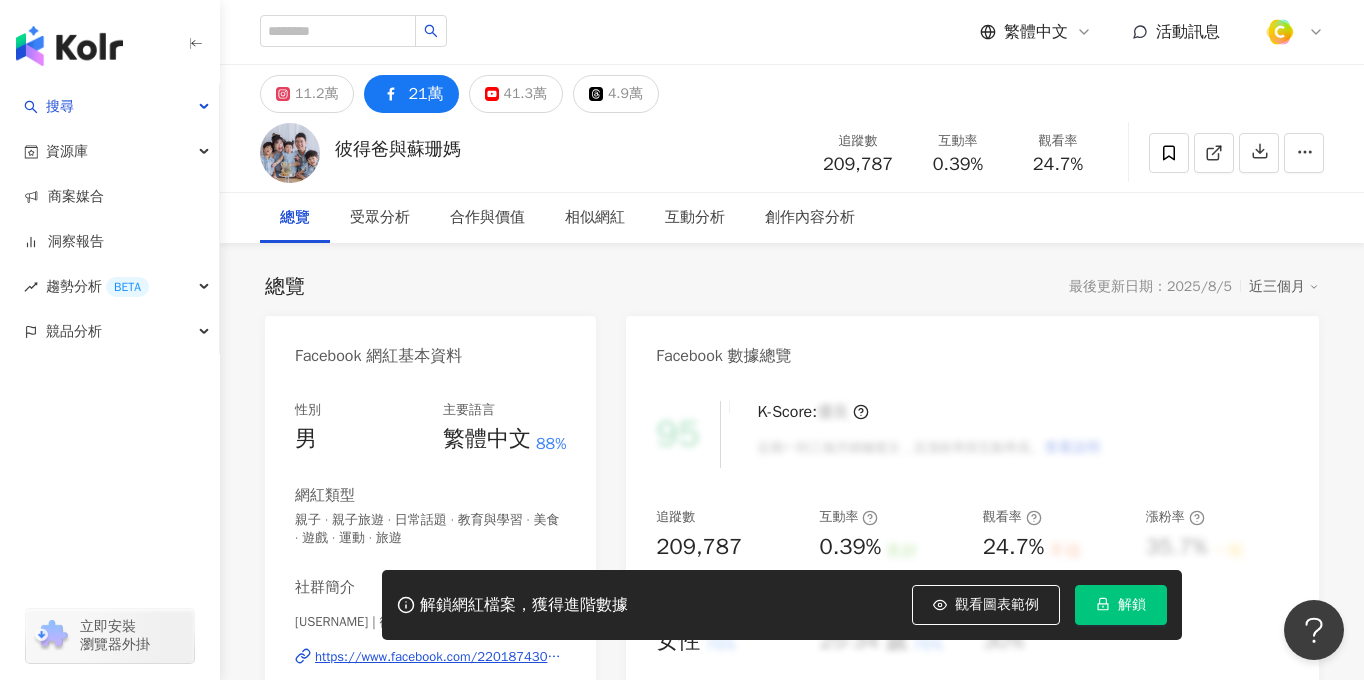 scroll, scrollTop: 231, scrollLeft: 0, axis: vertical 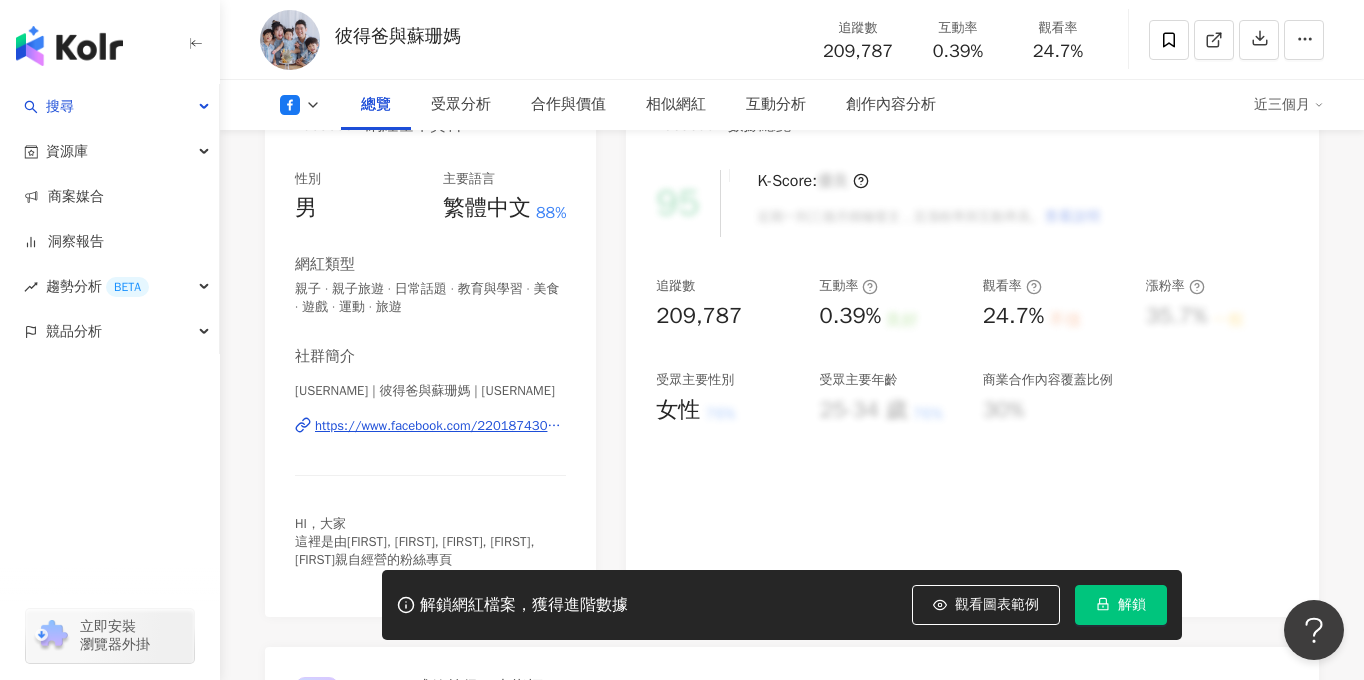 type 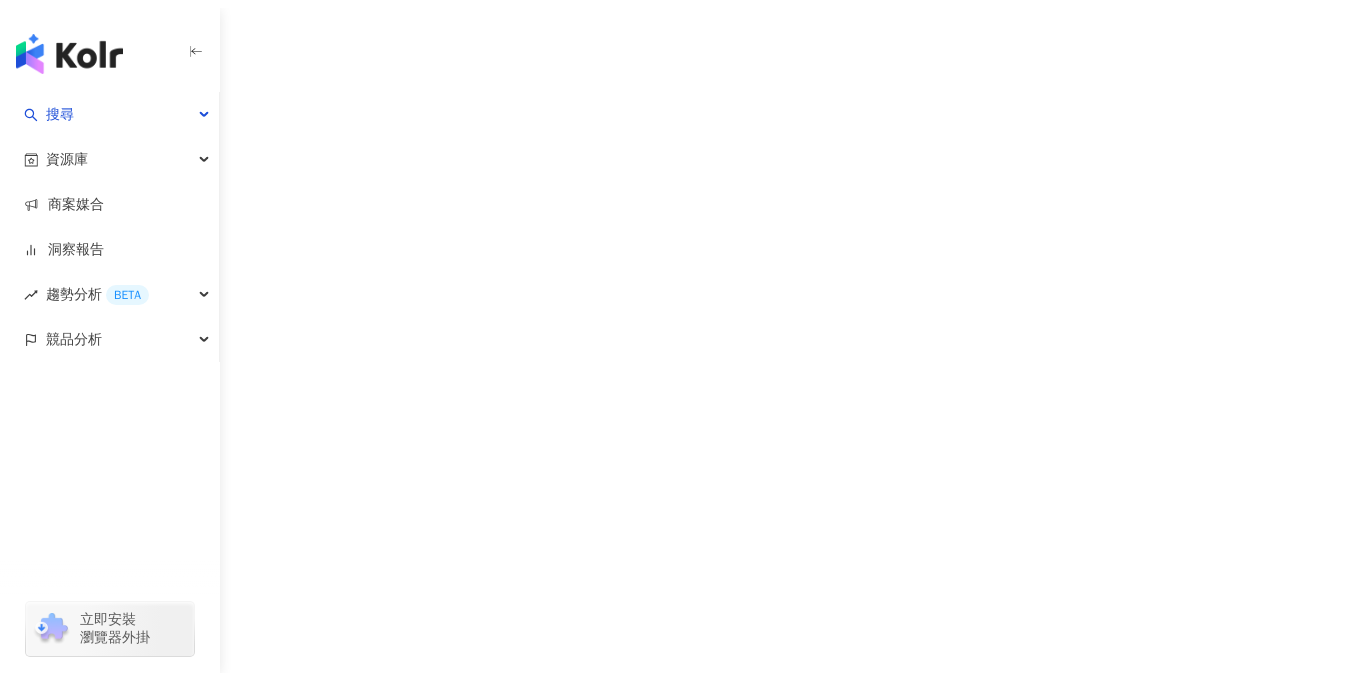 scroll, scrollTop: 0, scrollLeft: 0, axis: both 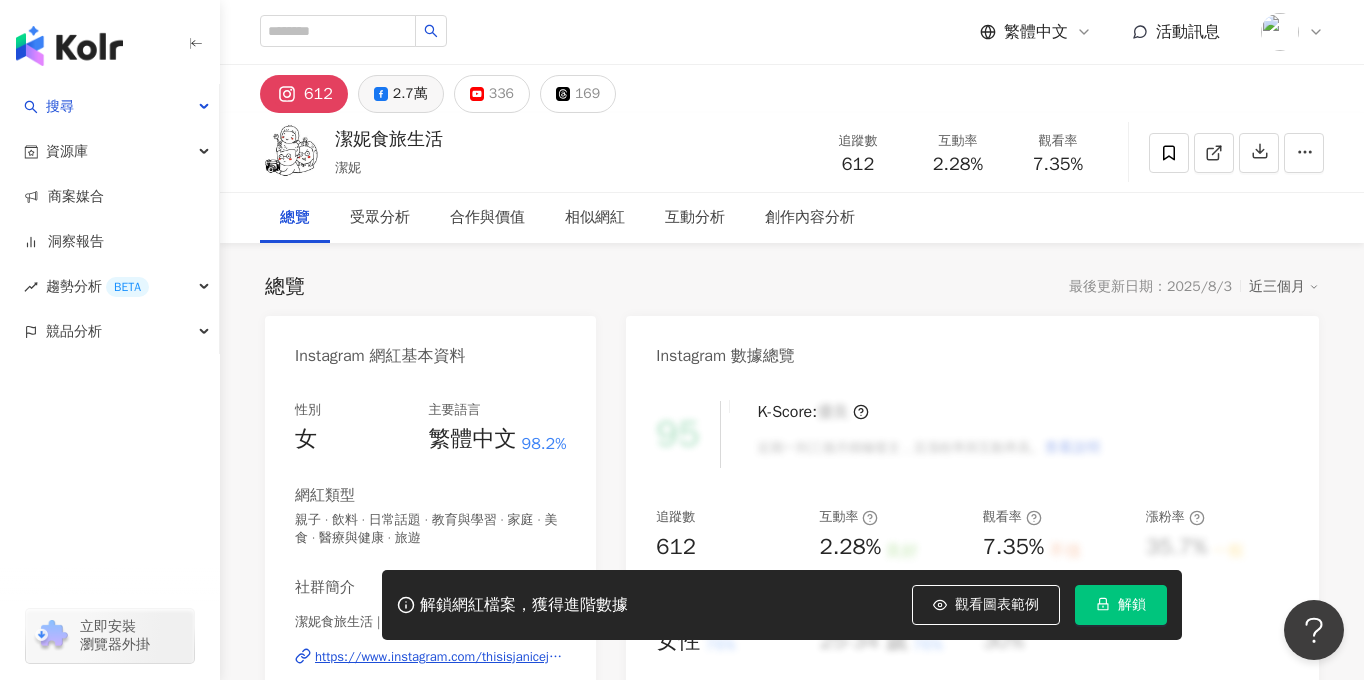 click 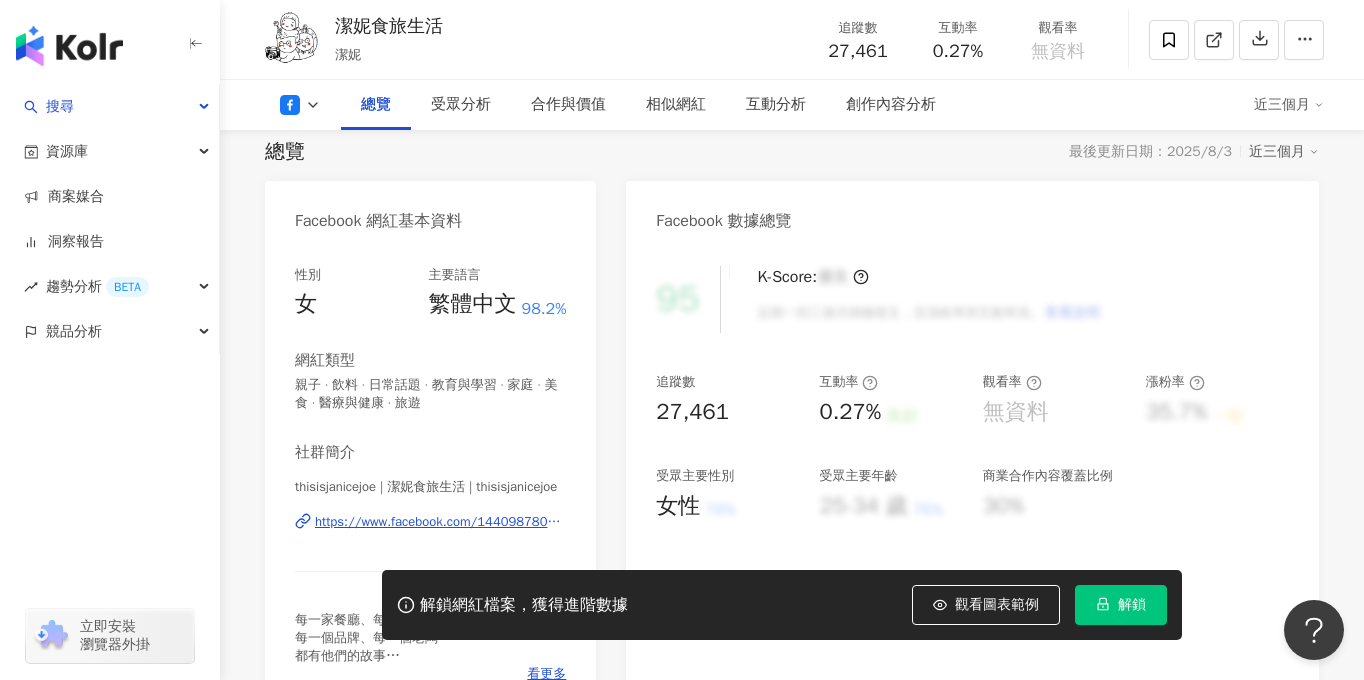scroll, scrollTop: 172, scrollLeft: 0, axis: vertical 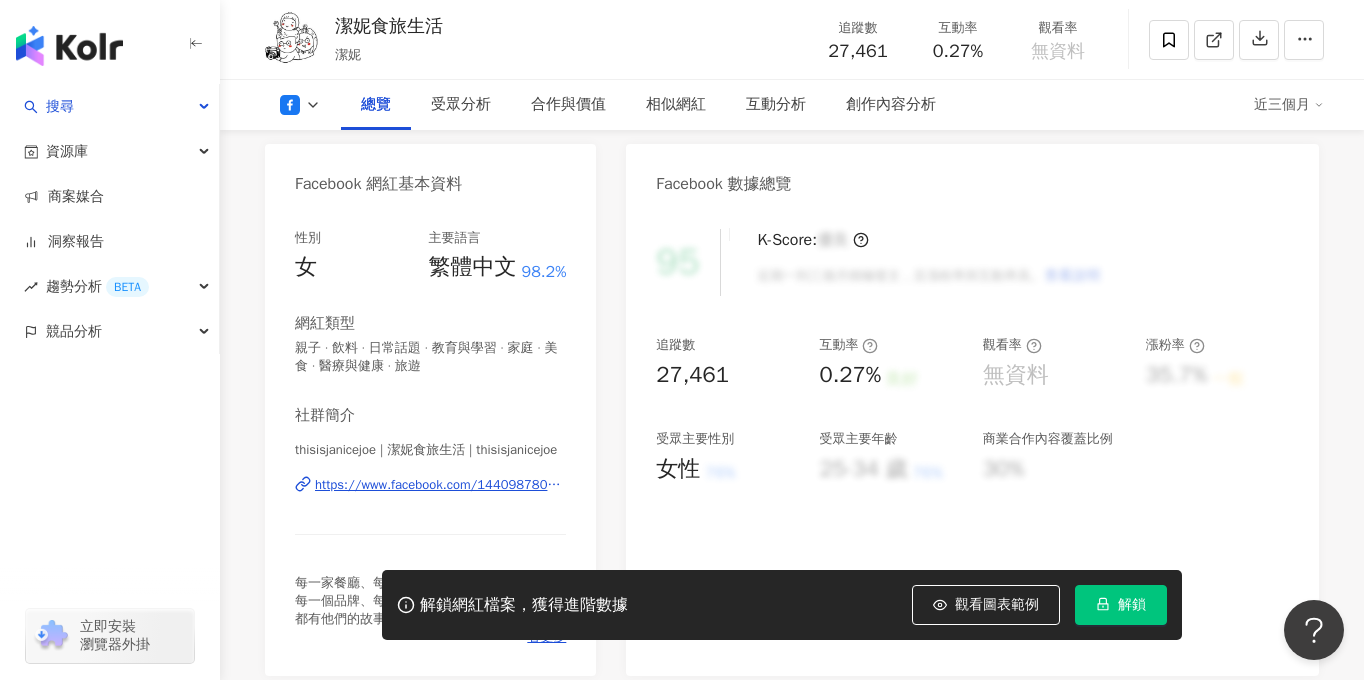 type 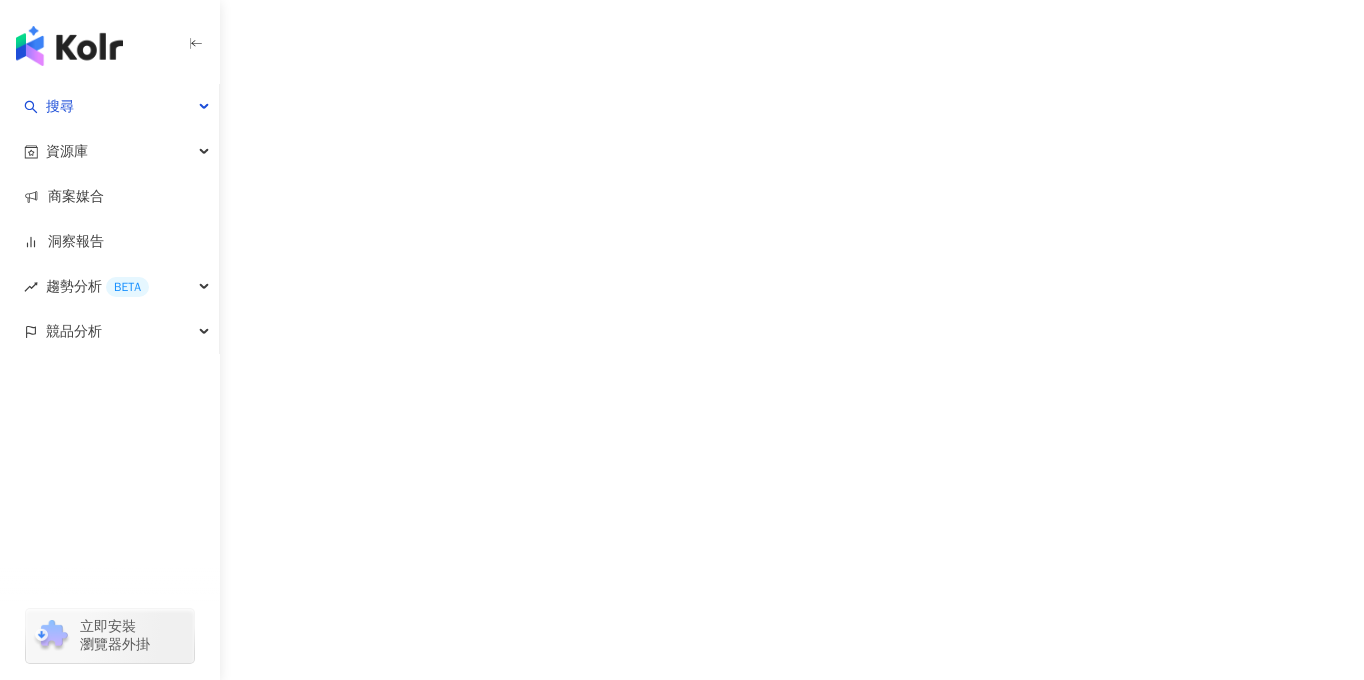 scroll, scrollTop: 0, scrollLeft: 0, axis: both 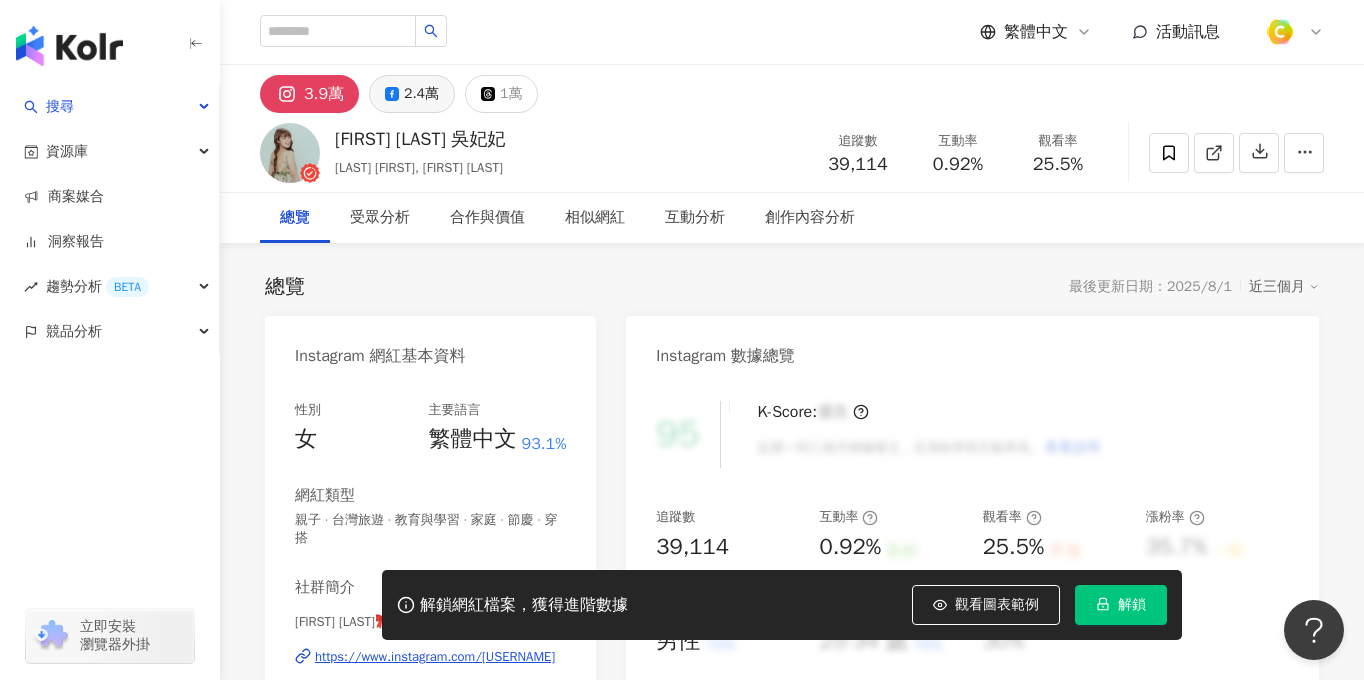 click 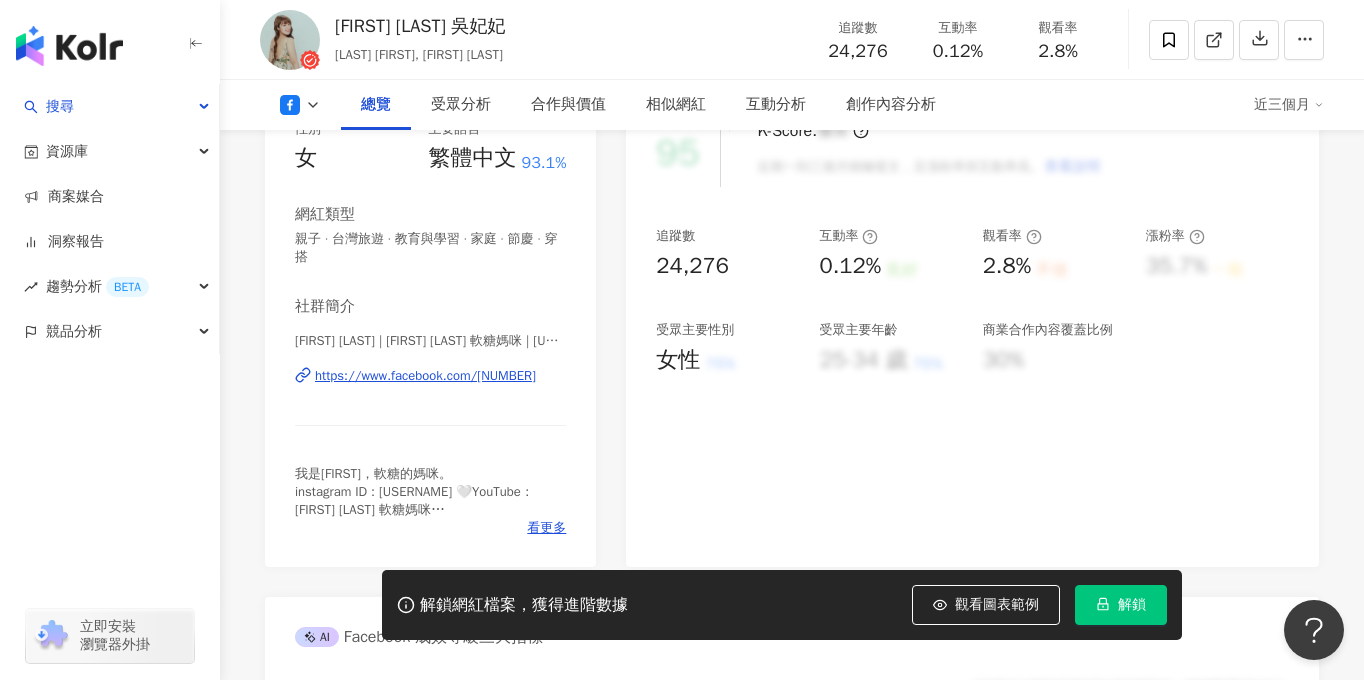 scroll, scrollTop: 293, scrollLeft: 0, axis: vertical 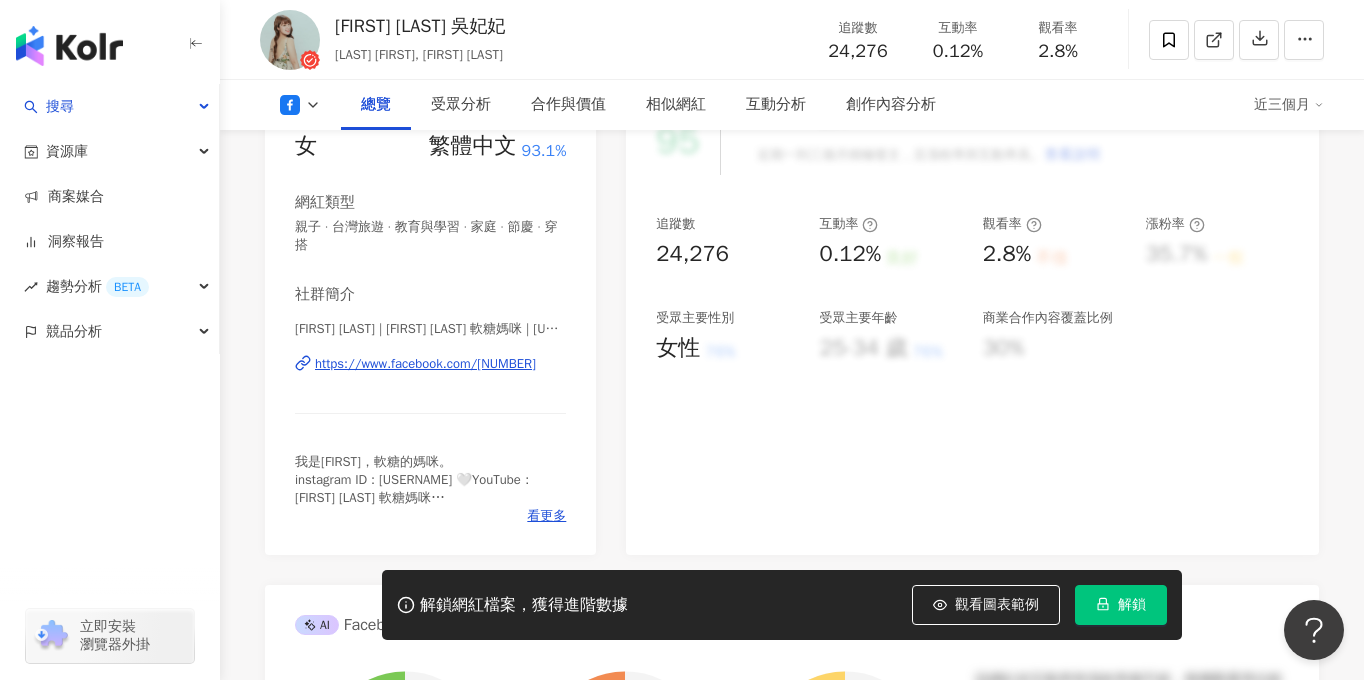 type 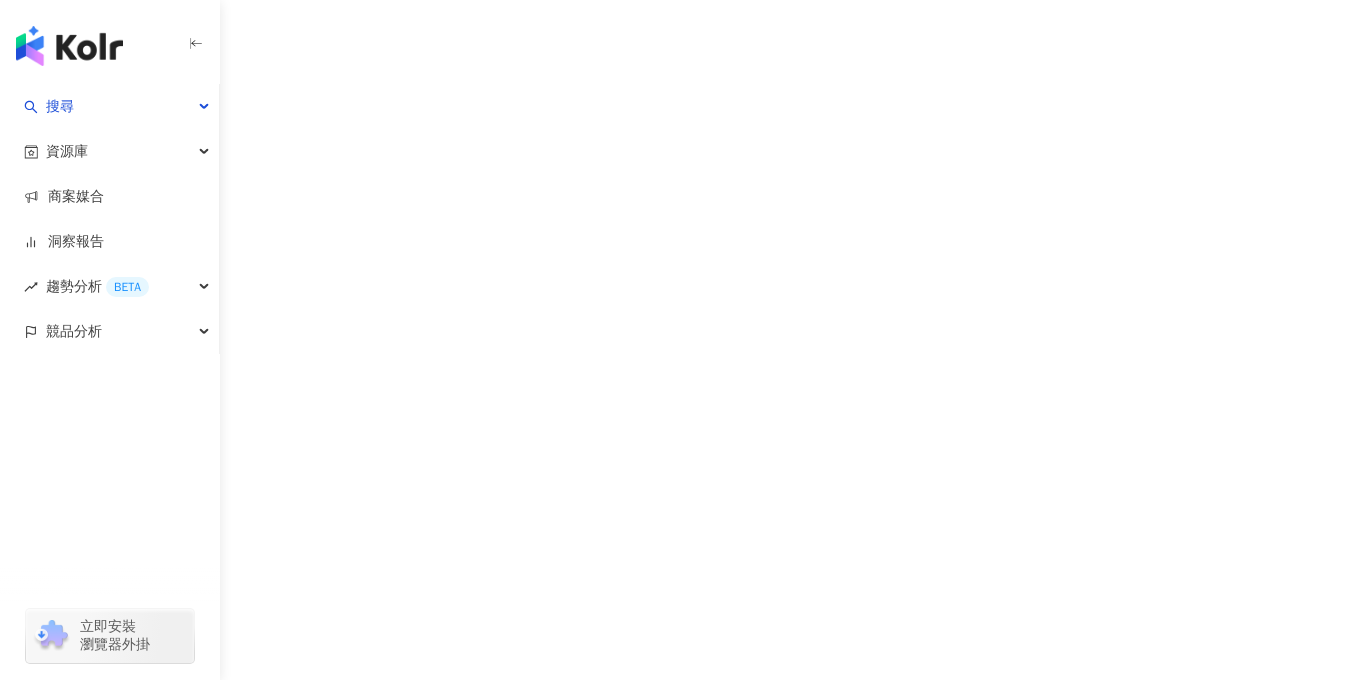 scroll, scrollTop: 0, scrollLeft: 0, axis: both 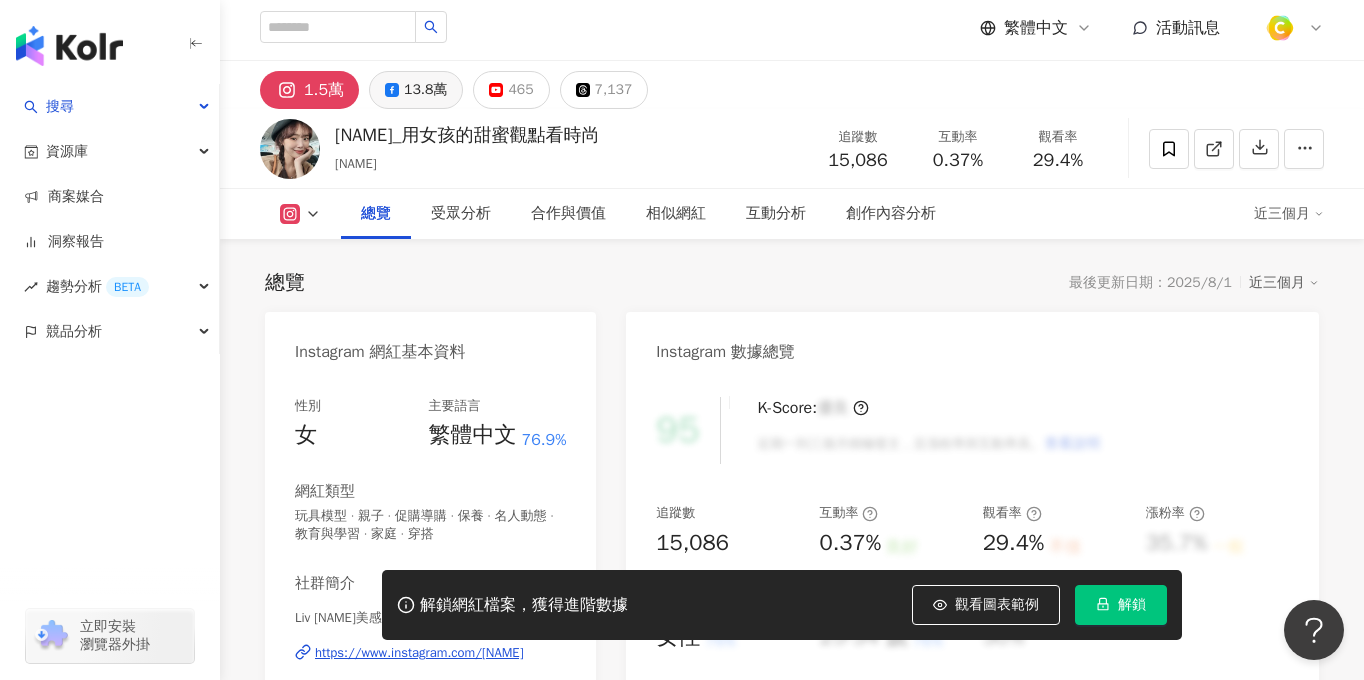 click on "13.8萬" at bounding box center [425, 90] 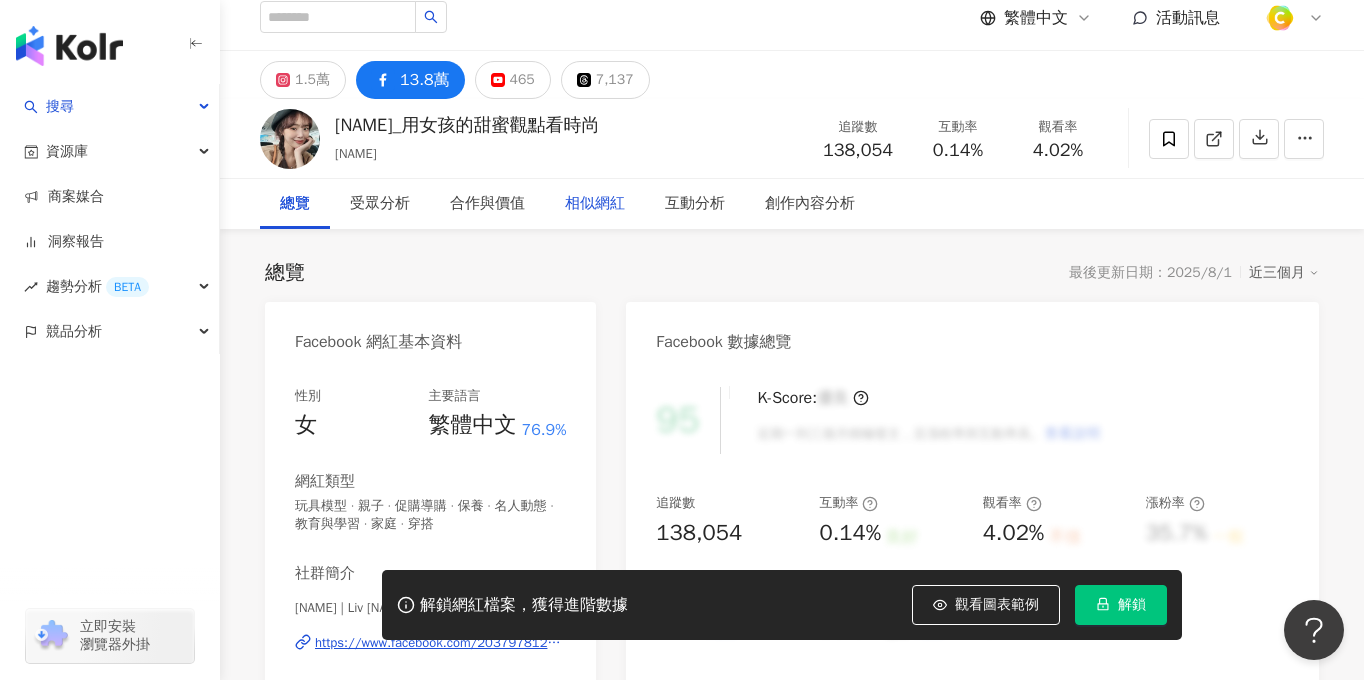 scroll, scrollTop: 33, scrollLeft: 0, axis: vertical 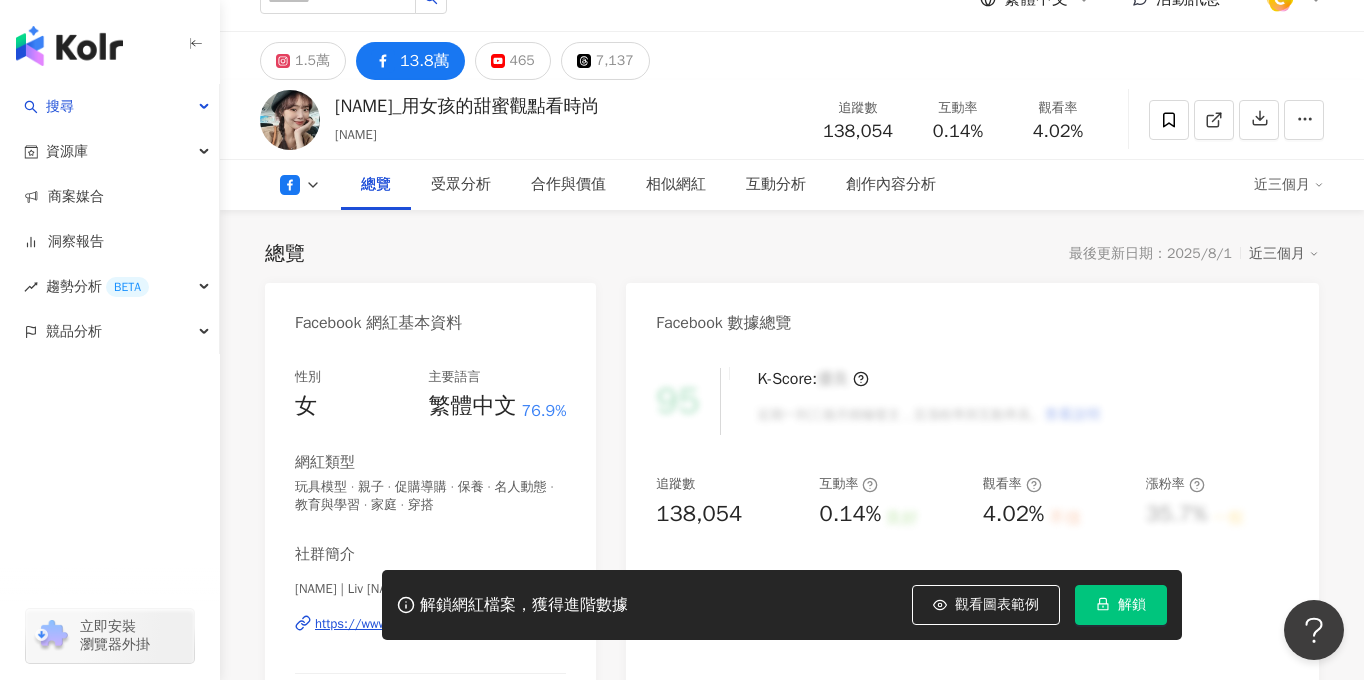 type 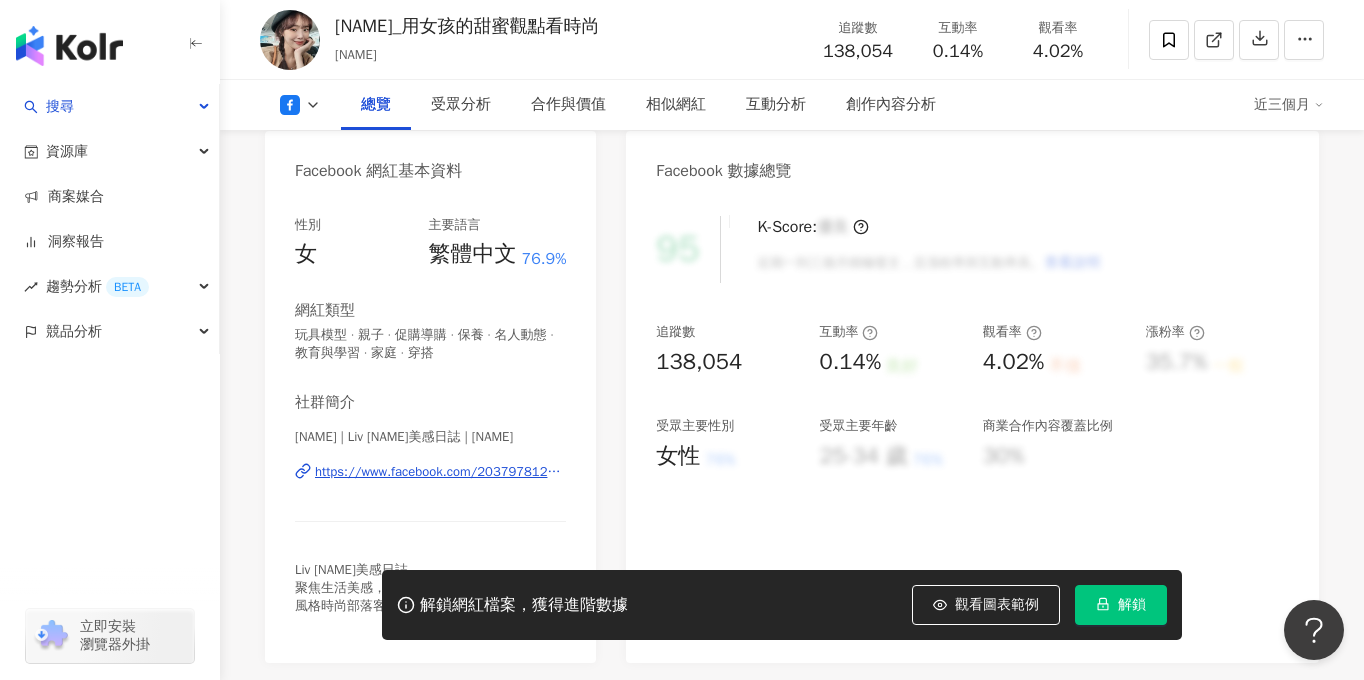 click on "https://www.facebook.com/203797812964032" at bounding box center (440, 472) 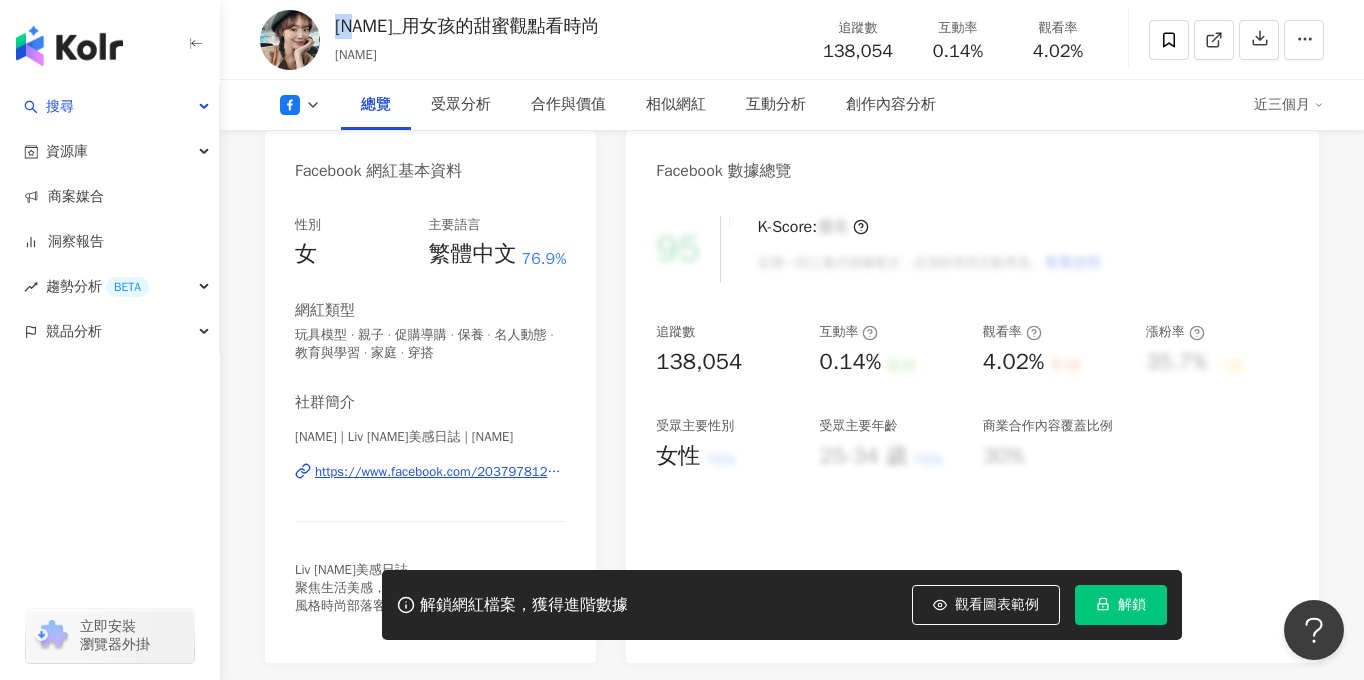 drag, startPoint x: 338, startPoint y: 22, endPoint x: 370, endPoint y: 22, distance: 32 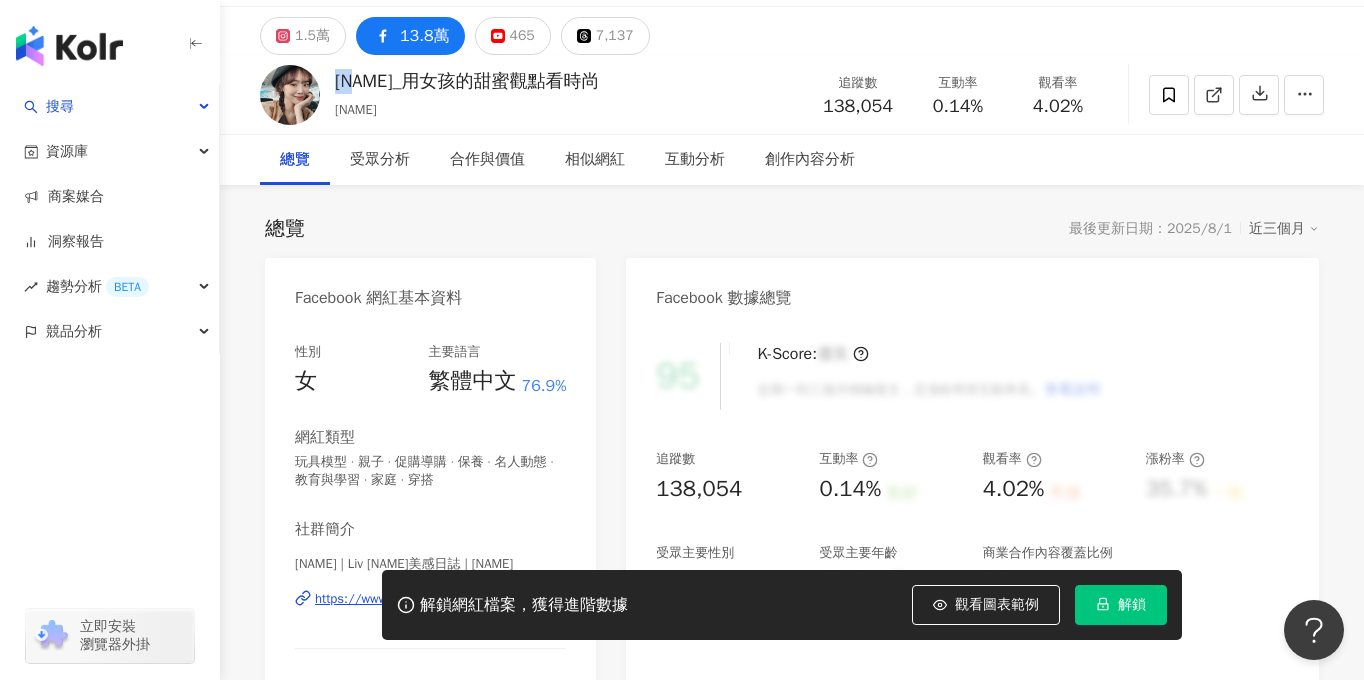 scroll, scrollTop: 226, scrollLeft: 0, axis: vertical 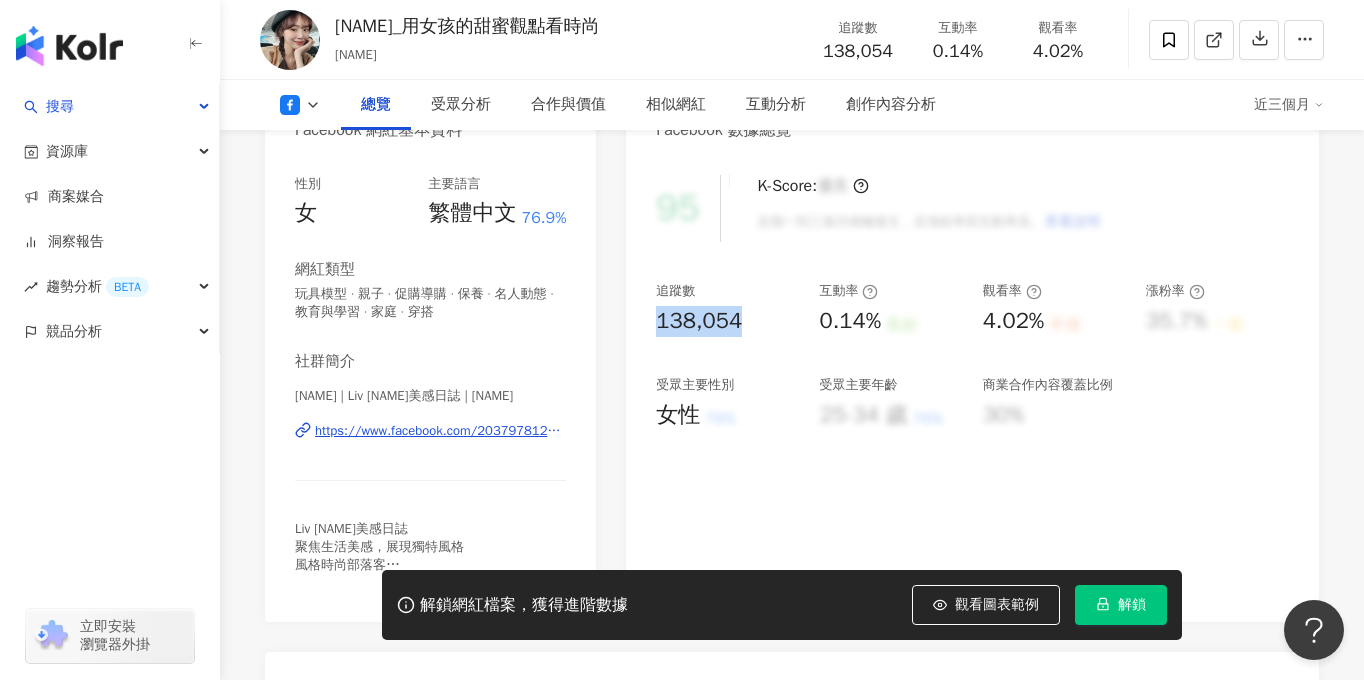 drag, startPoint x: 654, startPoint y: 315, endPoint x: 748, endPoint y: 316, distance: 94.00532 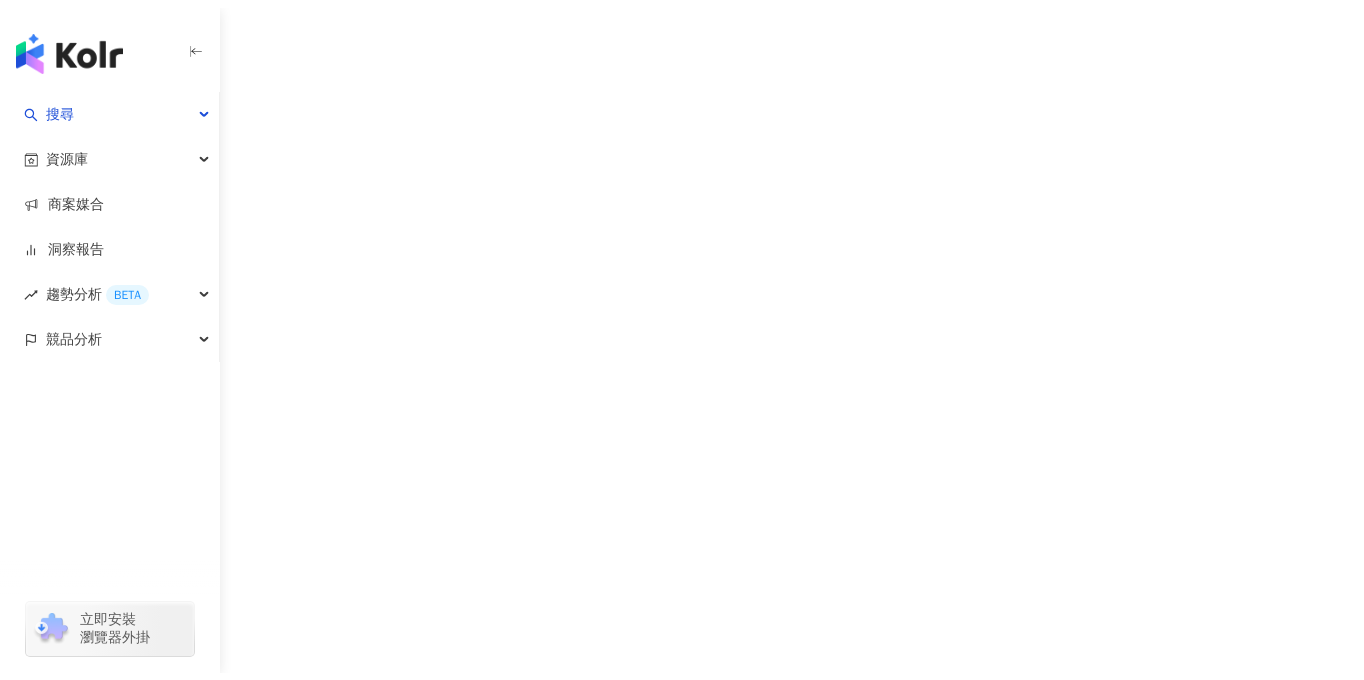 scroll, scrollTop: 0, scrollLeft: 0, axis: both 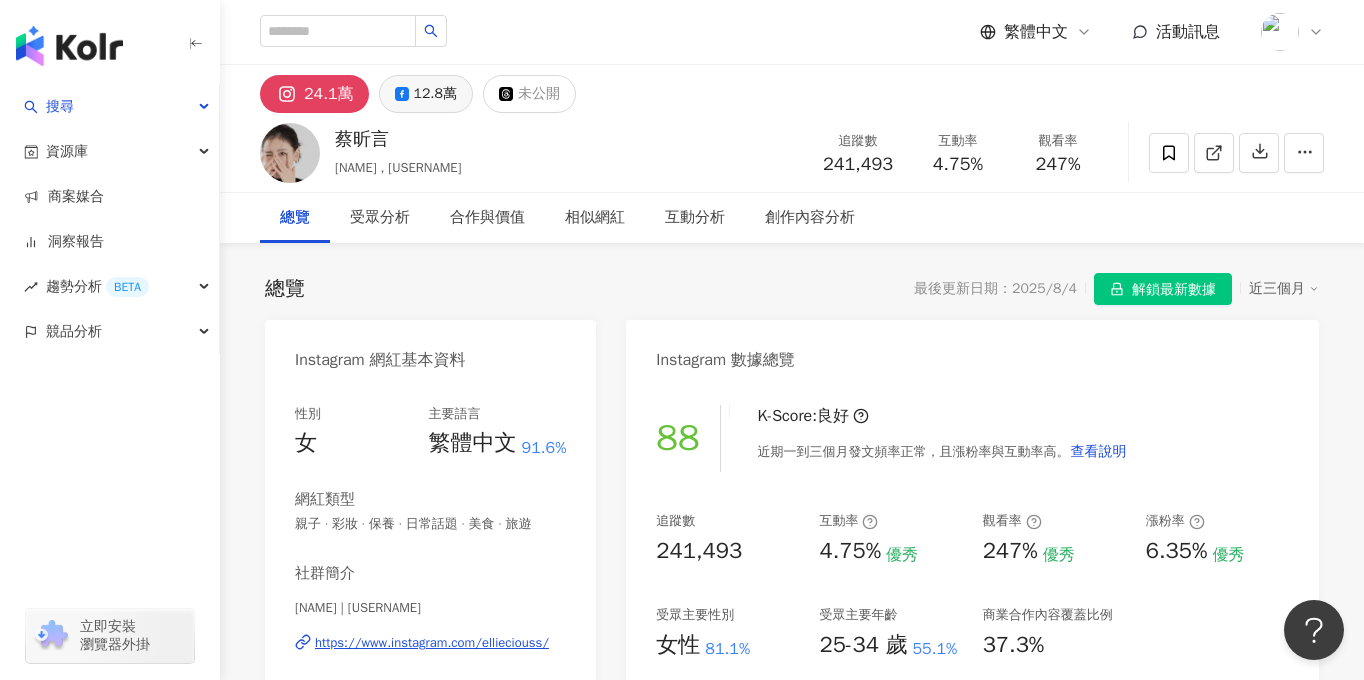 click on "12.8萬" at bounding box center [435, 94] 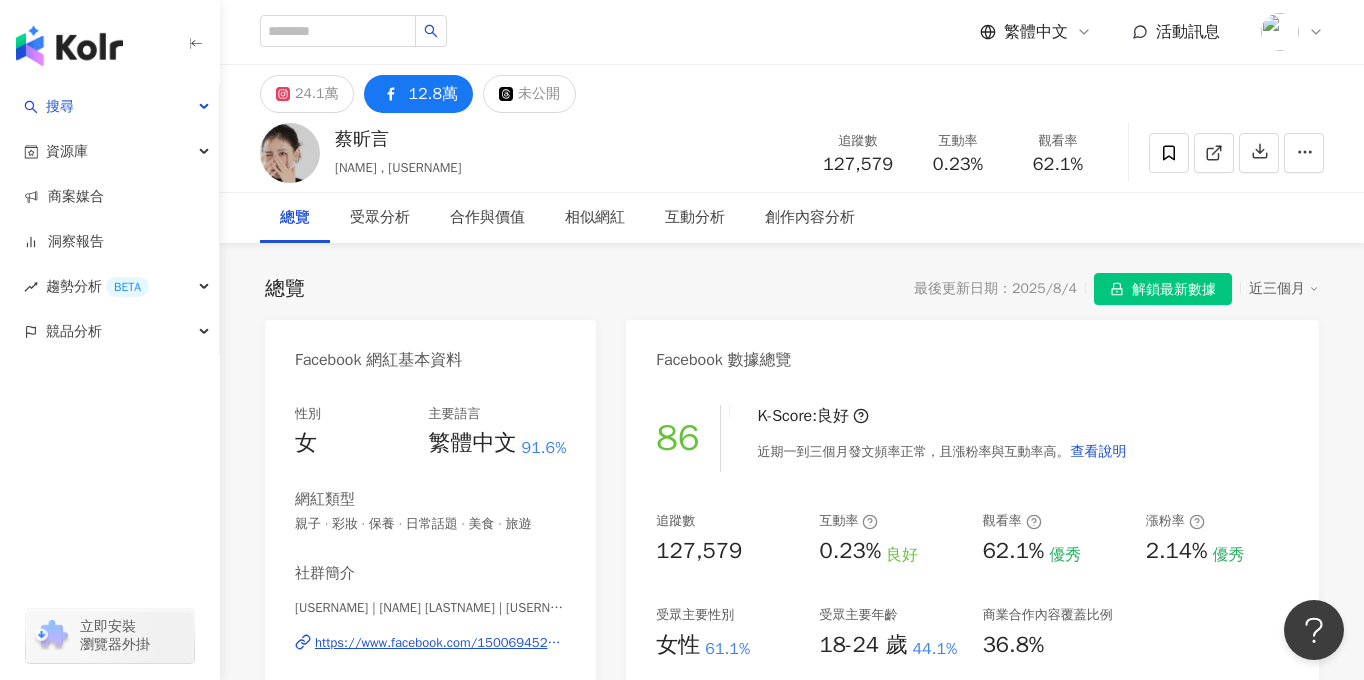 scroll, scrollTop: 197, scrollLeft: 0, axis: vertical 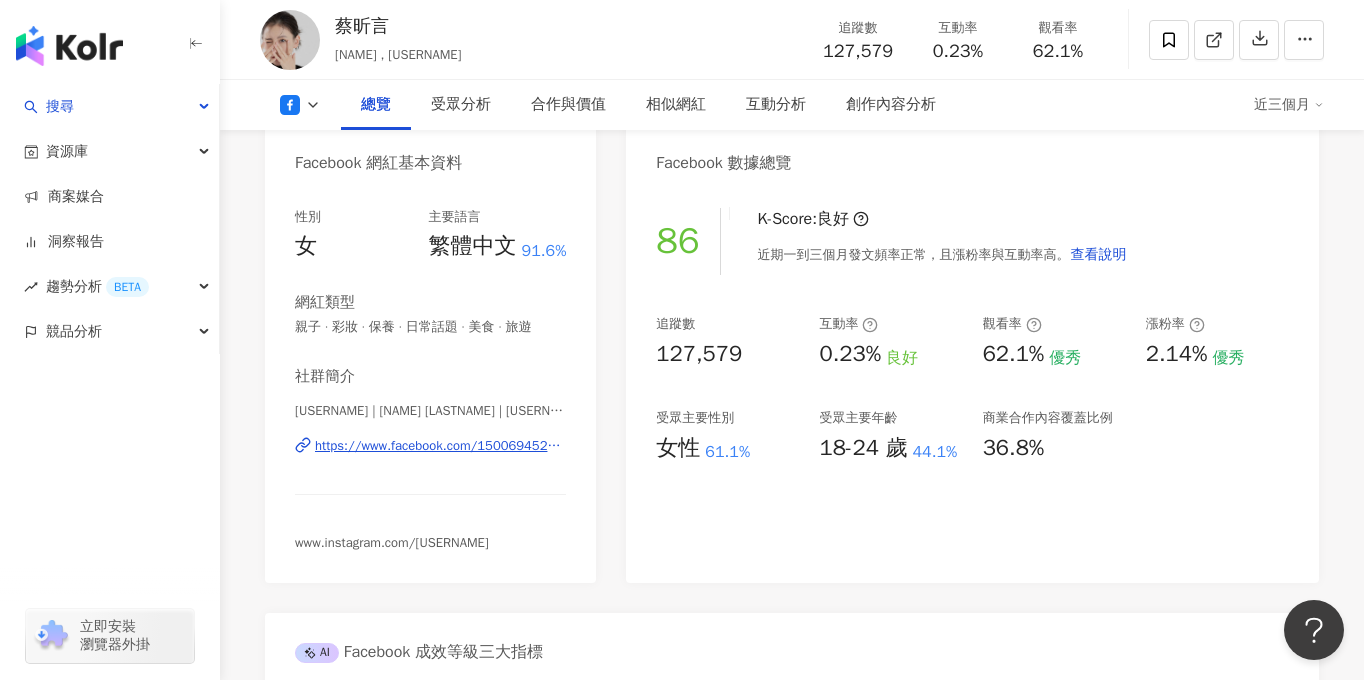 type 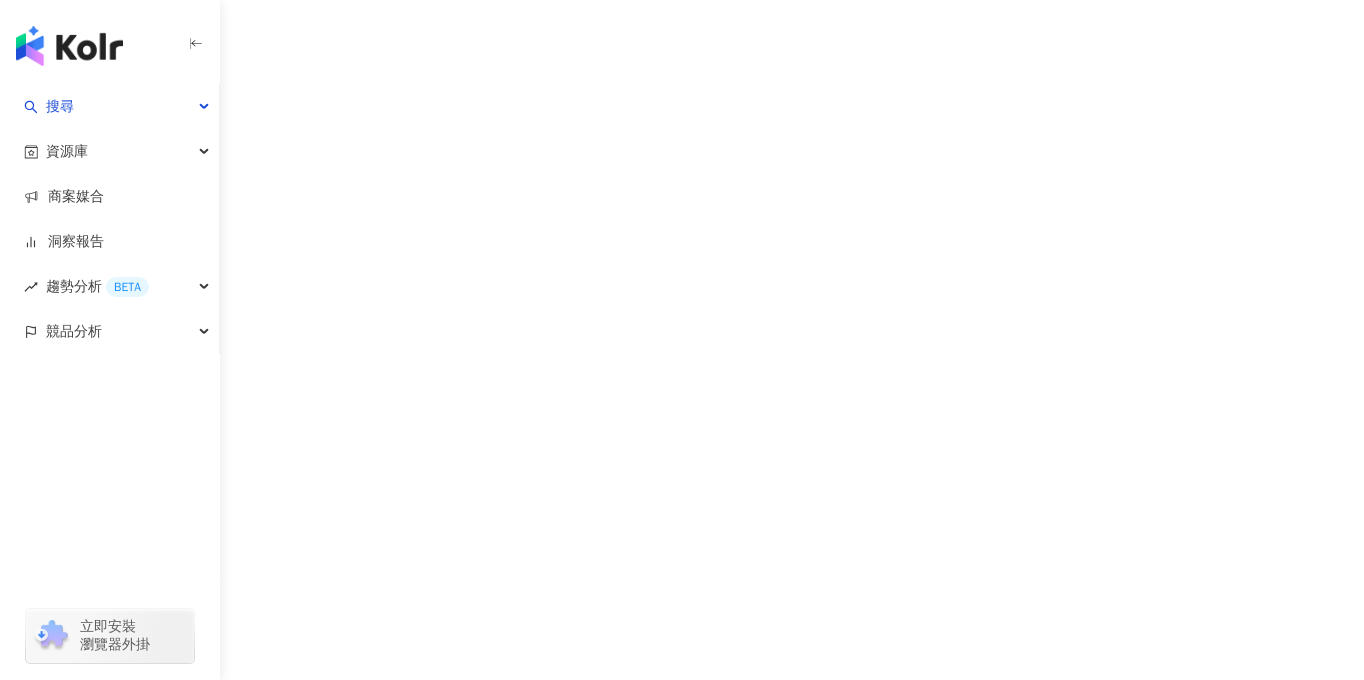 scroll, scrollTop: 0, scrollLeft: 0, axis: both 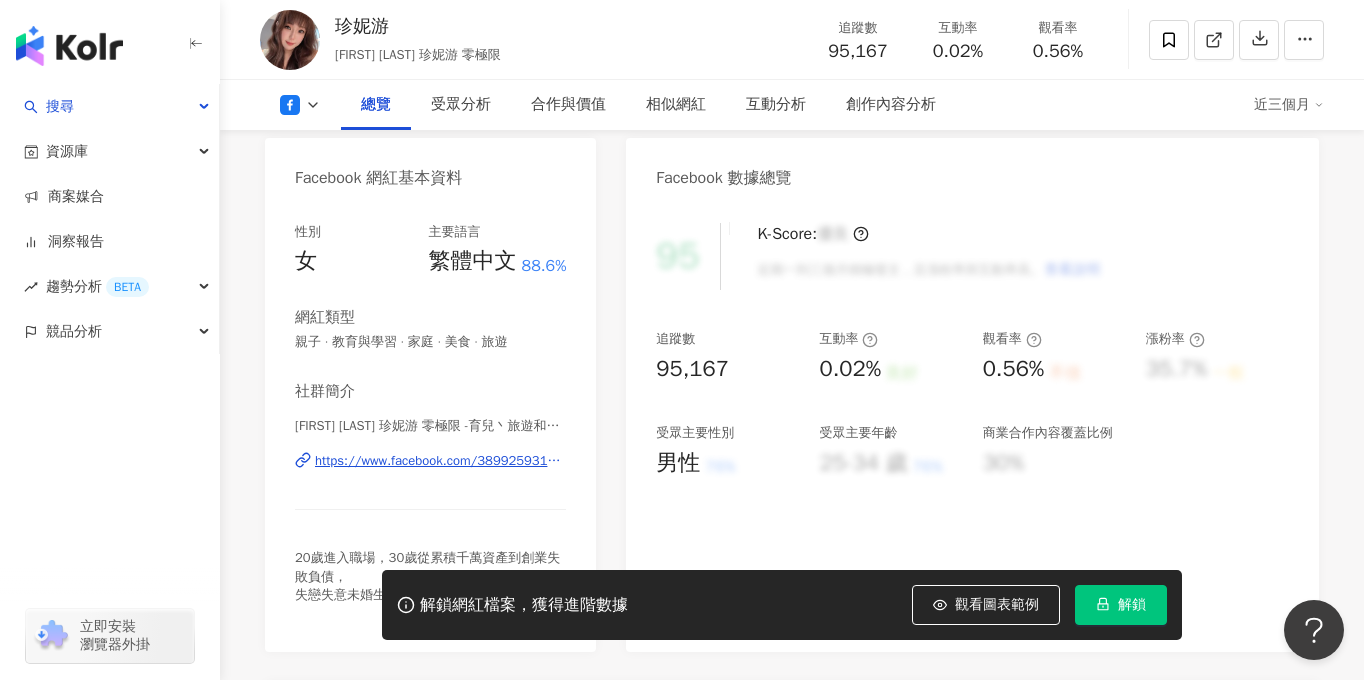 click on "https://www.facebook.com/389925931106082" at bounding box center (440, 461) 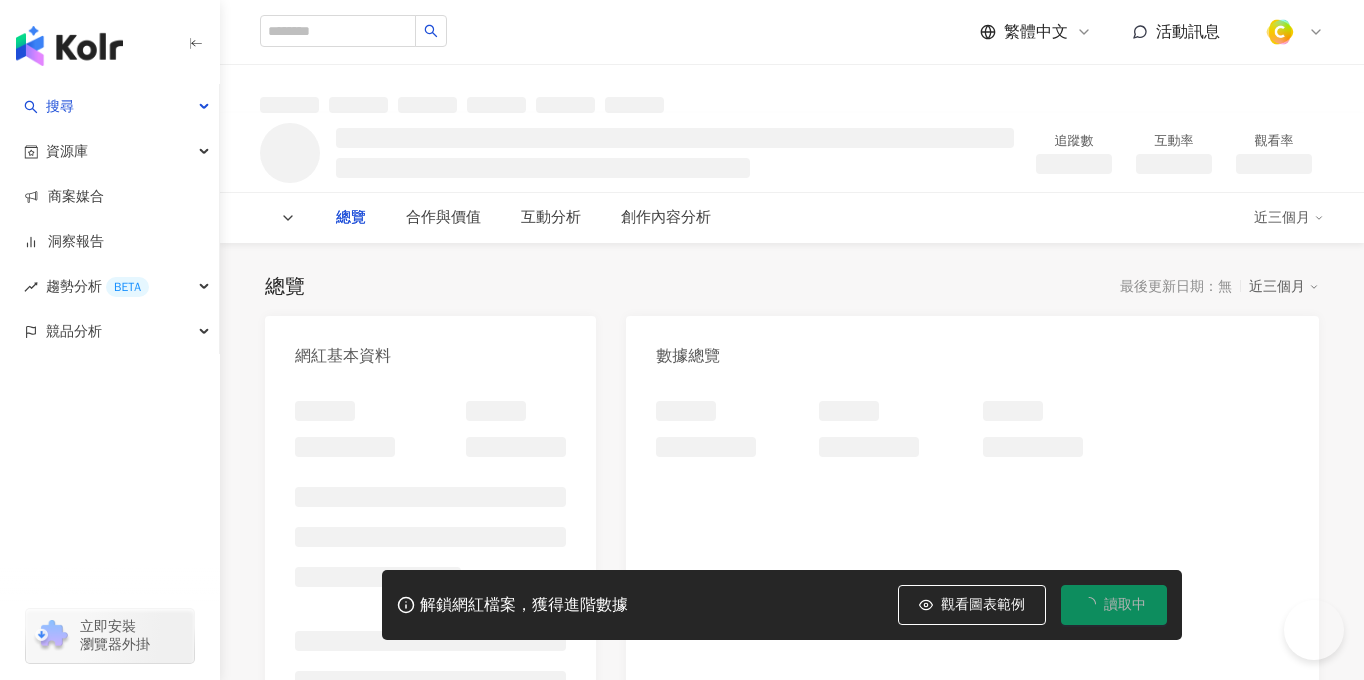 scroll, scrollTop: 0, scrollLeft: 0, axis: both 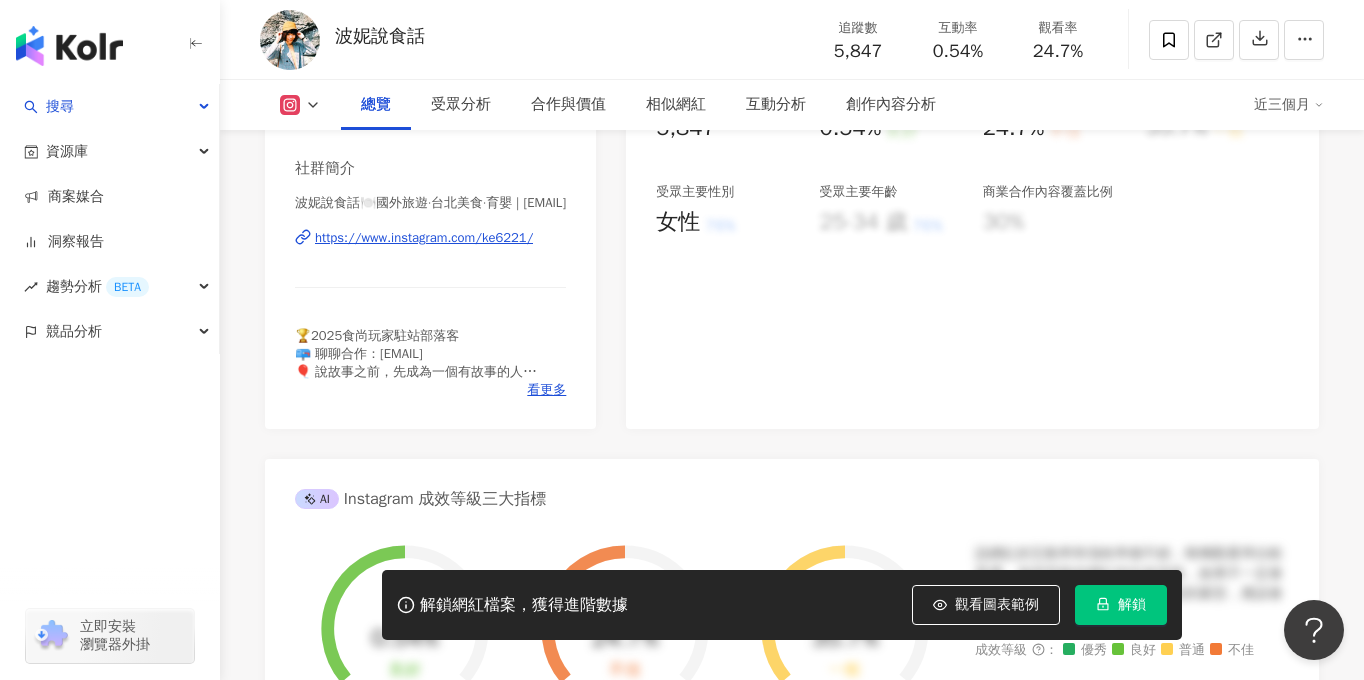 click on "1萬" at bounding box center (408, -325) 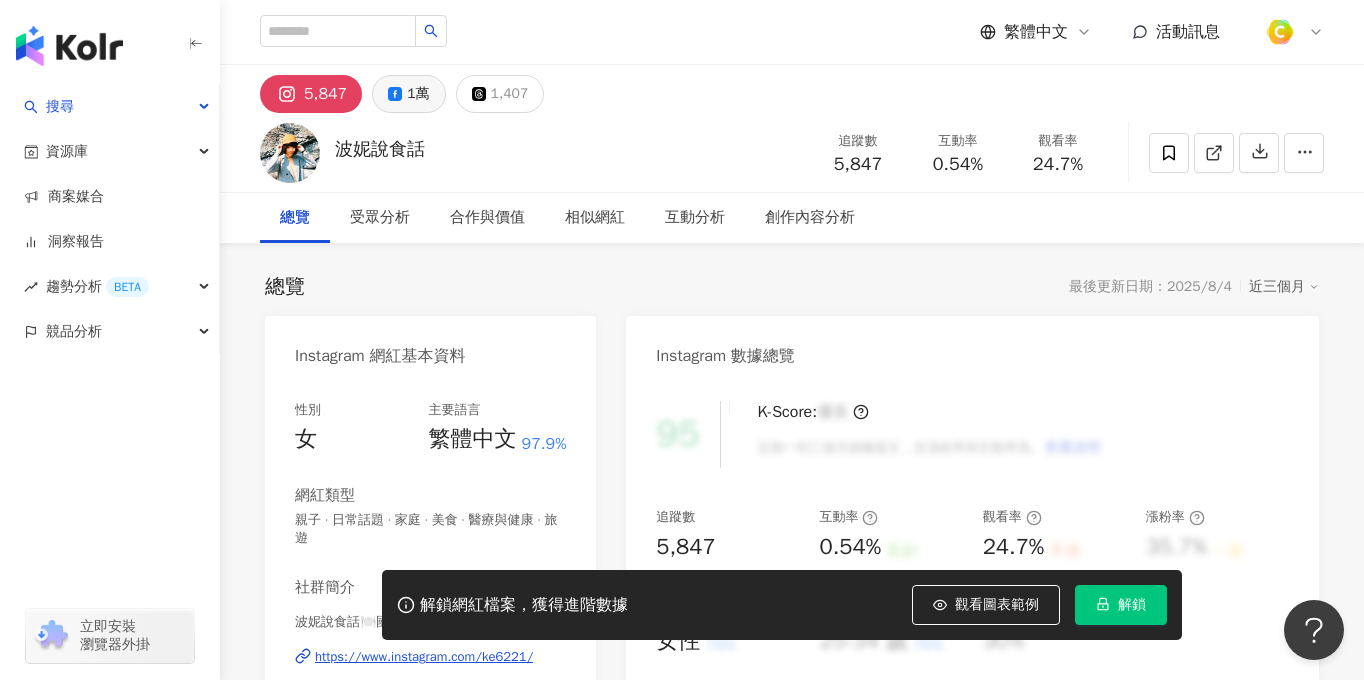 click on "1萬" at bounding box center (418, 94) 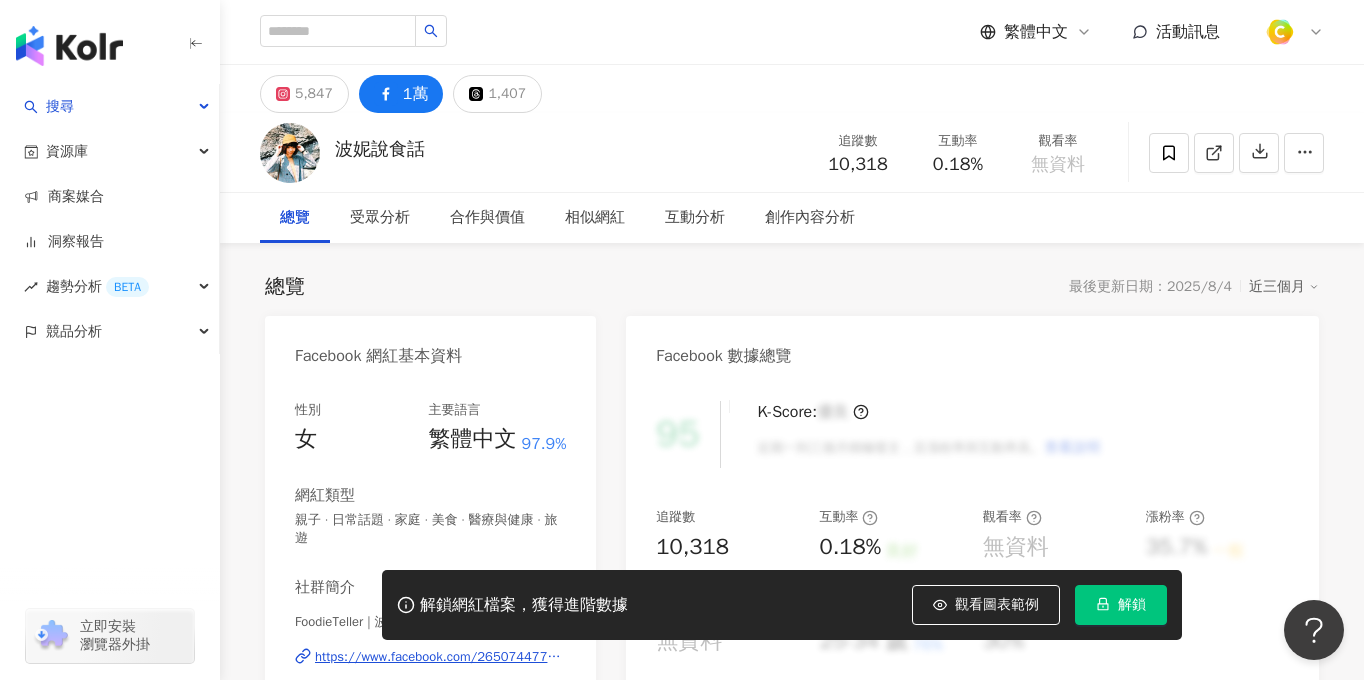 scroll, scrollTop: 279, scrollLeft: 0, axis: vertical 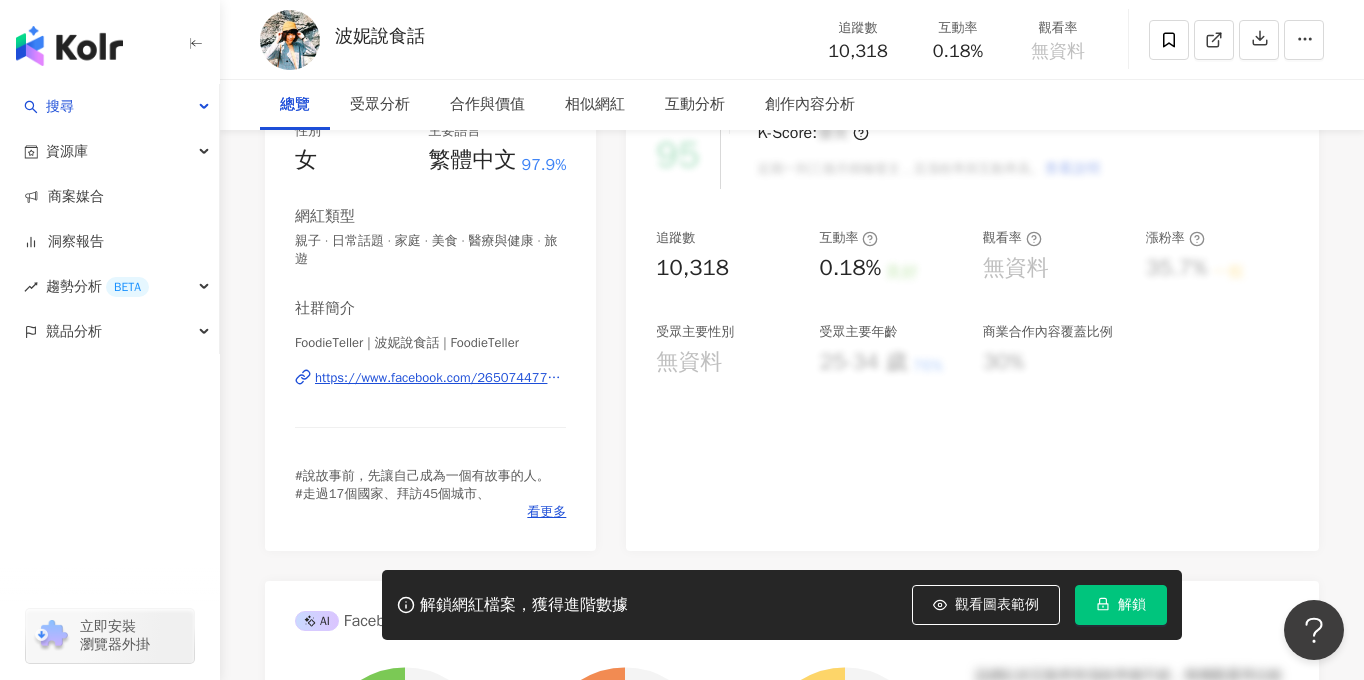 type 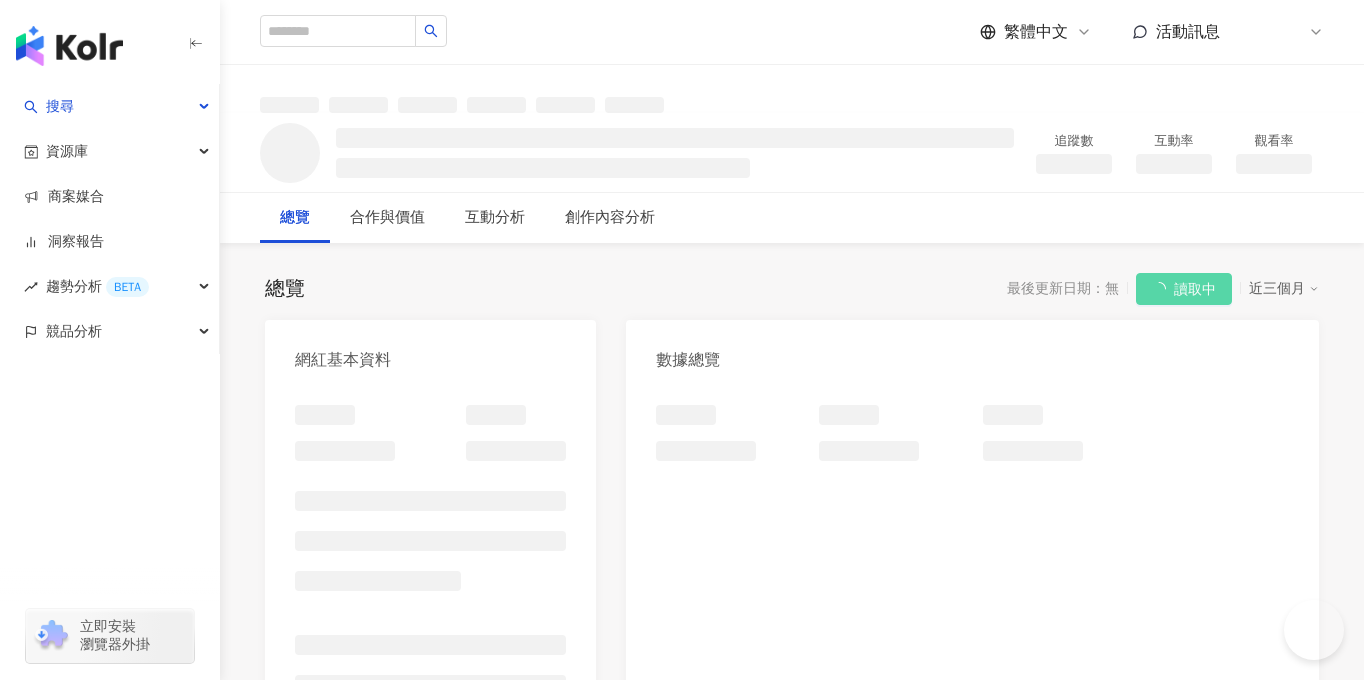 scroll, scrollTop: 0, scrollLeft: 0, axis: both 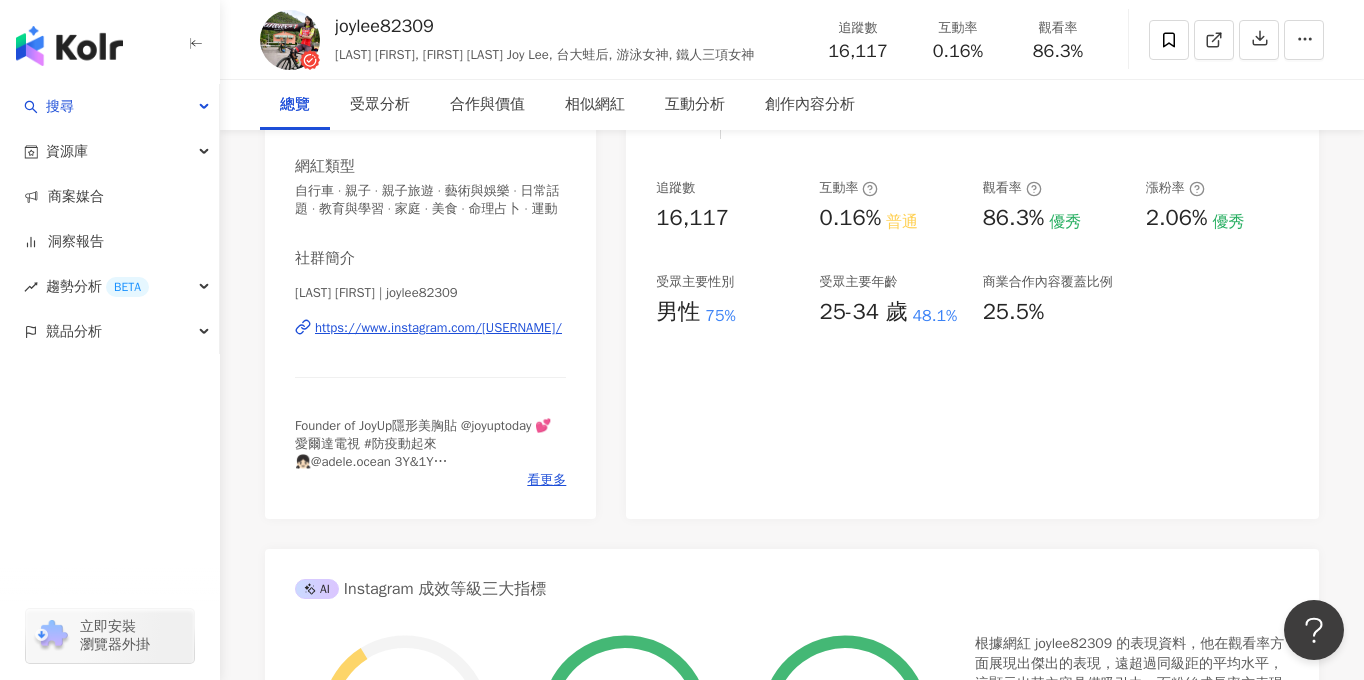 click on "4.2萬" at bounding box center [421, -239] 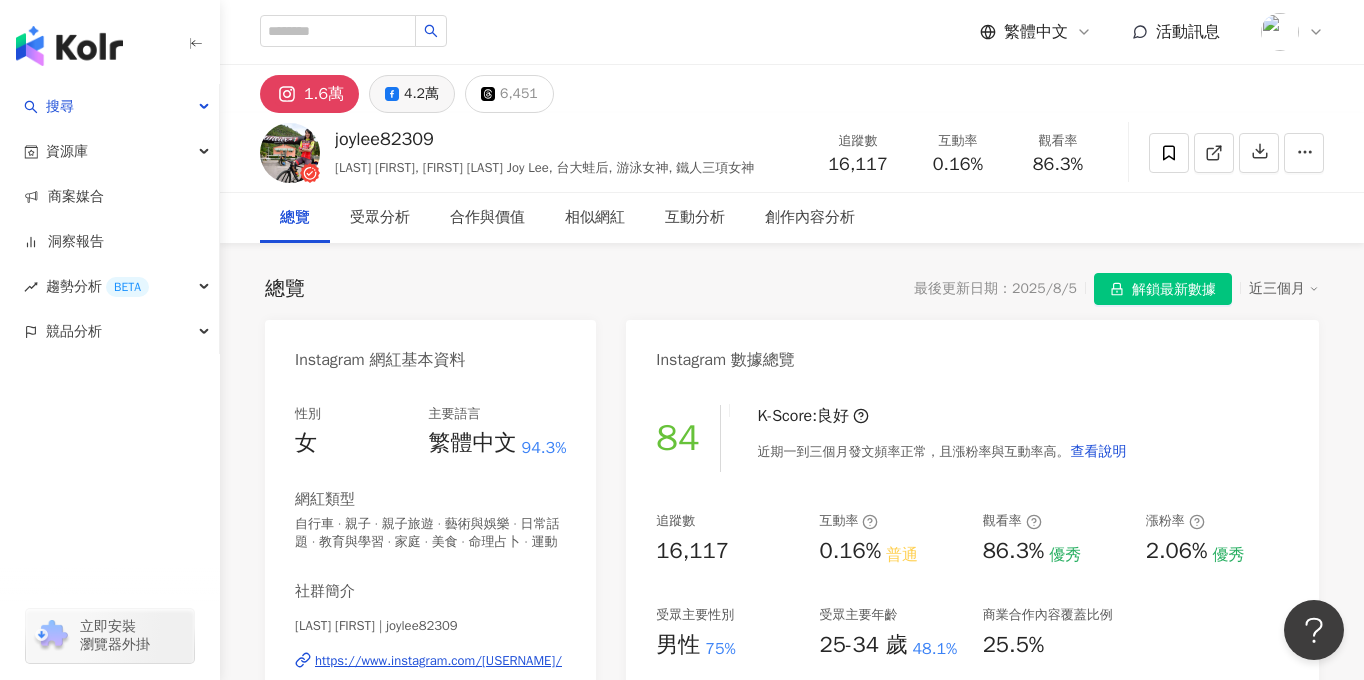 click on "4.2萬" at bounding box center [421, 94] 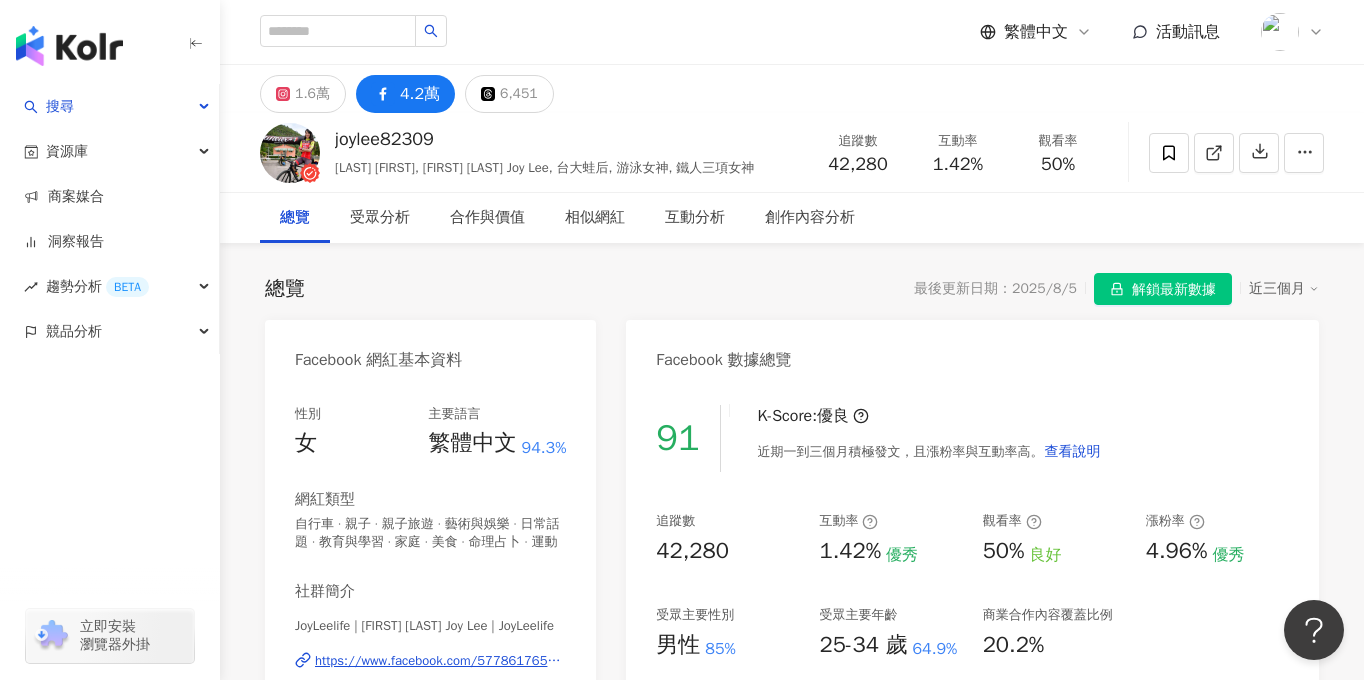 scroll, scrollTop: 352, scrollLeft: 0, axis: vertical 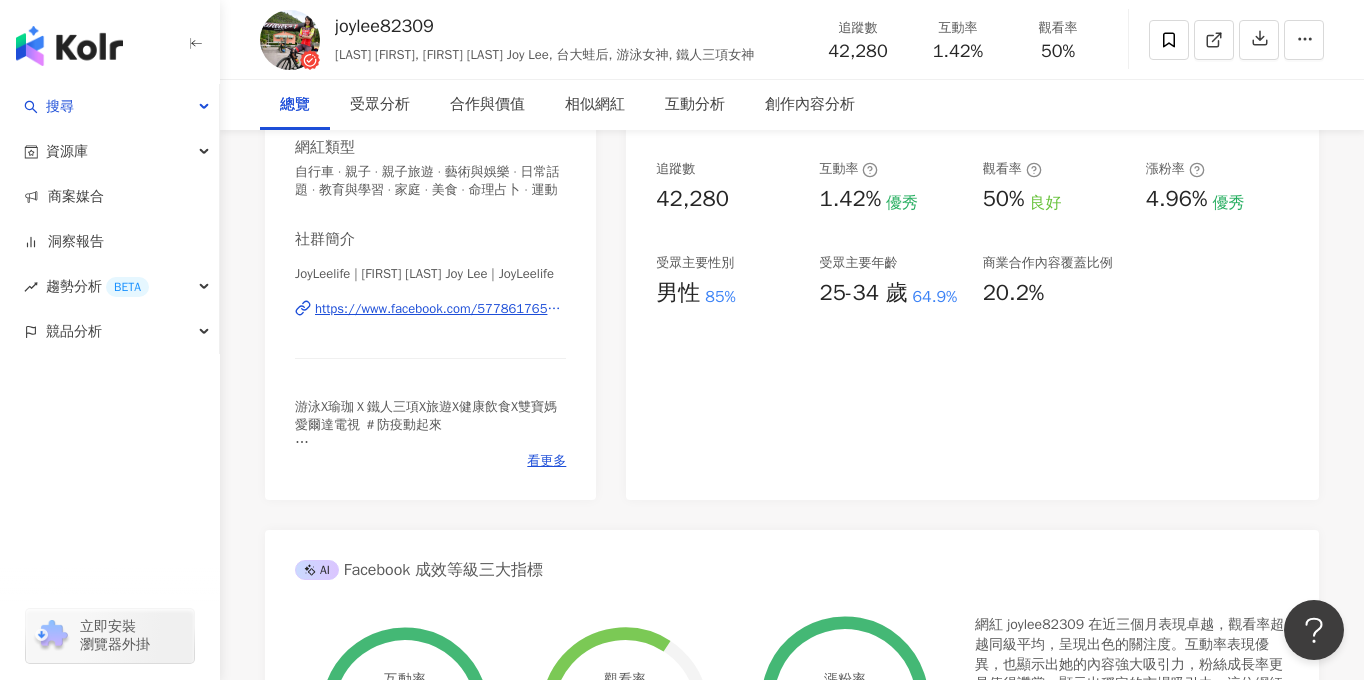 type 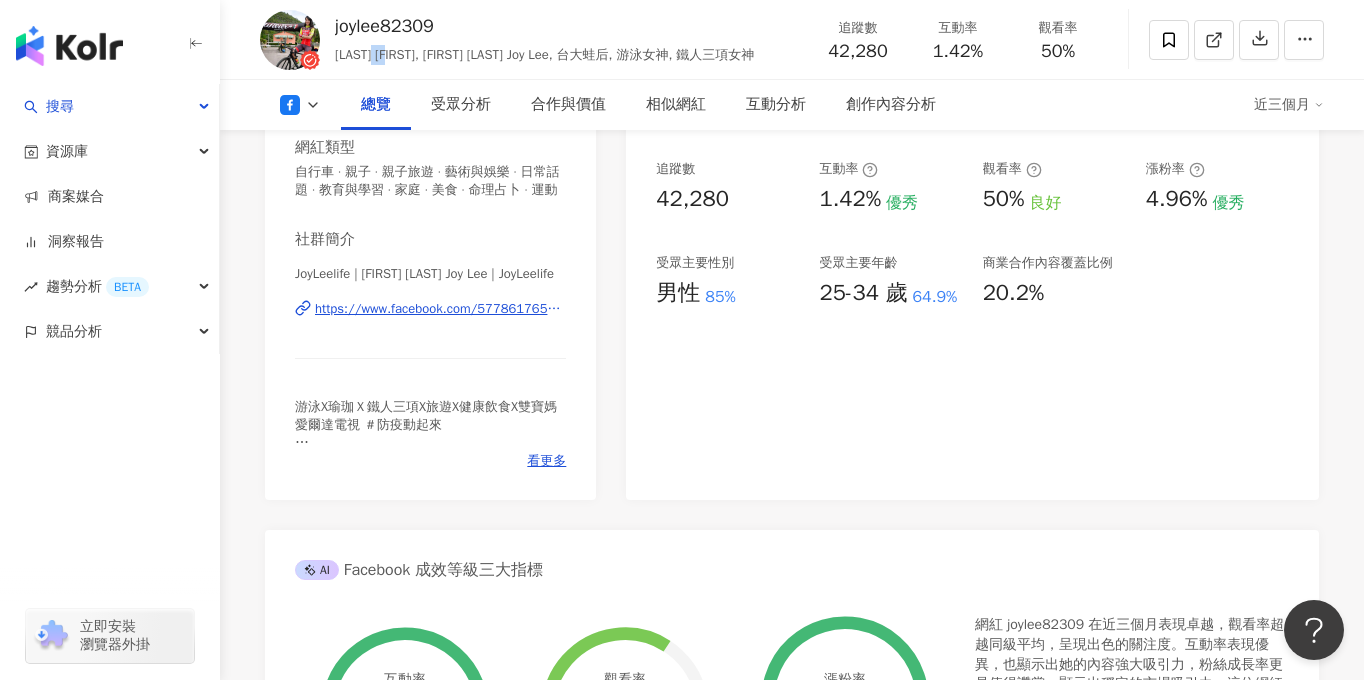 drag, startPoint x: 388, startPoint y: 54, endPoint x: 424, endPoint y: 60, distance: 36.496574 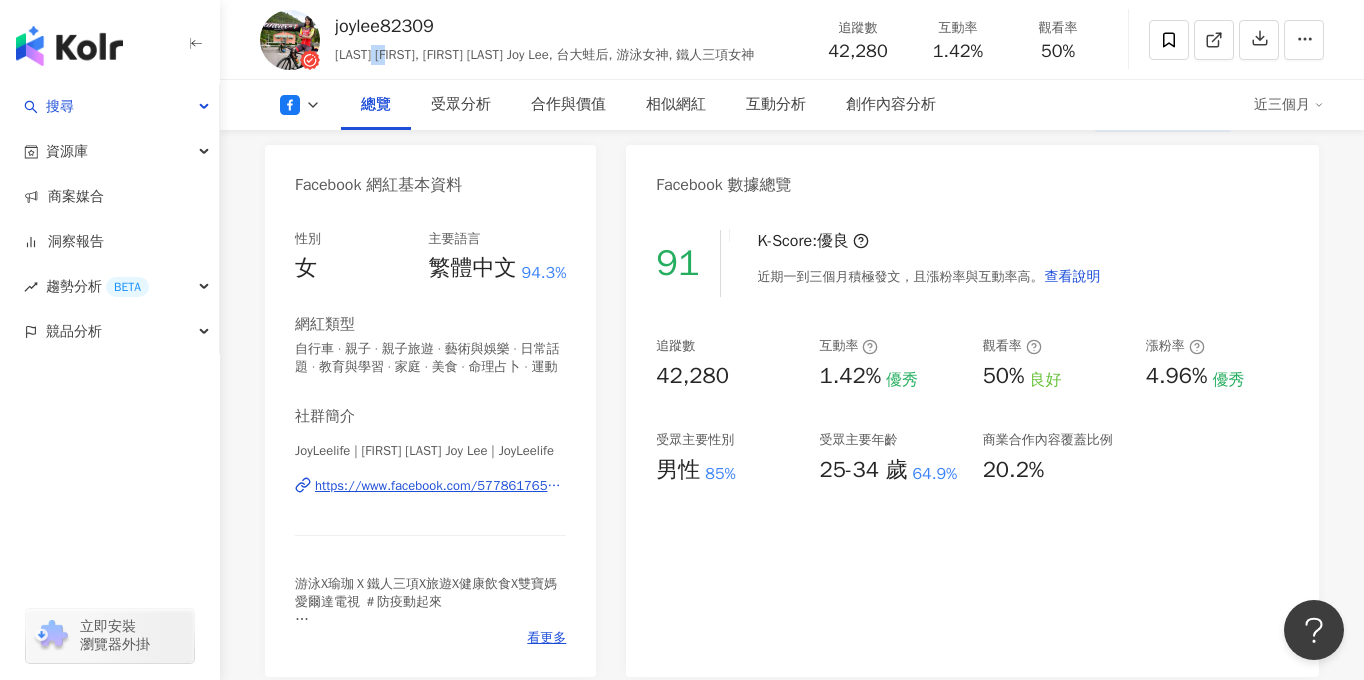 scroll, scrollTop: 174, scrollLeft: 0, axis: vertical 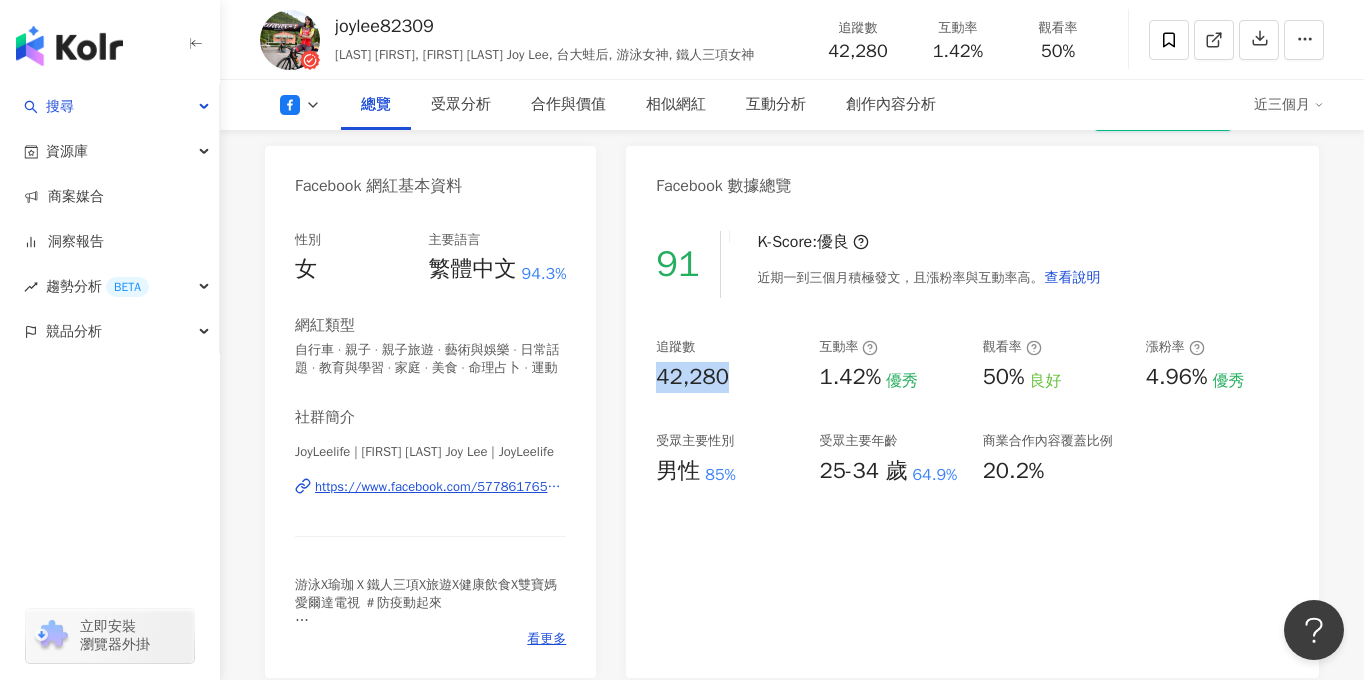 drag, startPoint x: 653, startPoint y: 373, endPoint x: 742, endPoint y: 377, distance: 89.08984 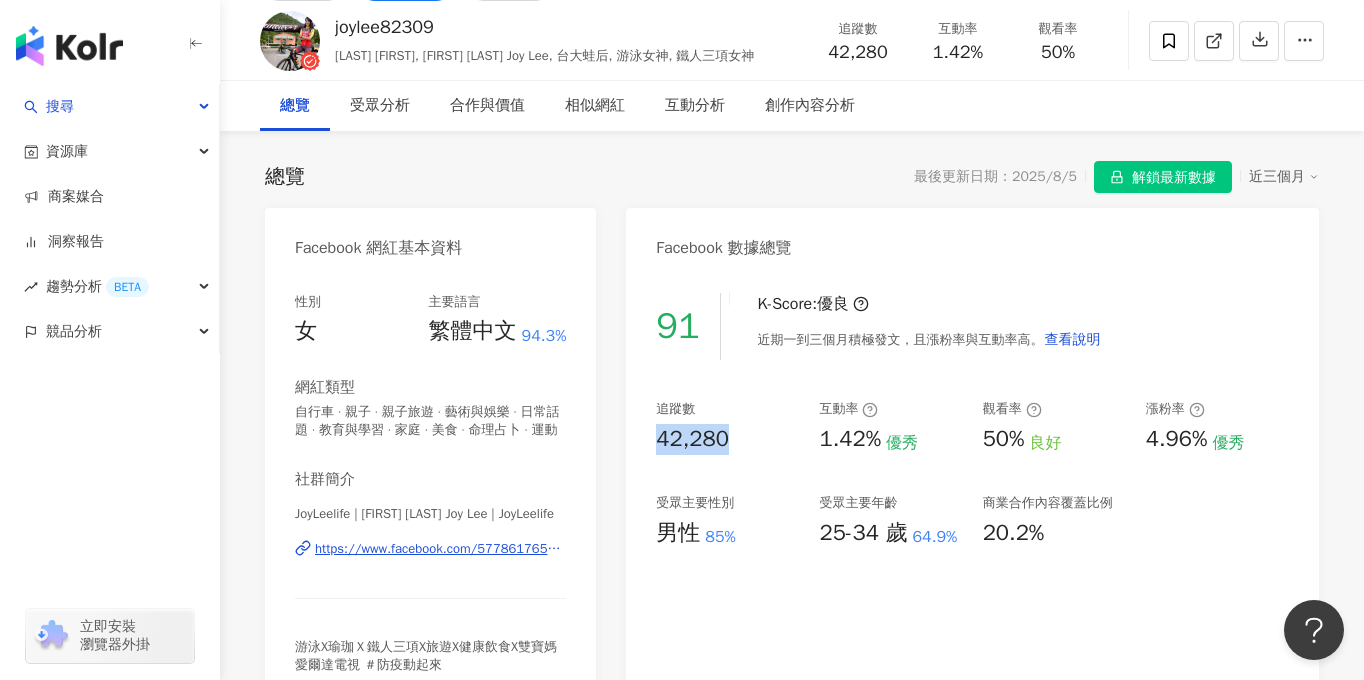 scroll, scrollTop: 0, scrollLeft: 0, axis: both 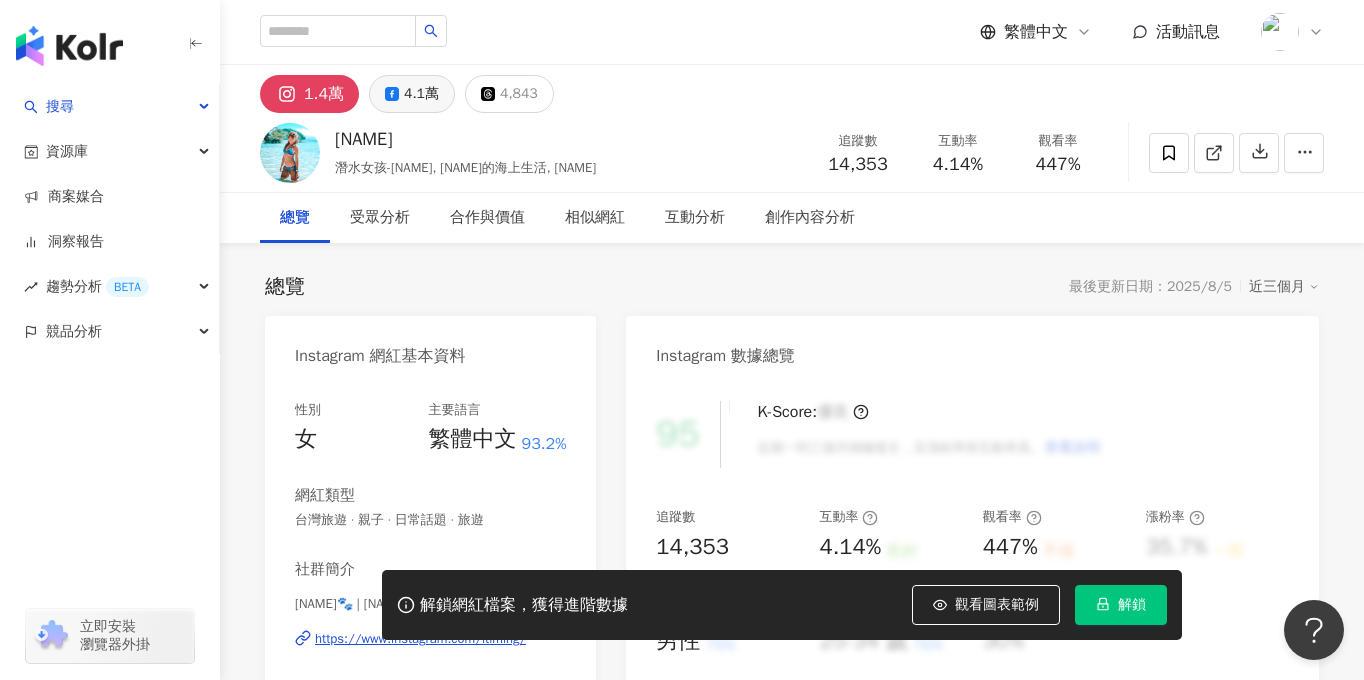 click on "4.1萬" at bounding box center [421, 94] 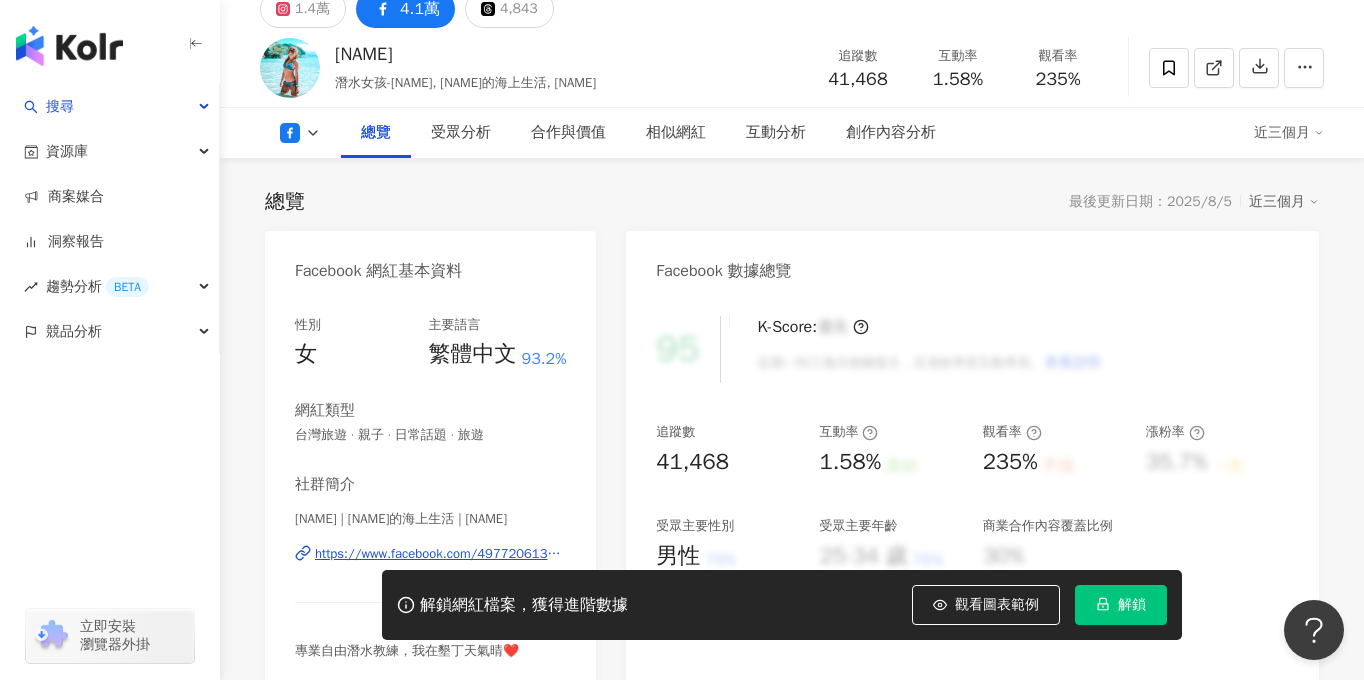 scroll, scrollTop: 86, scrollLeft: 0, axis: vertical 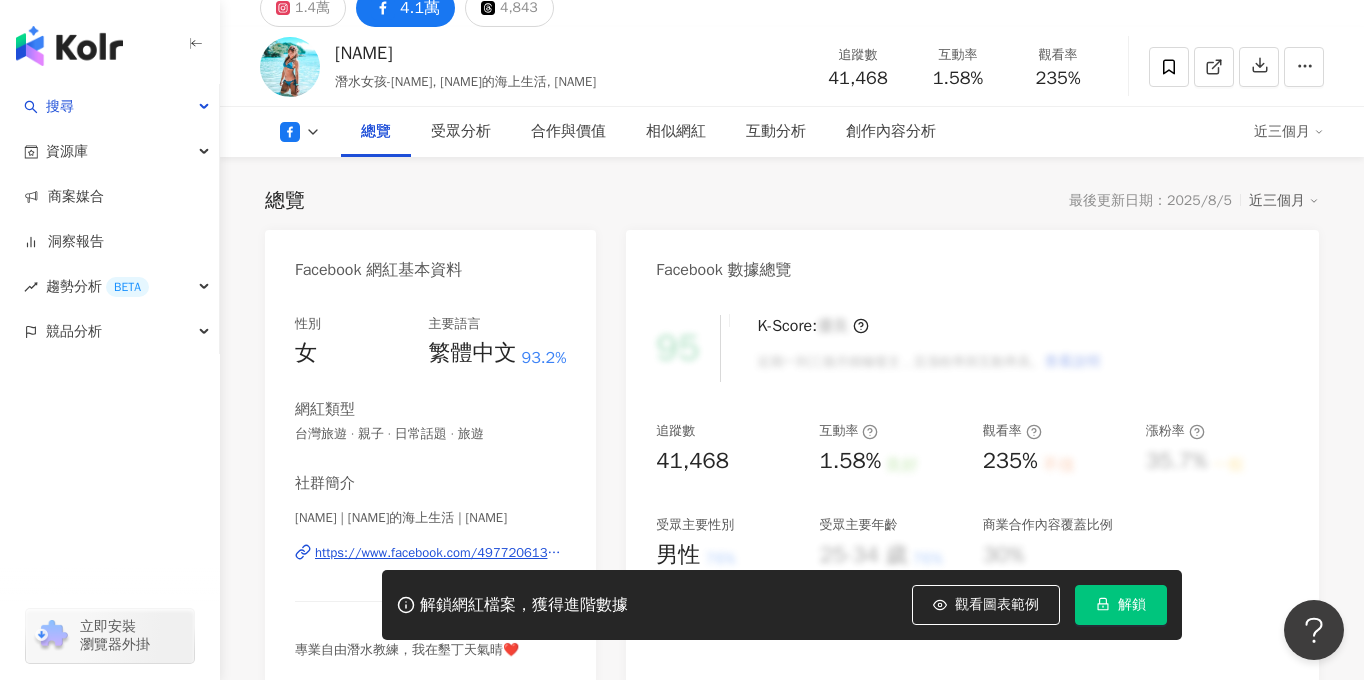 type 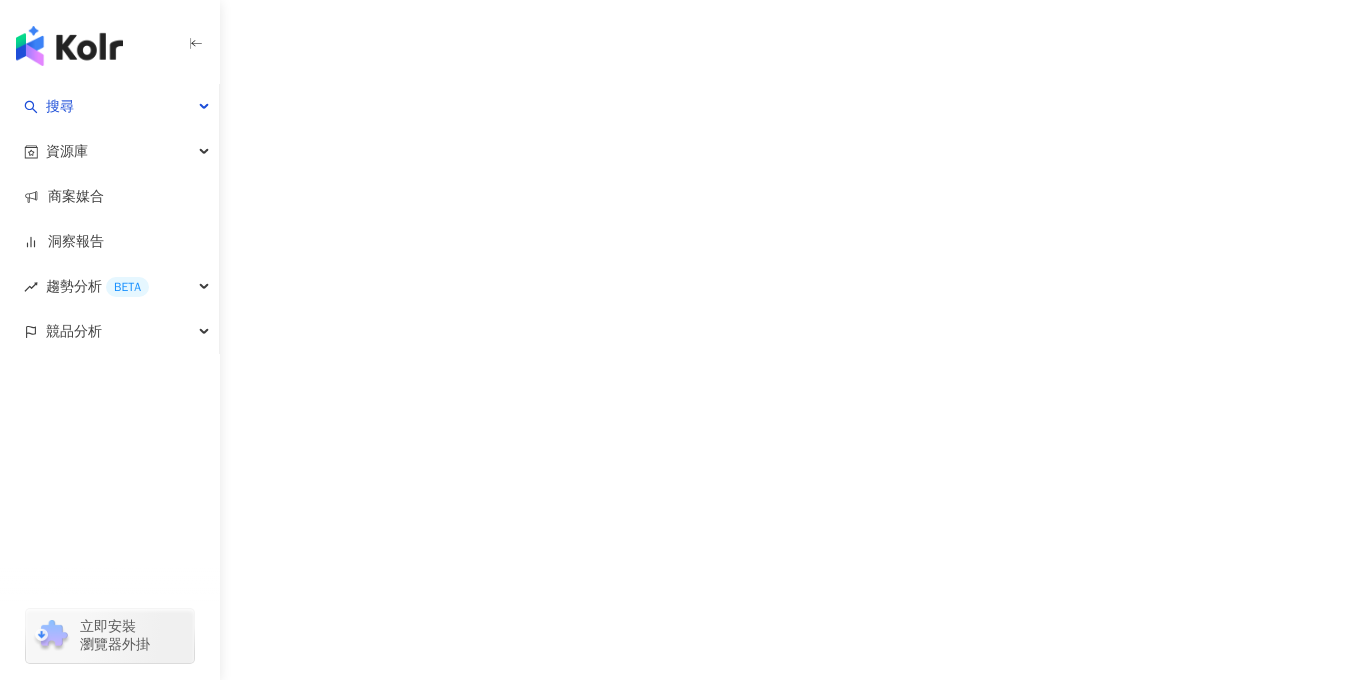 scroll, scrollTop: 0, scrollLeft: 0, axis: both 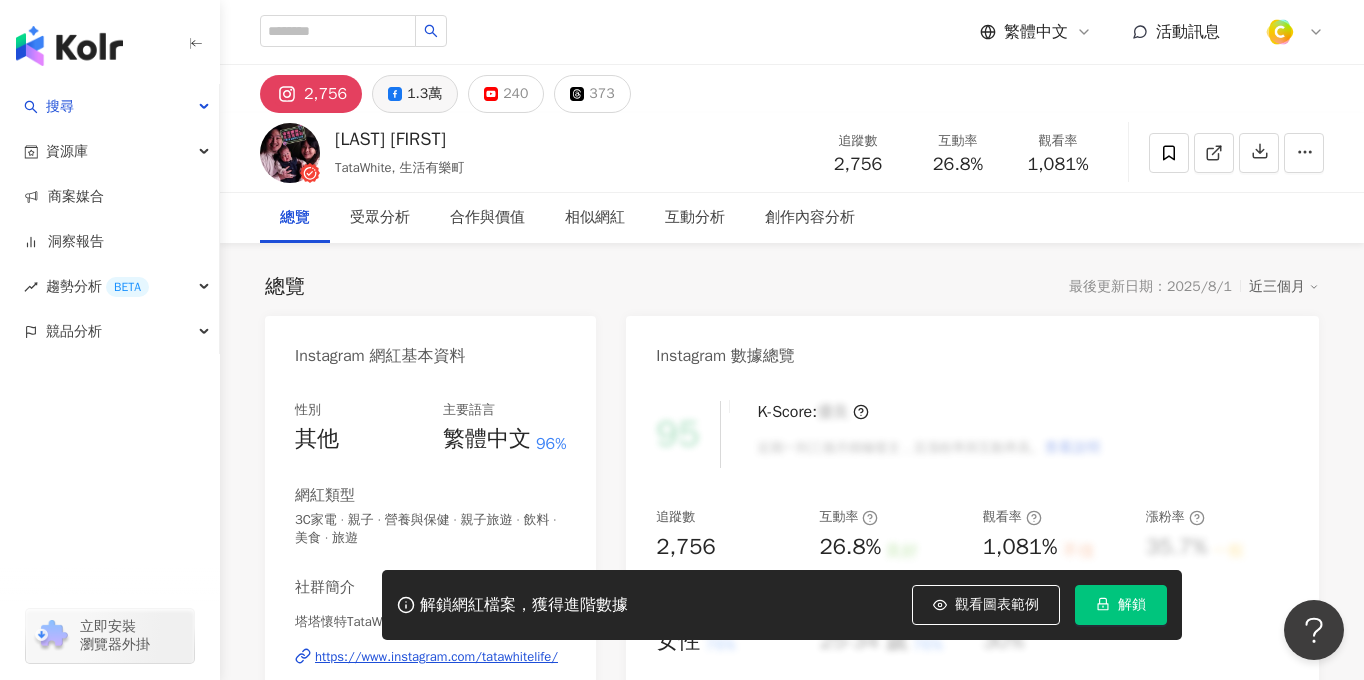 click on "1.3萬" at bounding box center (424, 94) 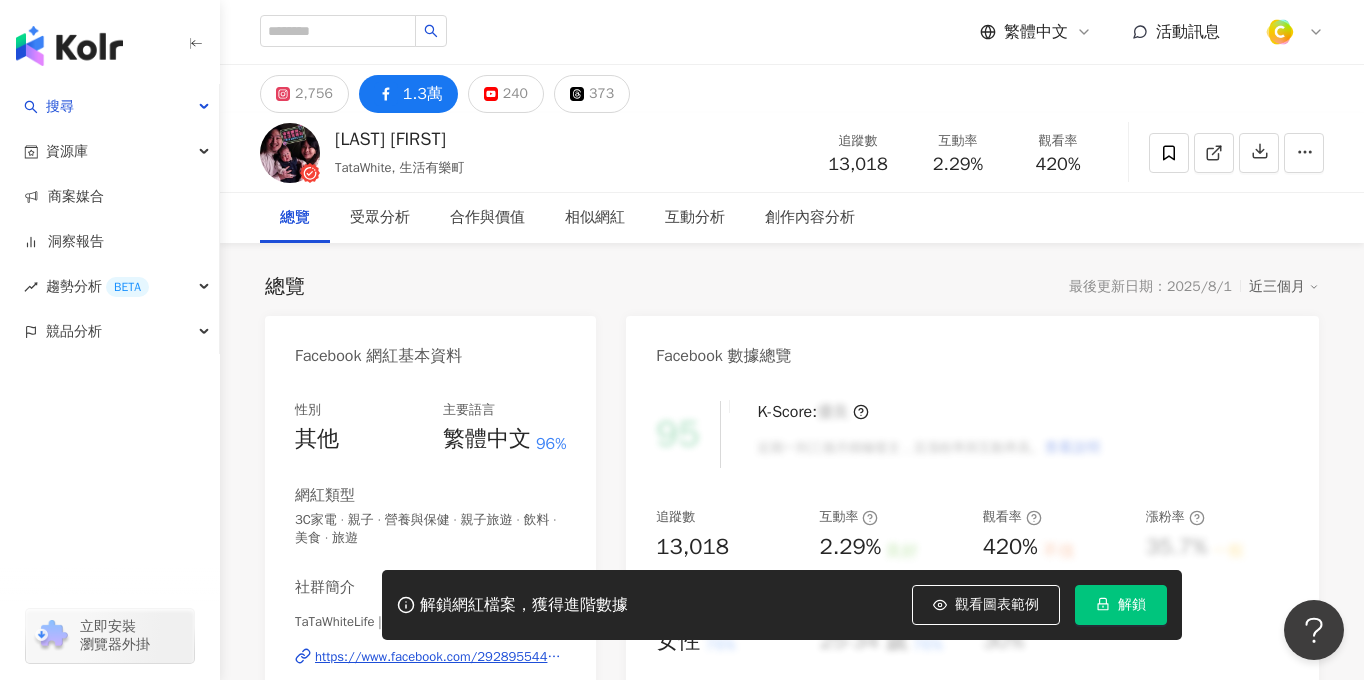type 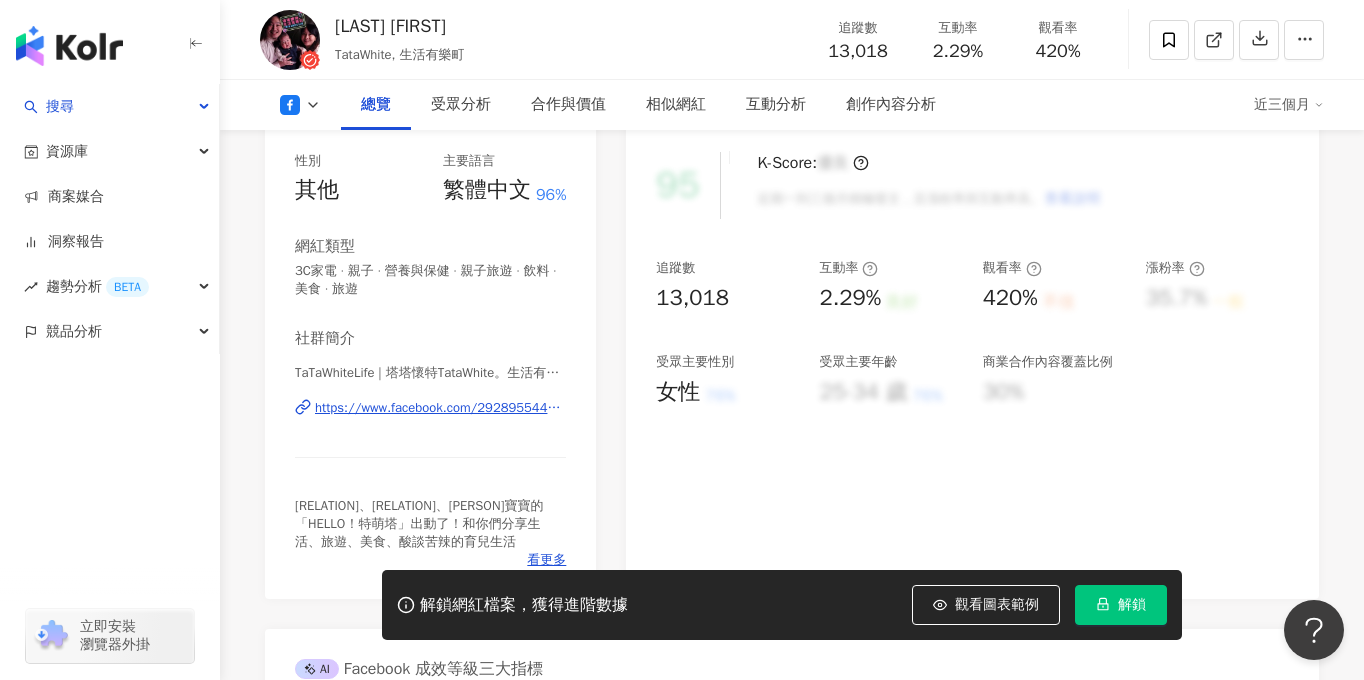 click on "https://www.facebook.com/292895544209130" at bounding box center (440, 408) 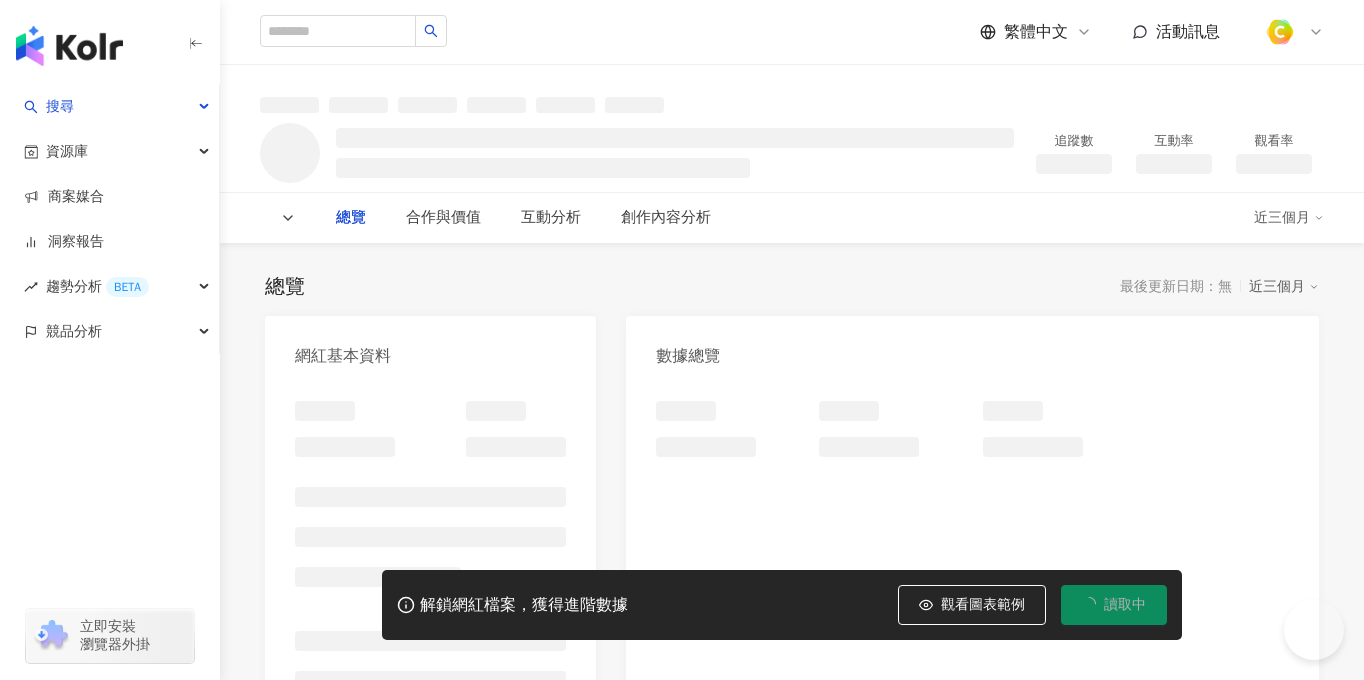 scroll, scrollTop: 0, scrollLeft: 0, axis: both 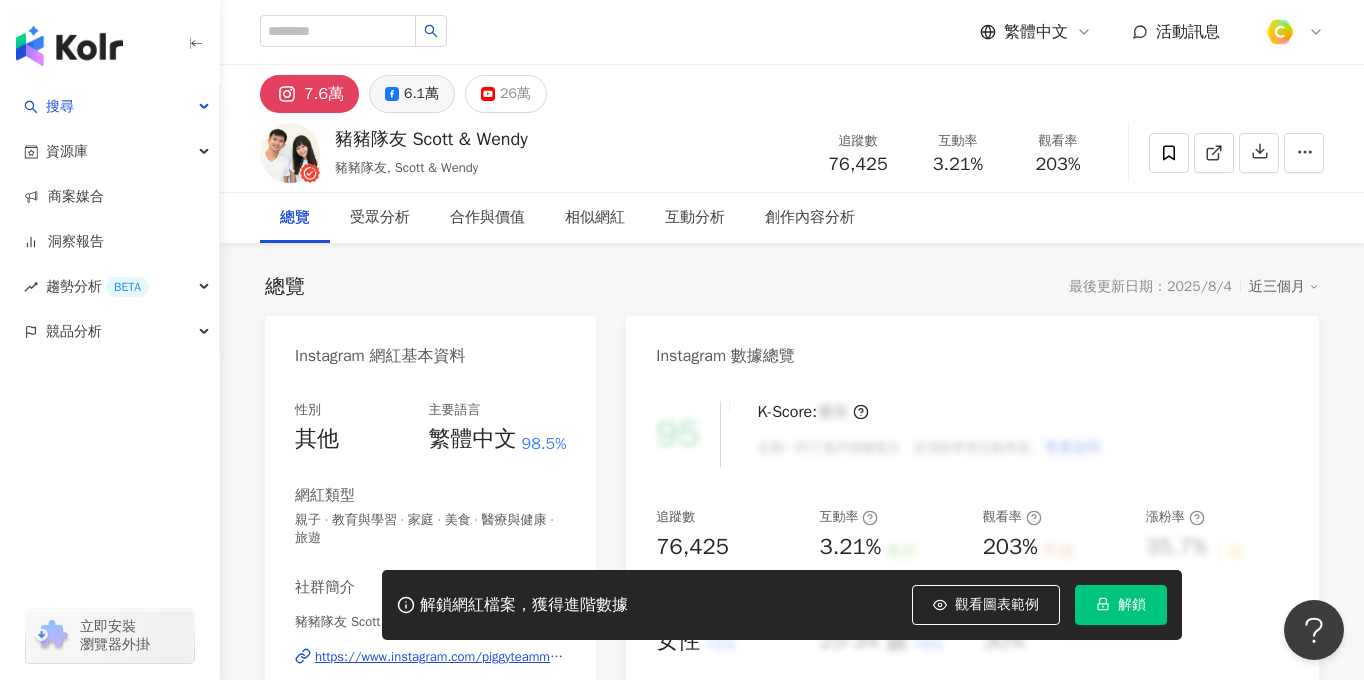click on "6.1萬" at bounding box center [421, 94] 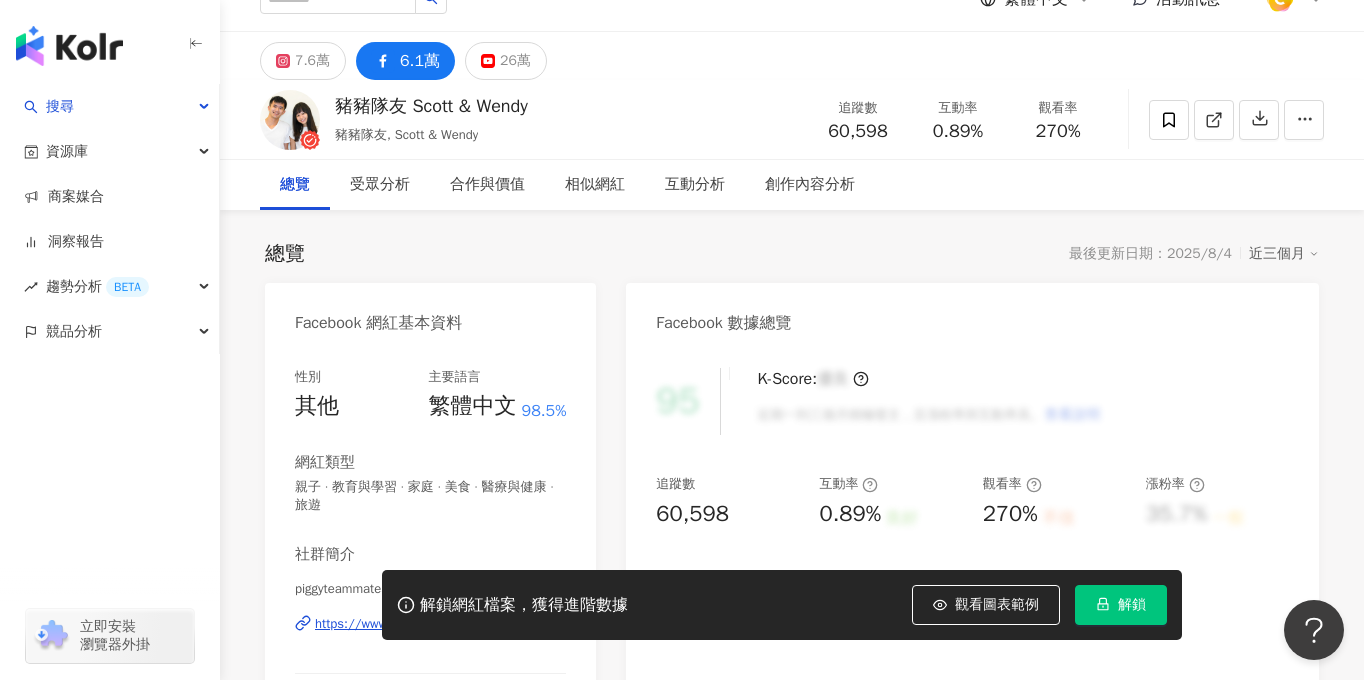 scroll, scrollTop: 198, scrollLeft: 0, axis: vertical 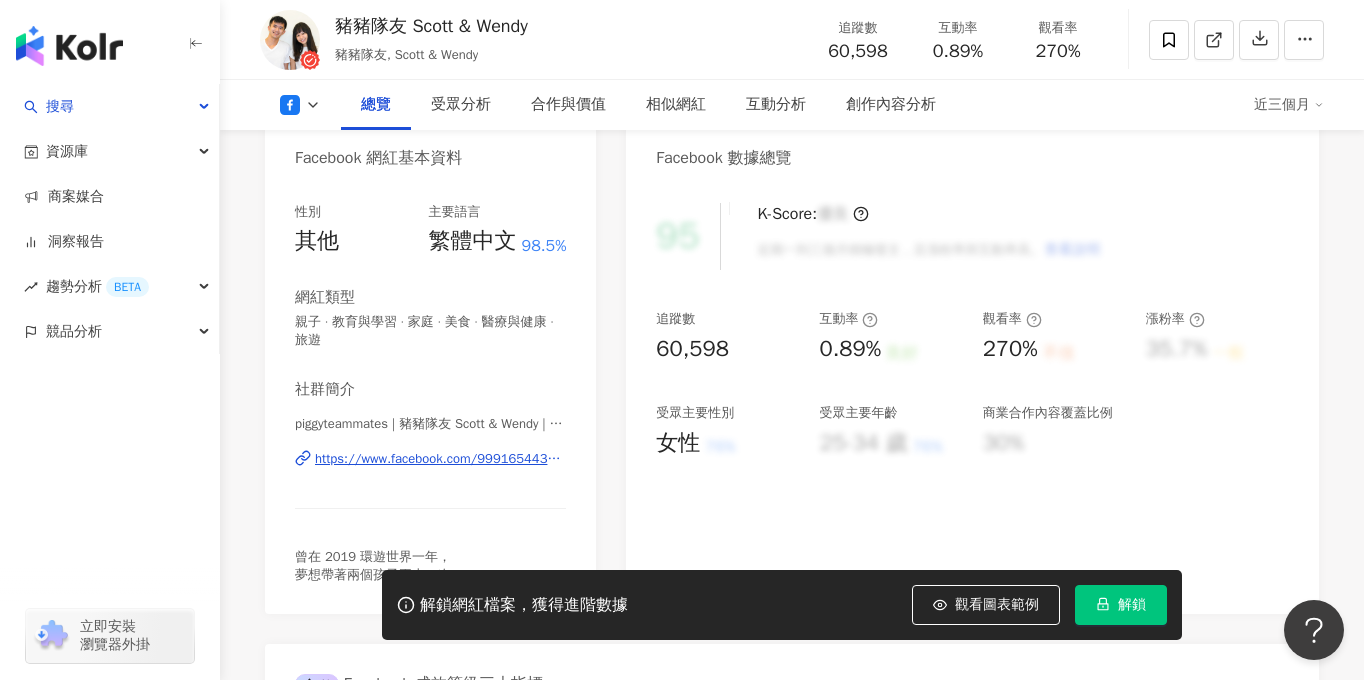 type 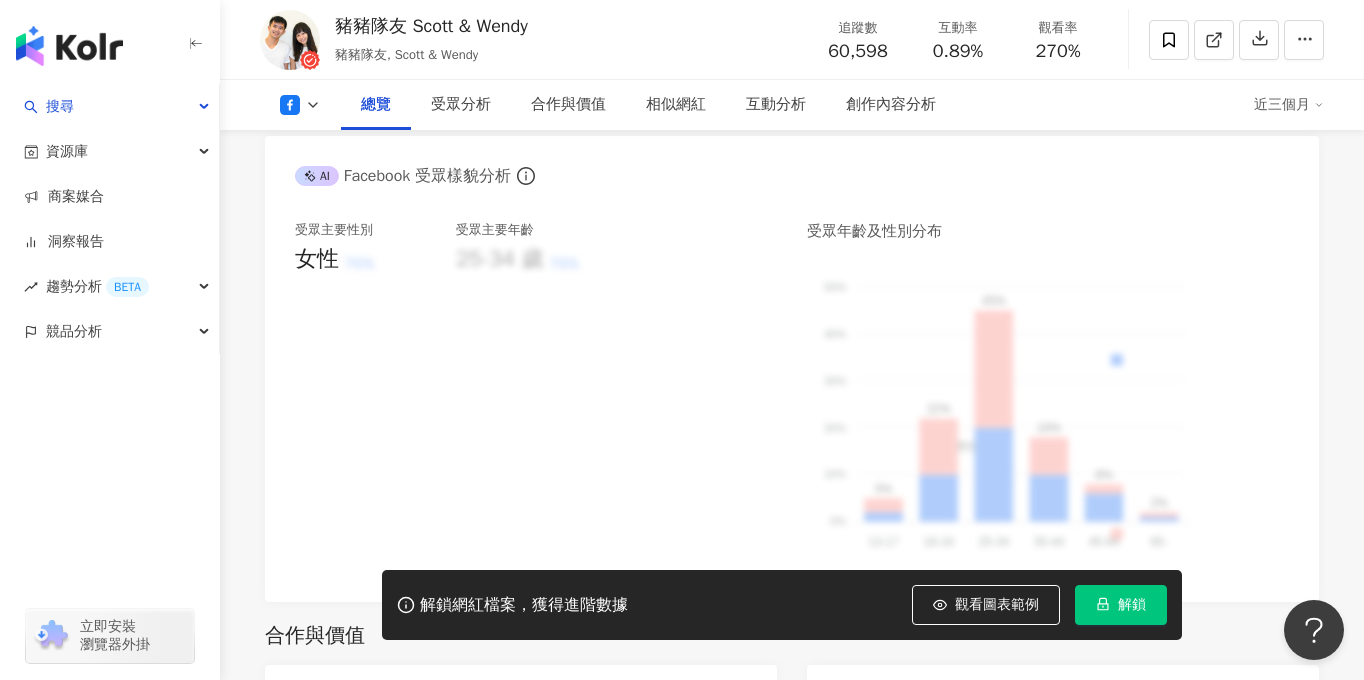 scroll, scrollTop: 150, scrollLeft: 0, axis: vertical 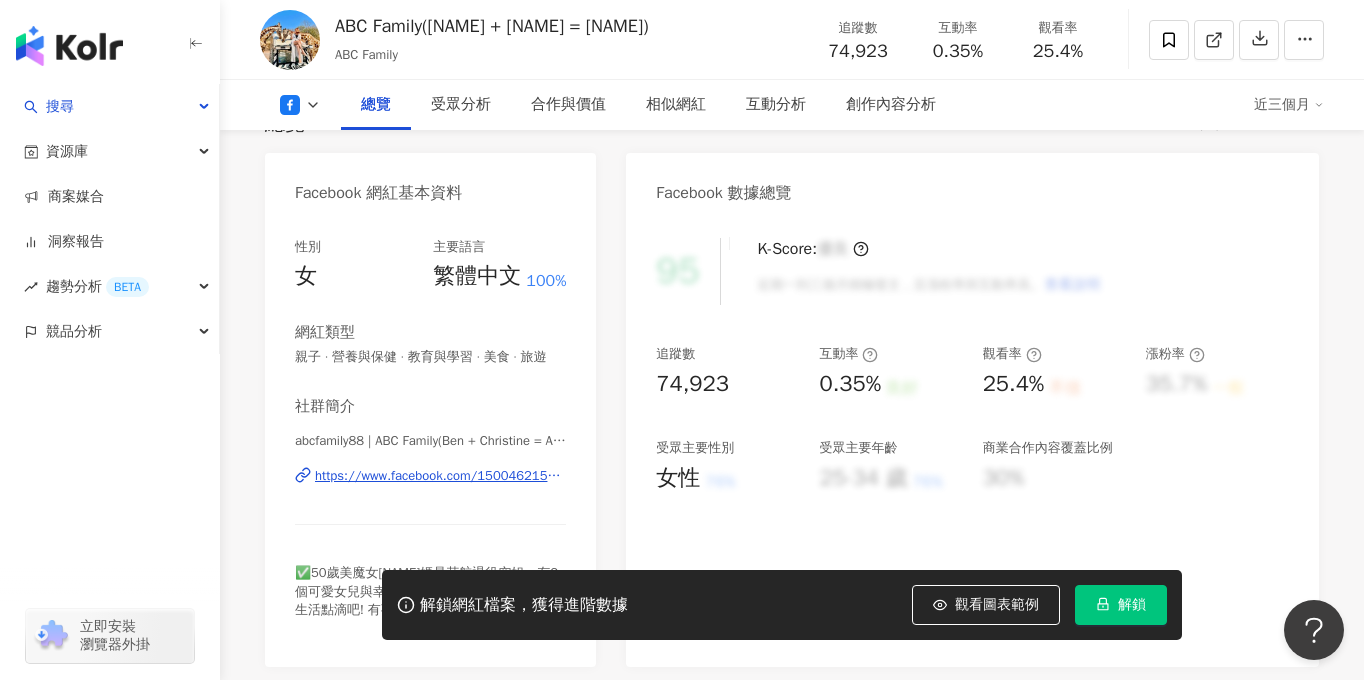 click on "https://www.facebook.com/150046215077564" at bounding box center (440, 476) 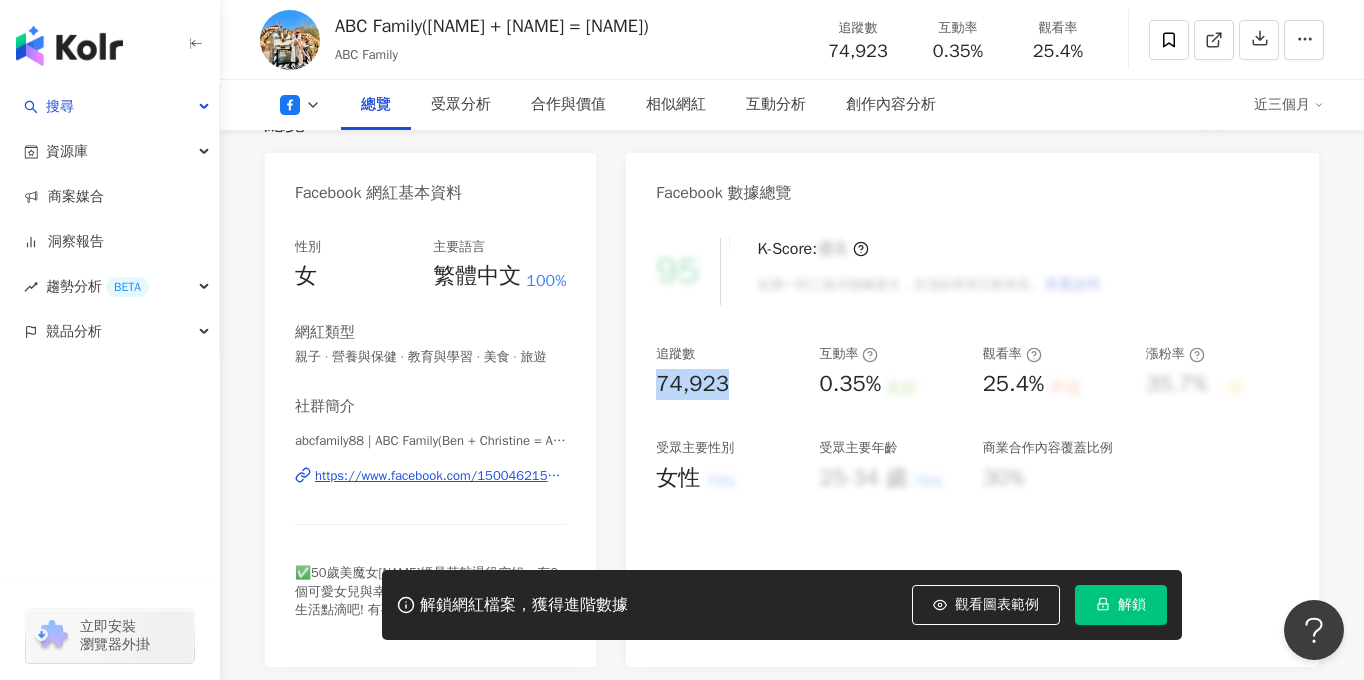 drag, startPoint x: 642, startPoint y: 376, endPoint x: 766, endPoint y: 378, distance: 124.01613 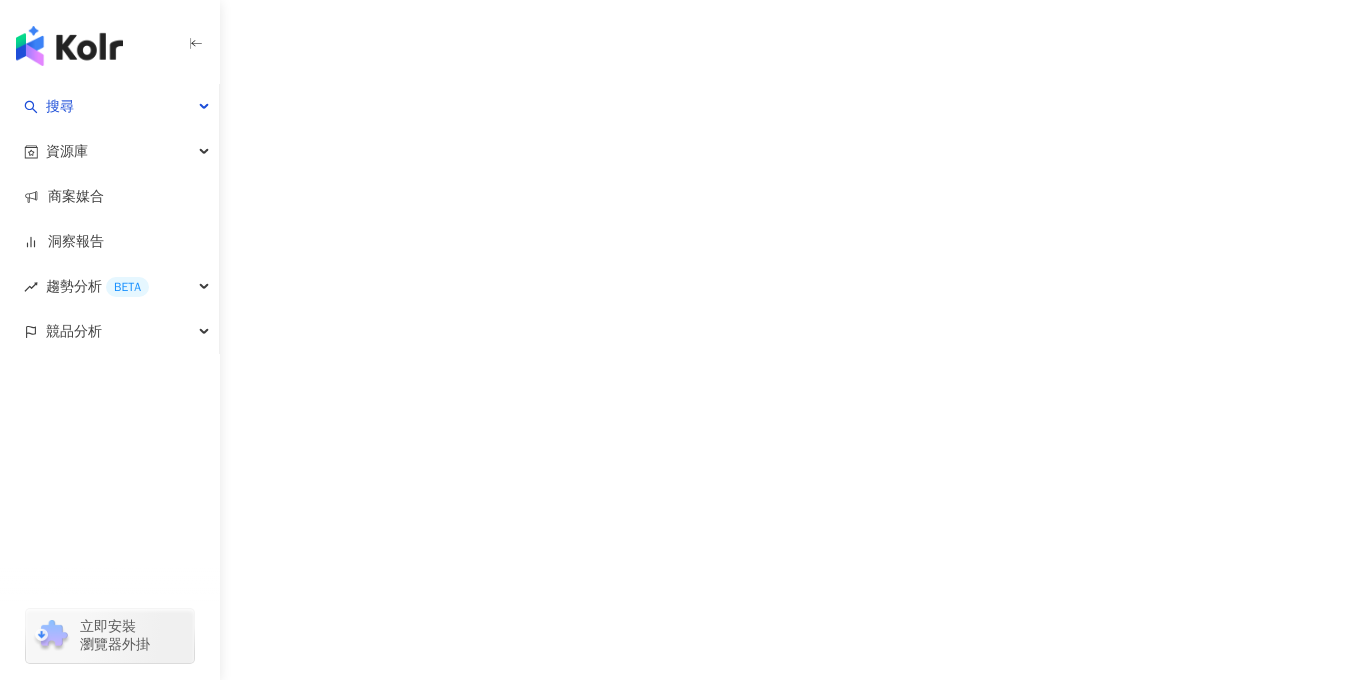 scroll, scrollTop: 0, scrollLeft: 0, axis: both 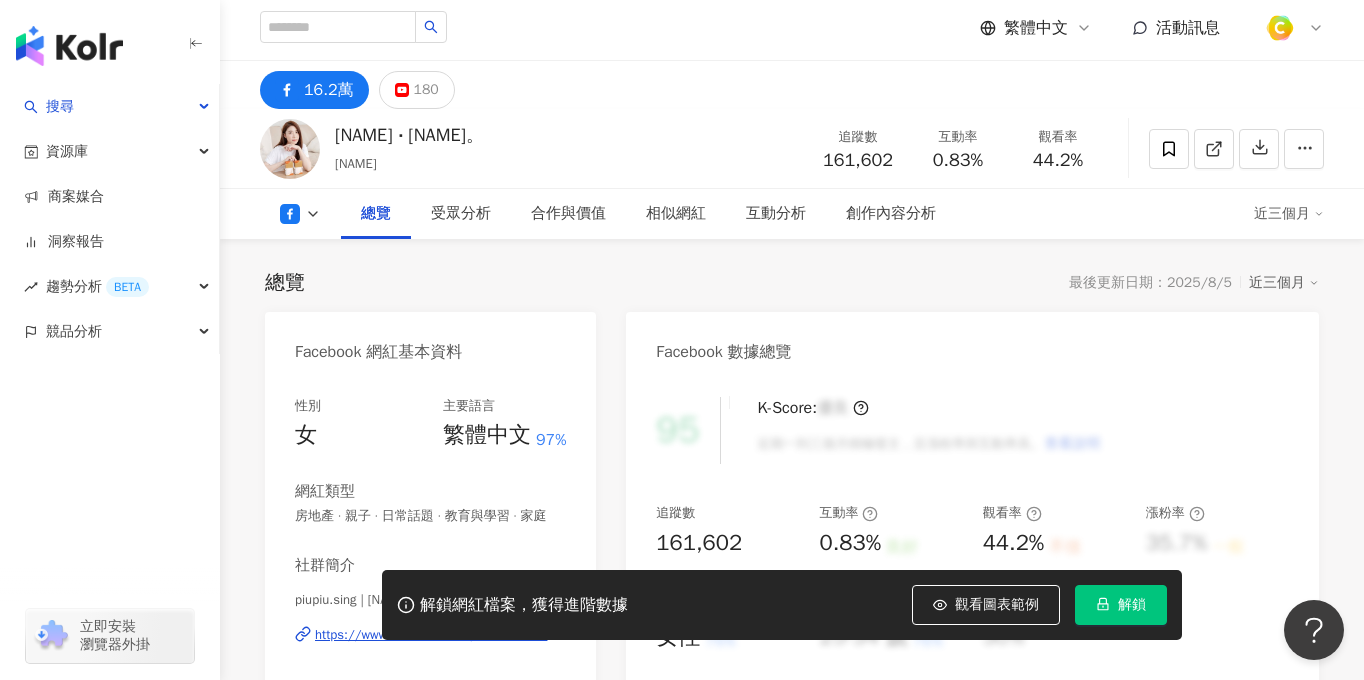 click on "喪彪 ‧ 柳飄飄。 柳喪彪 追蹤數 161,602 互動率 0.83% 觀看率 44.2%" at bounding box center [792, 148] 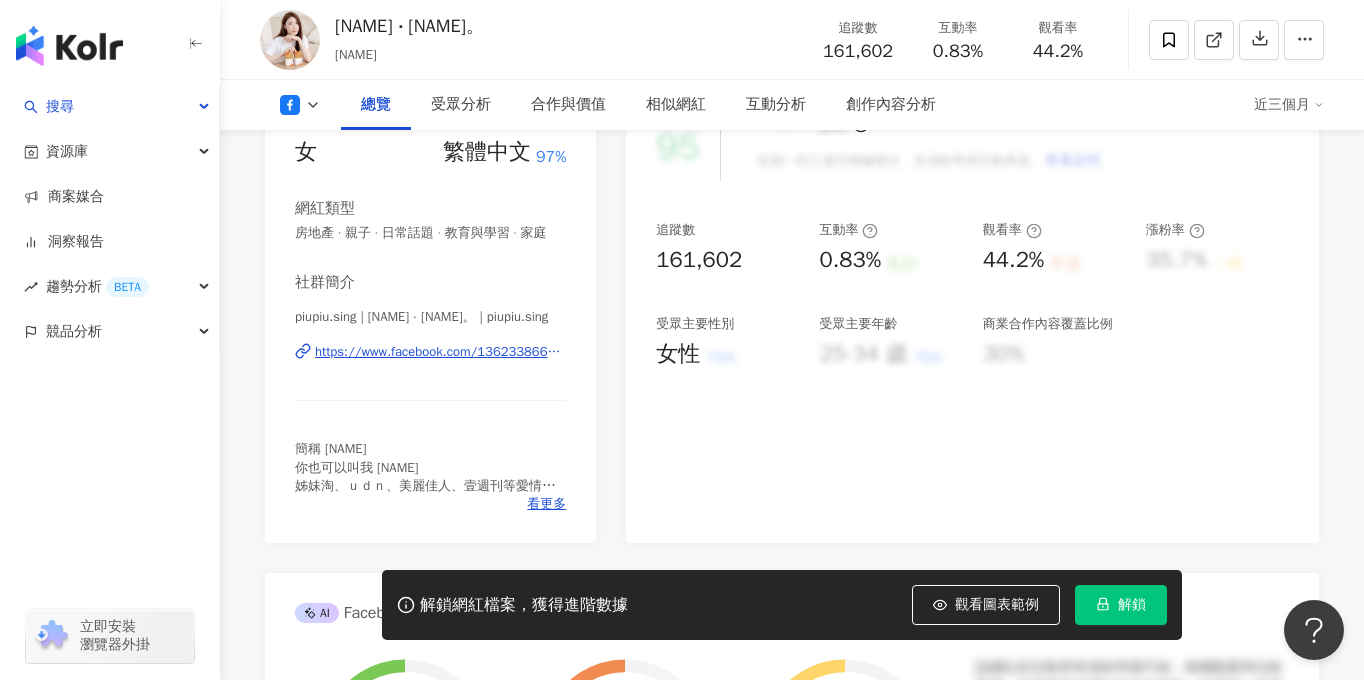scroll, scrollTop: 356, scrollLeft: 0, axis: vertical 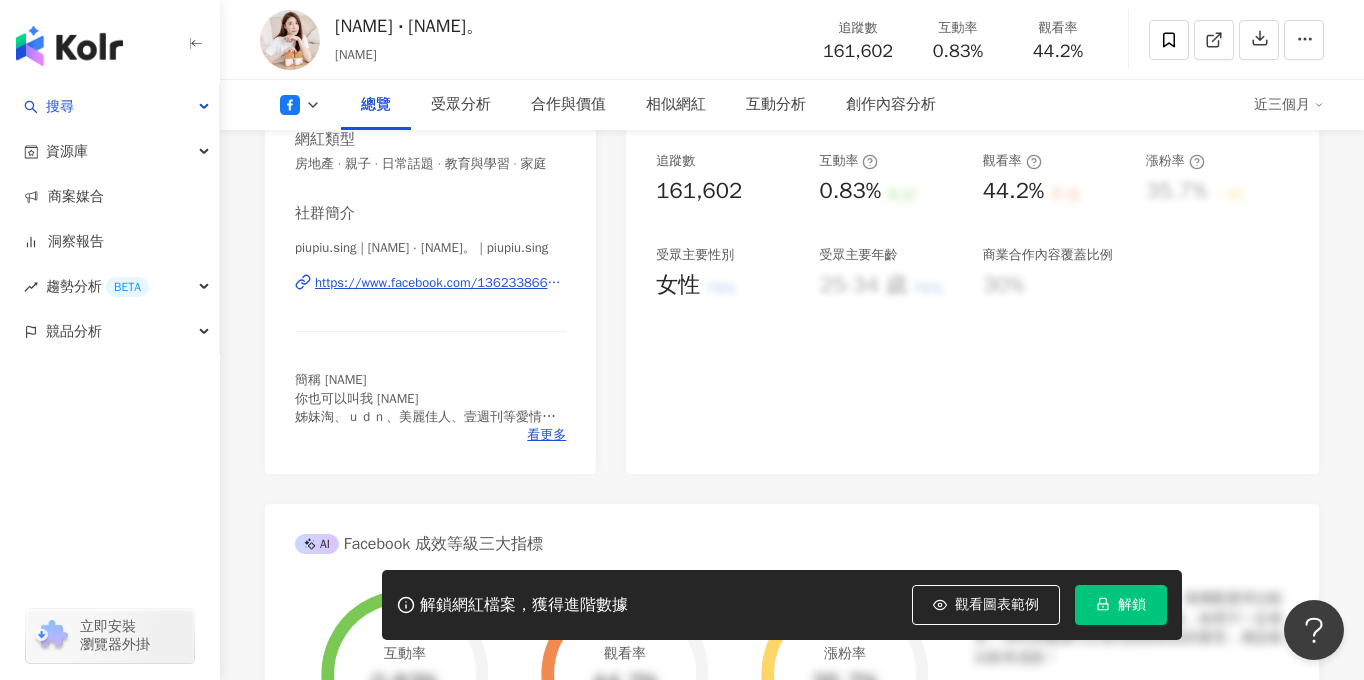click on "https://www.facebook.com/136233866424323" at bounding box center (440, 283) 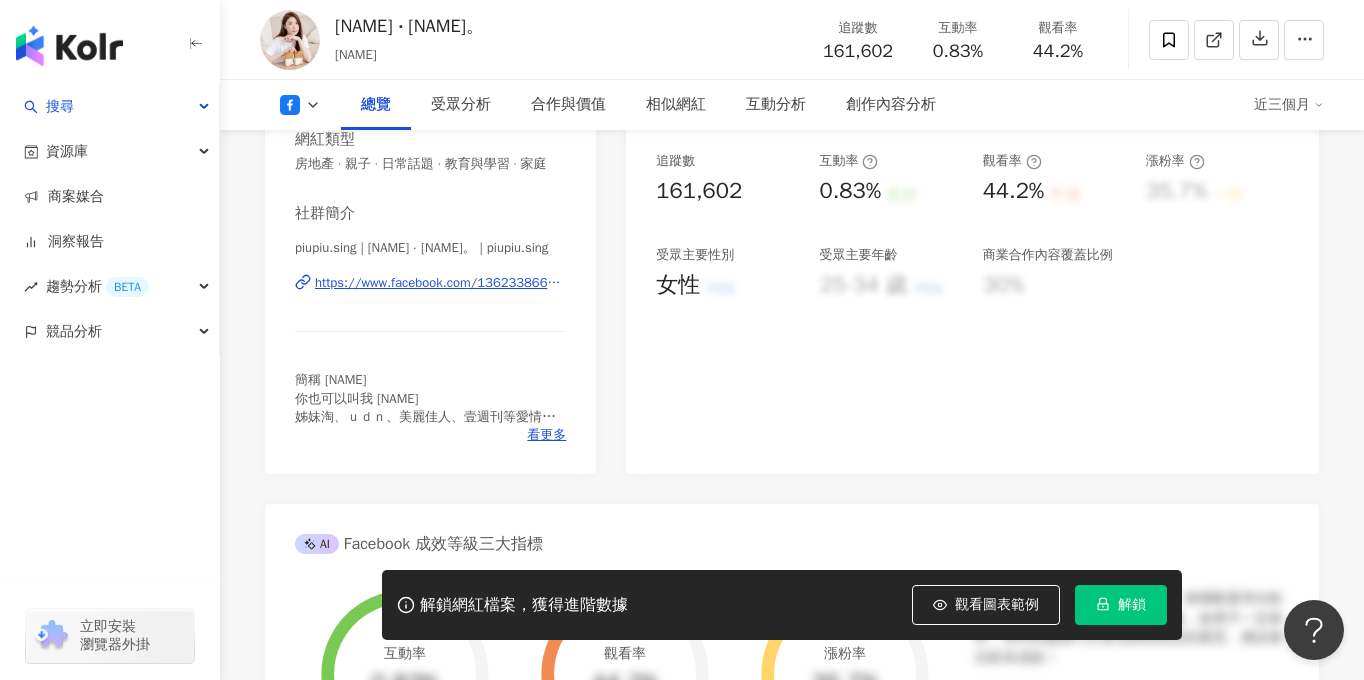 scroll, scrollTop: 76, scrollLeft: 0, axis: vertical 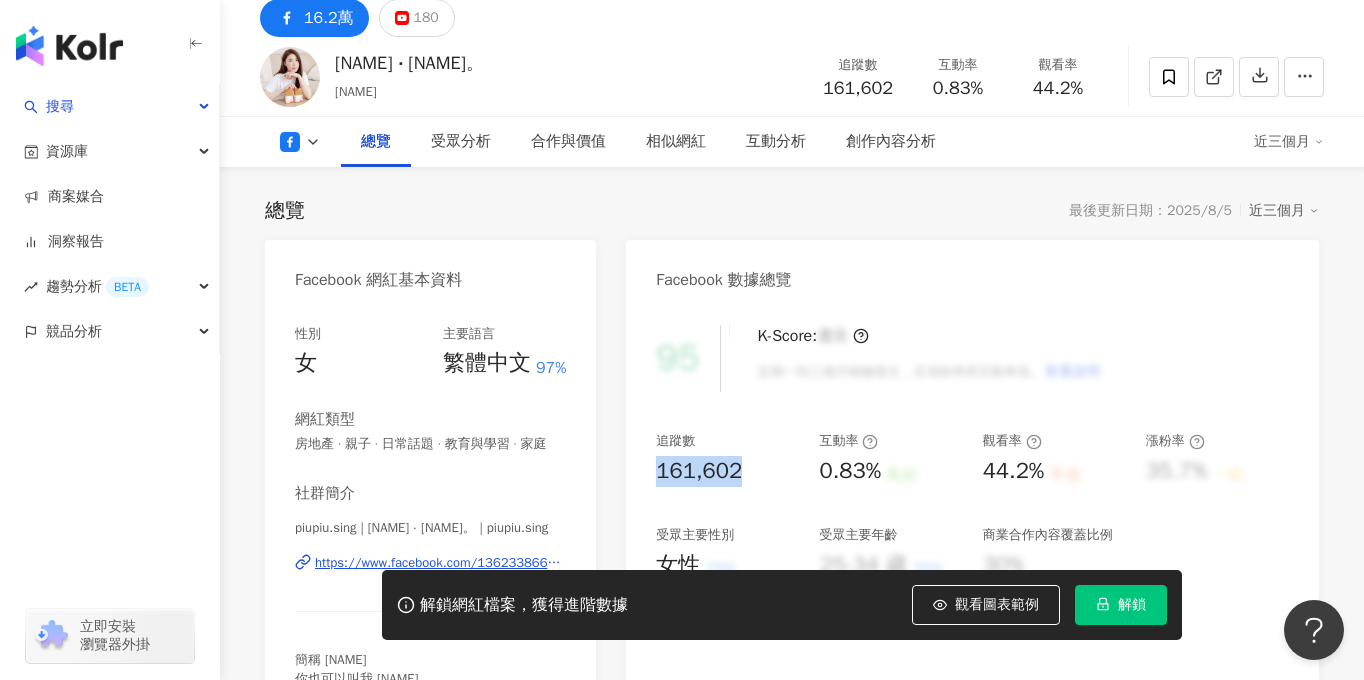 drag, startPoint x: 654, startPoint y: 455, endPoint x: 737, endPoint y: 462, distance: 83.294655 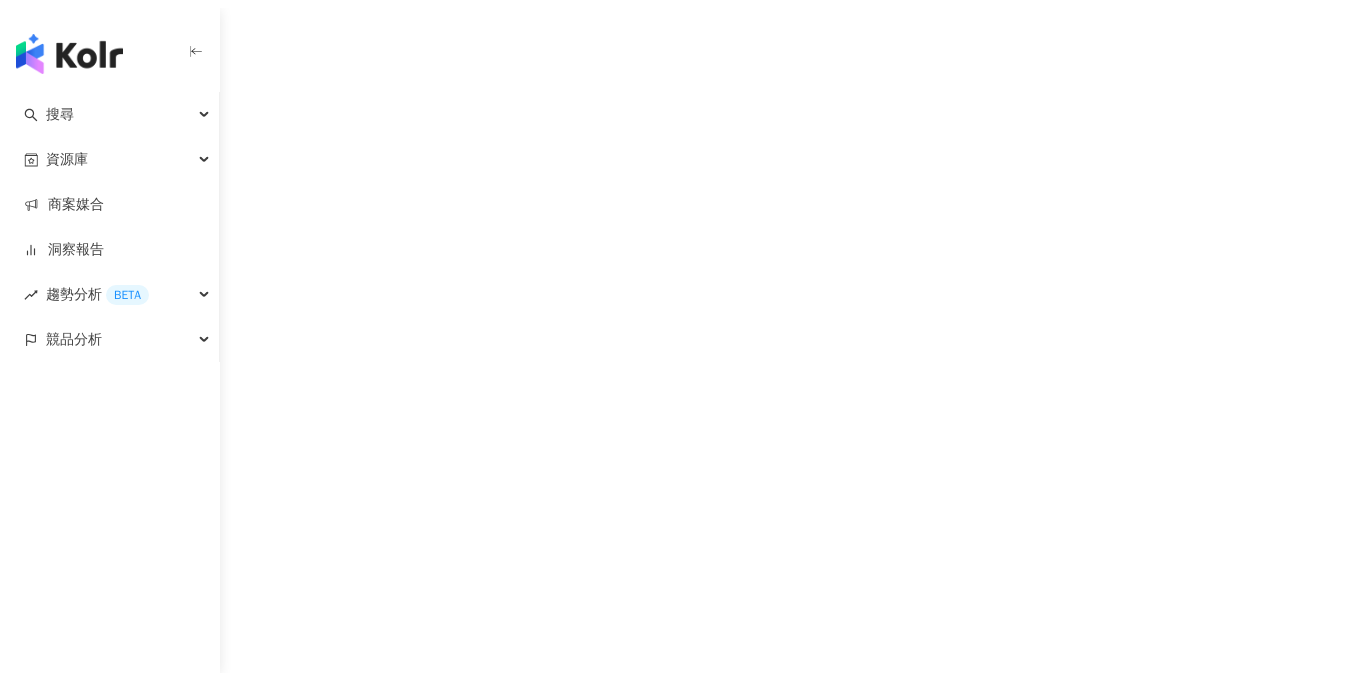 scroll, scrollTop: 0, scrollLeft: 0, axis: both 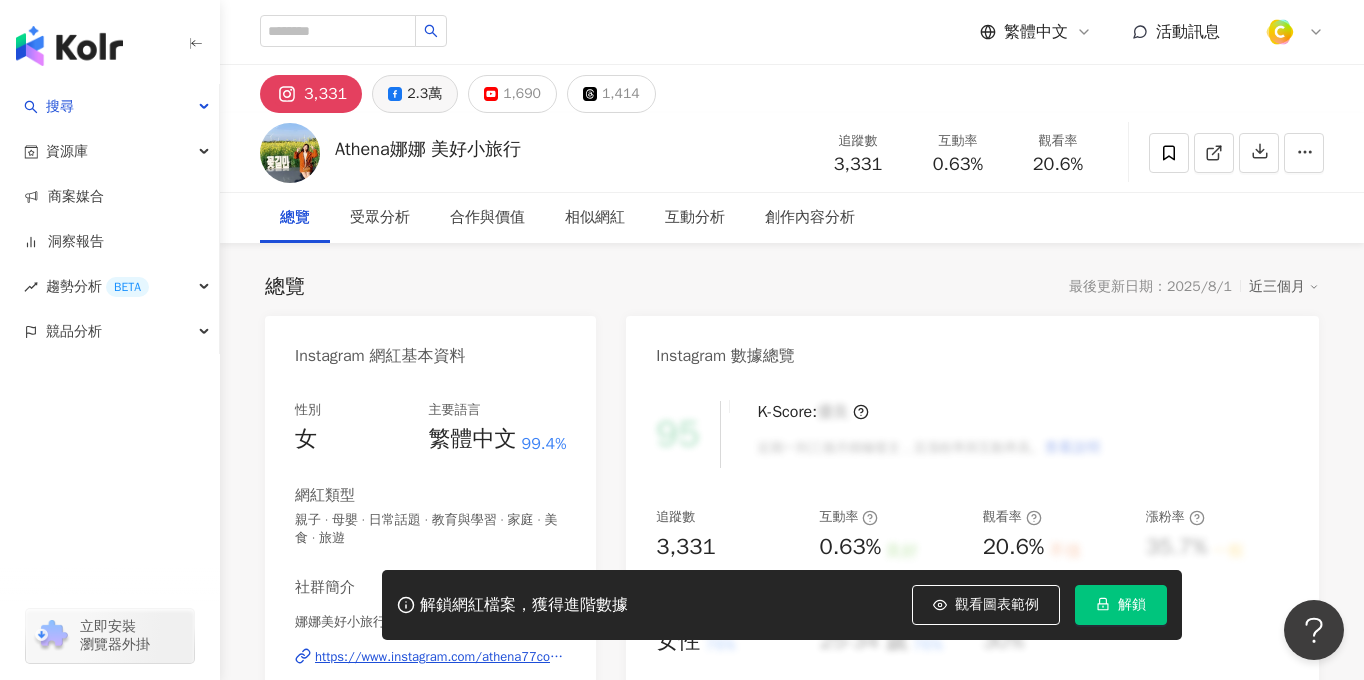 click on "2.3萬" at bounding box center (424, 94) 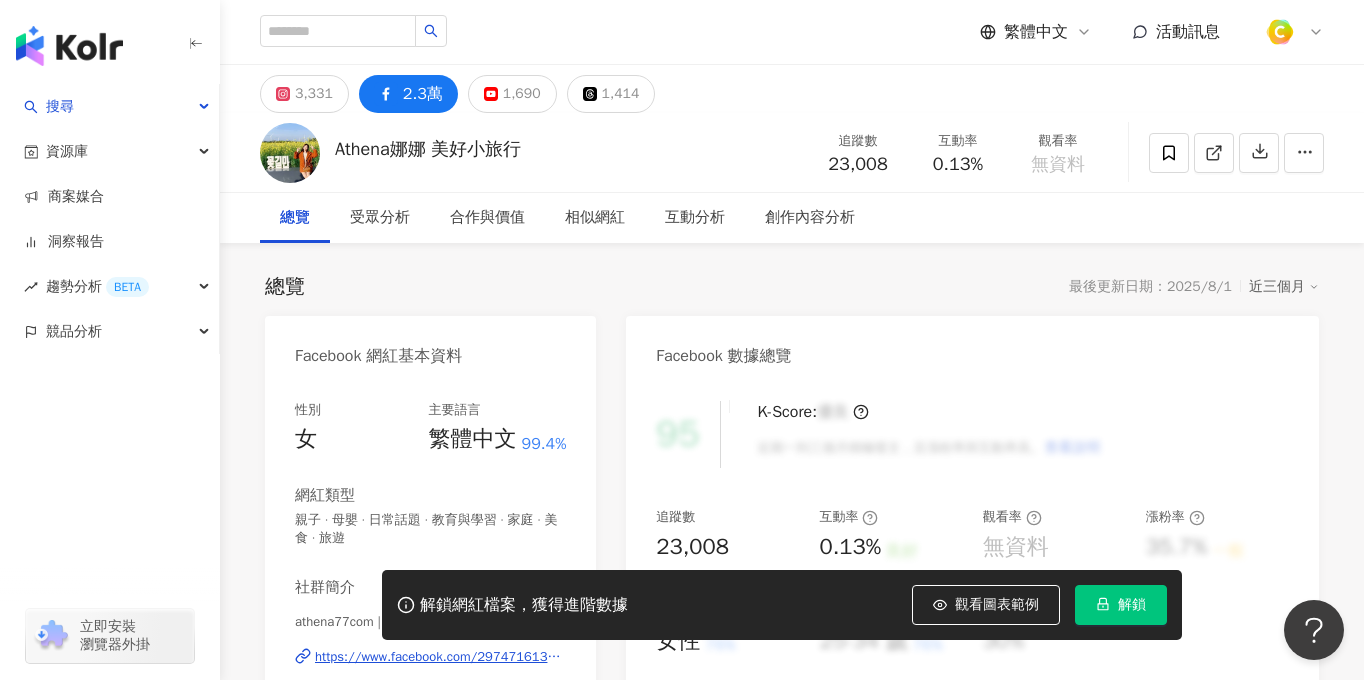 type 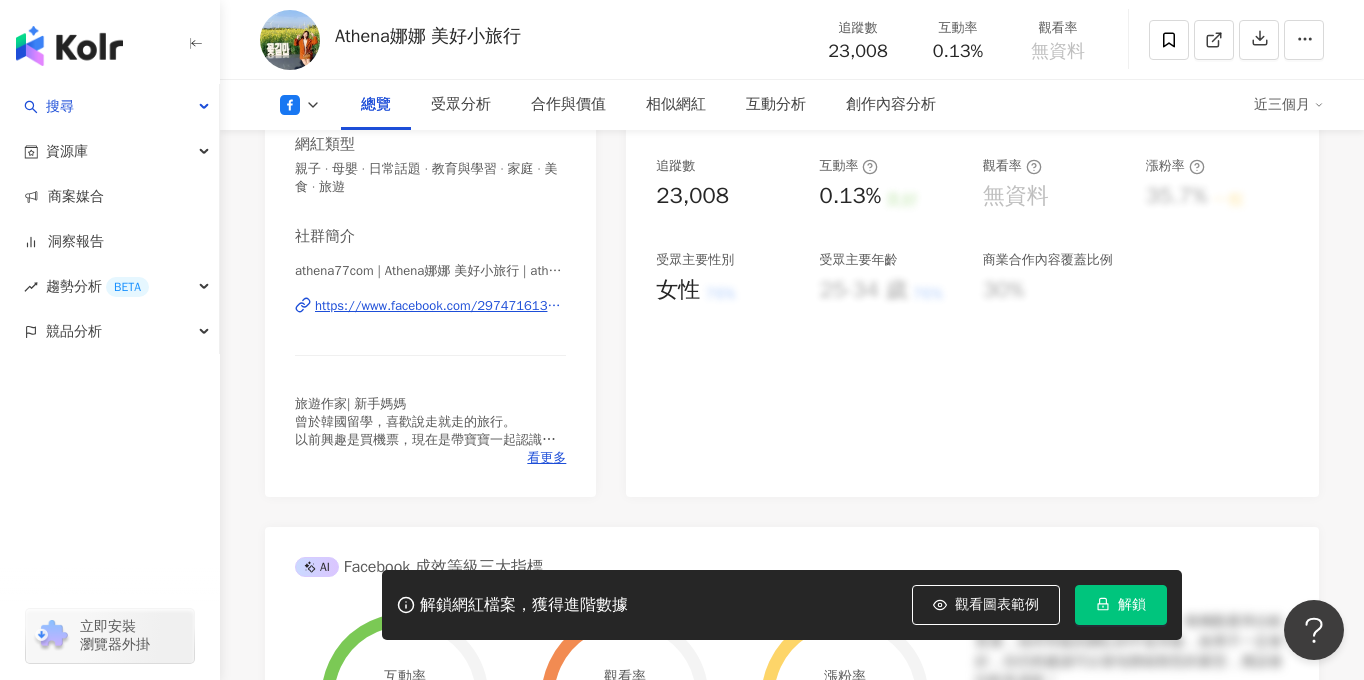 click on "https://www.facebook.com/297471613626301" at bounding box center (440, 306) 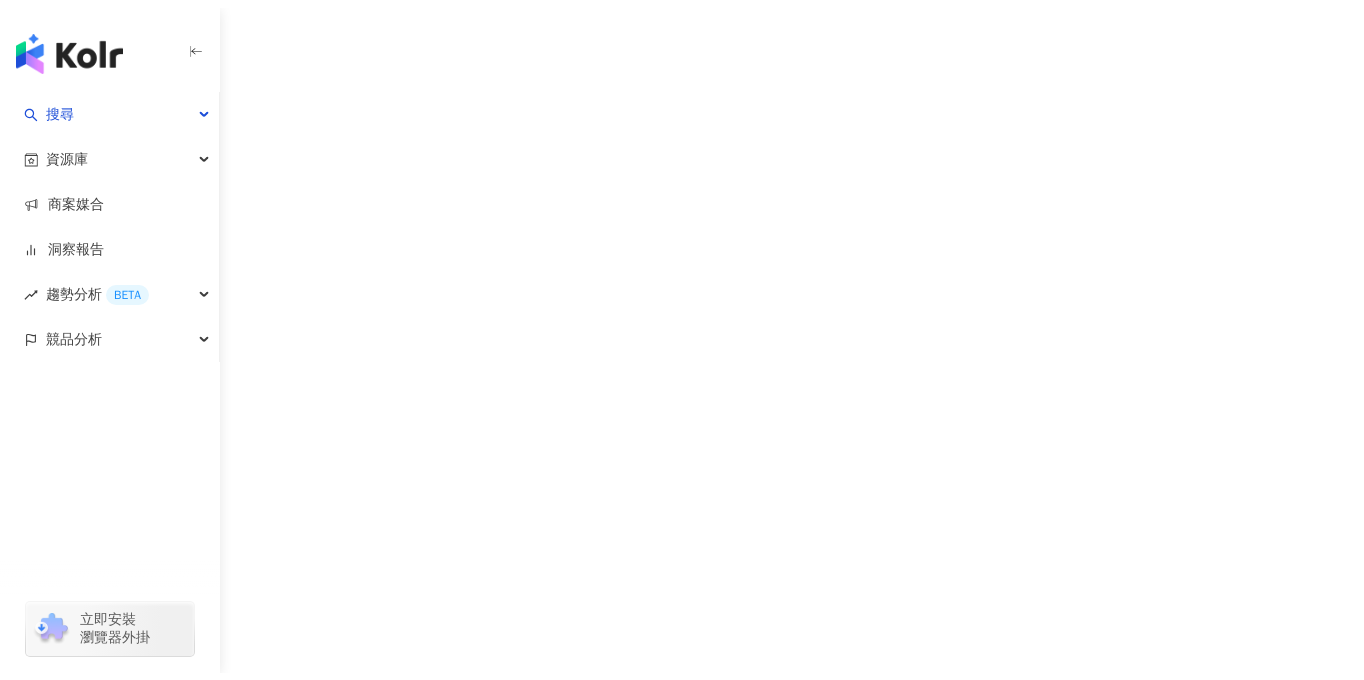 scroll, scrollTop: 0, scrollLeft: 0, axis: both 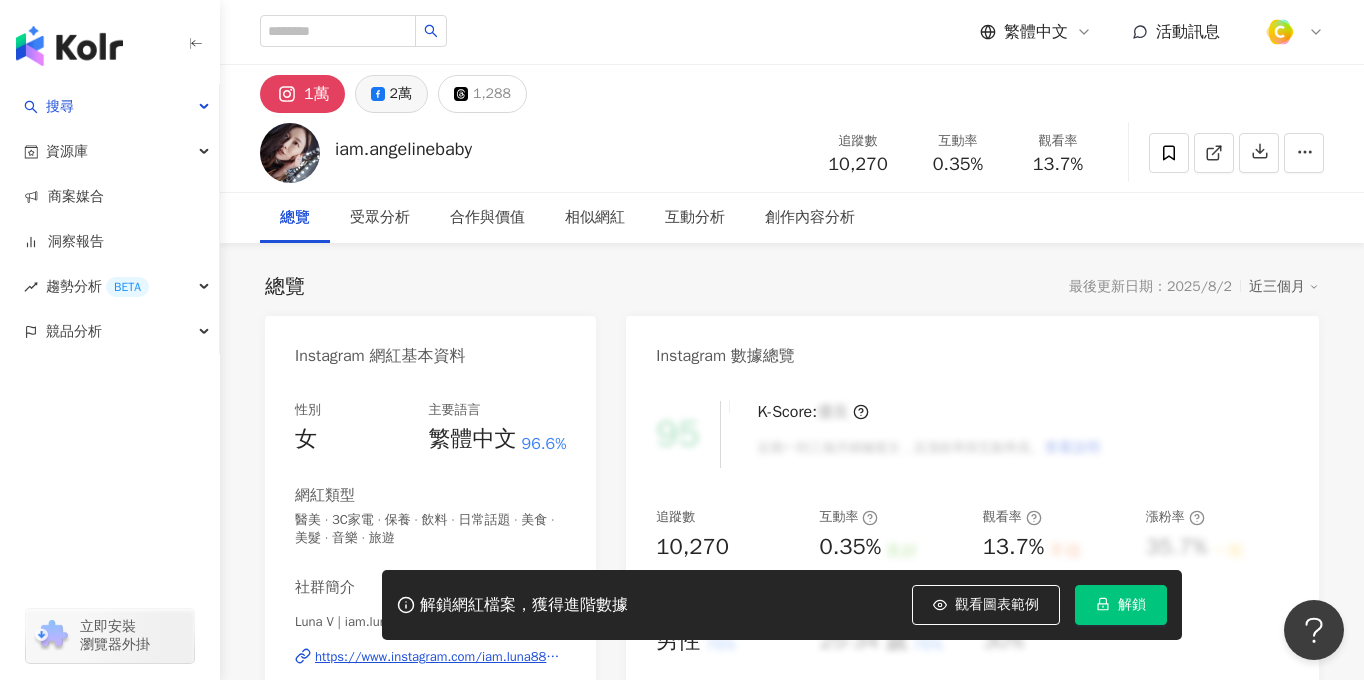 click on "2萬" at bounding box center [401, 94] 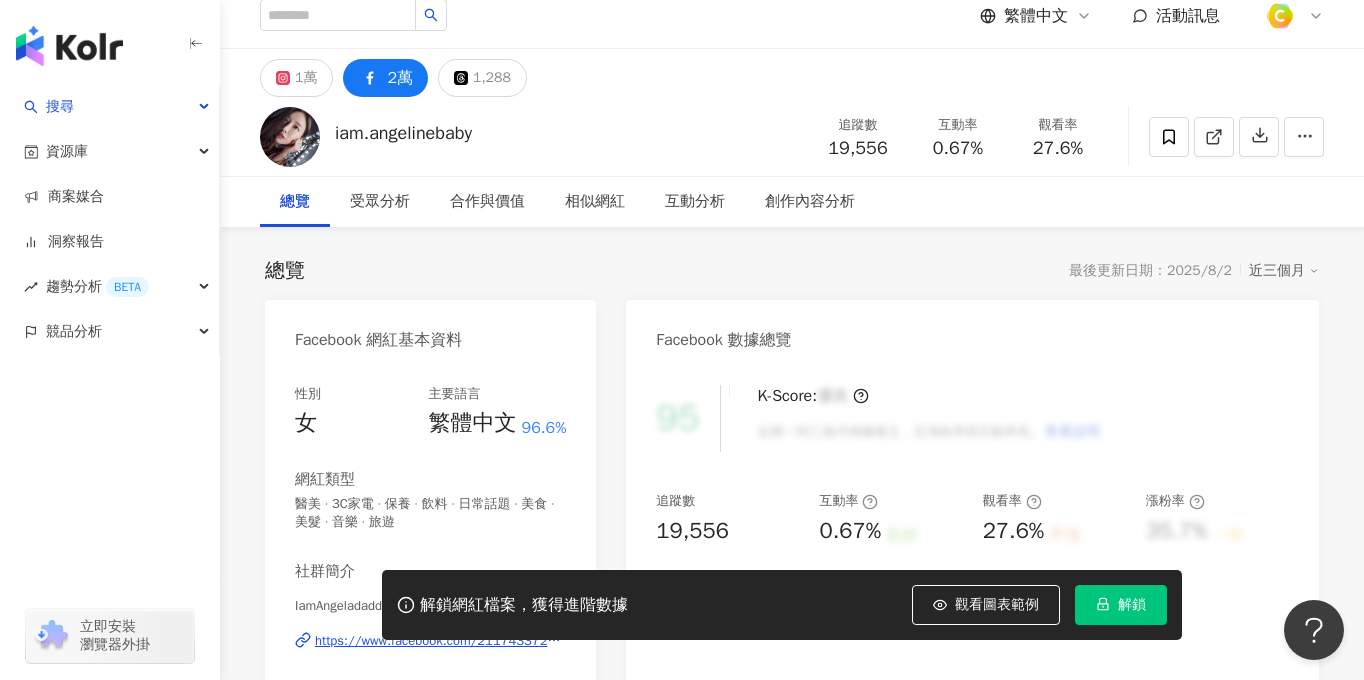 scroll, scrollTop: 253, scrollLeft: 0, axis: vertical 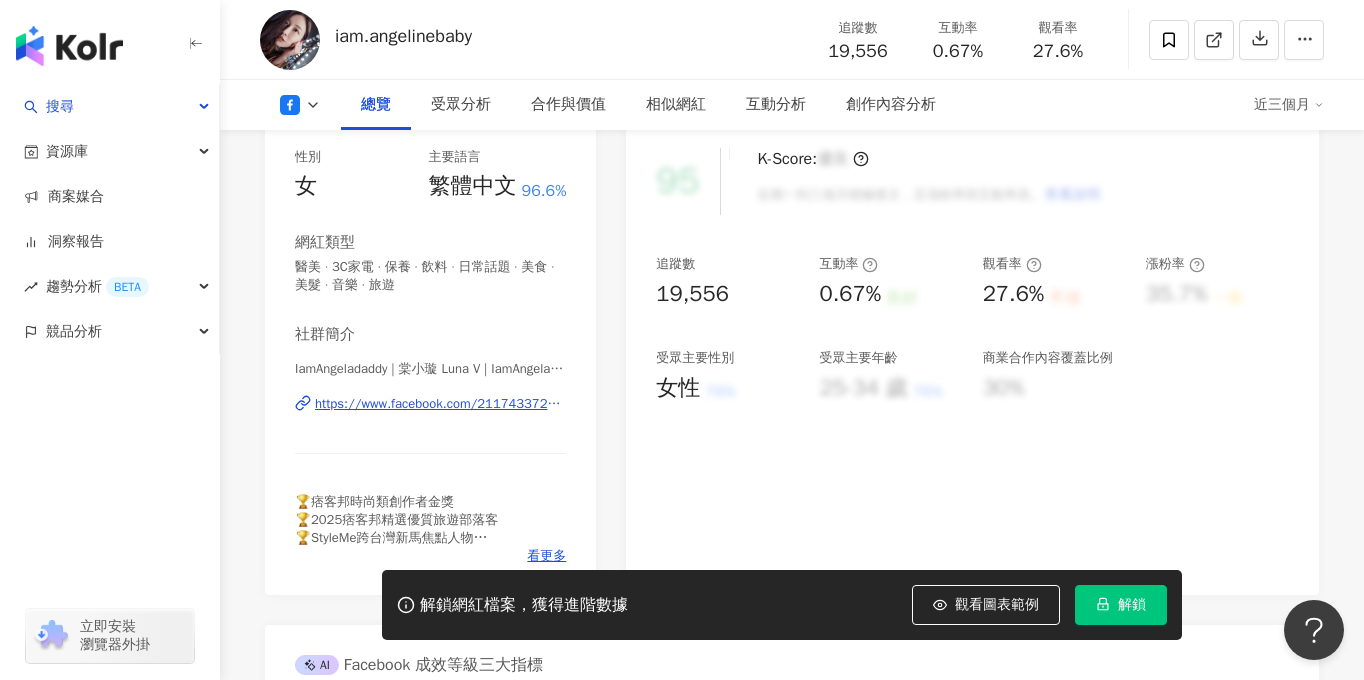 type 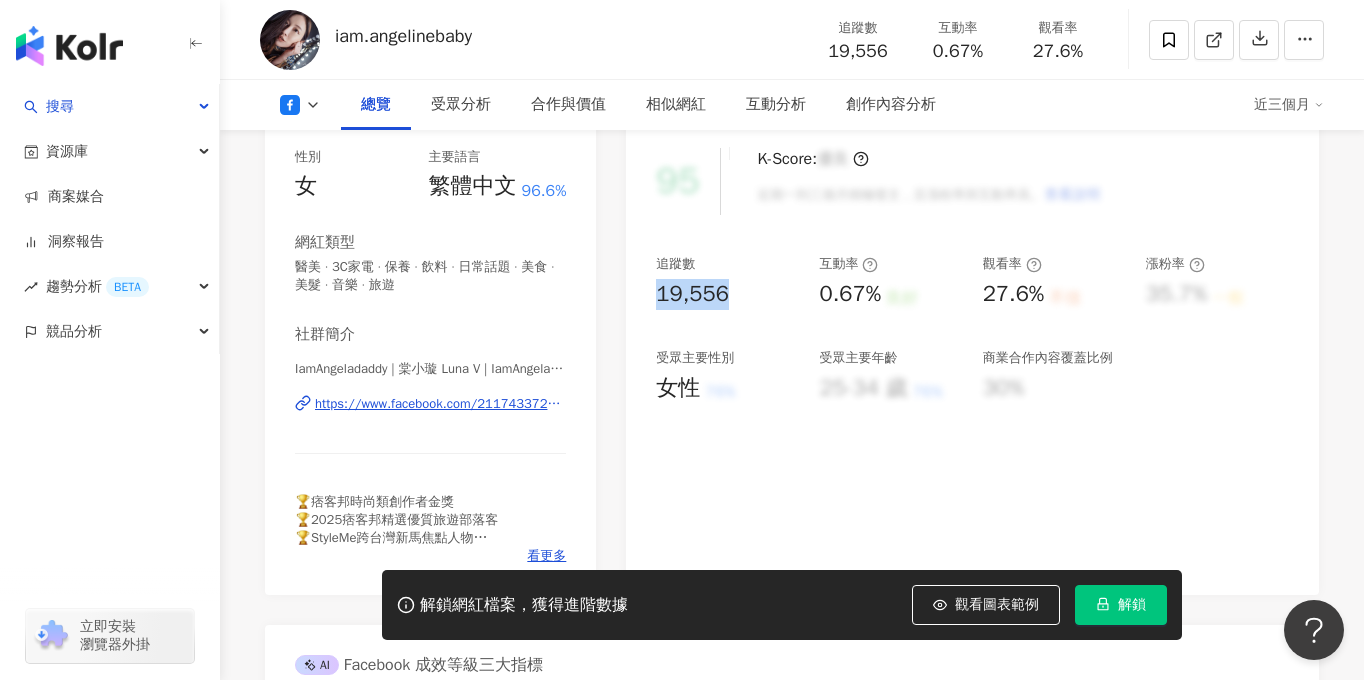 drag, startPoint x: 653, startPoint y: 285, endPoint x: 726, endPoint y: 287, distance: 73.02739 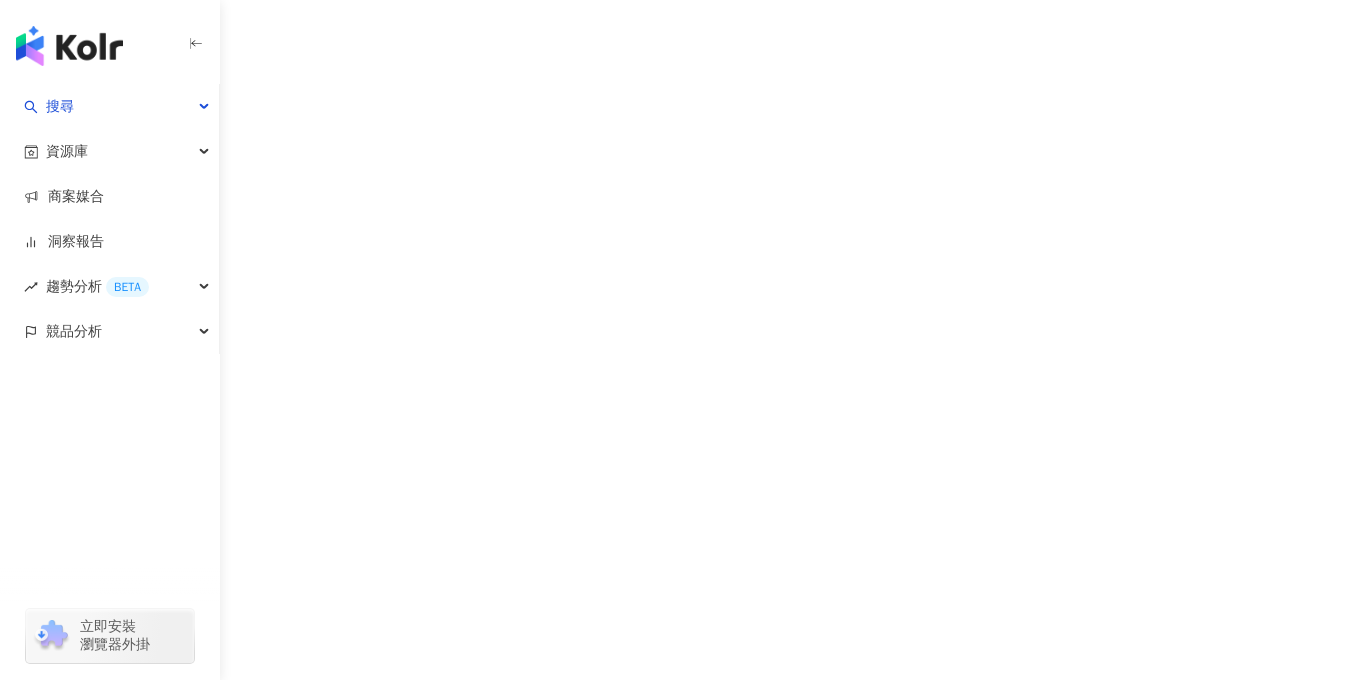 scroll, scrollTop: 0, scrollLeft: 0, axis: both 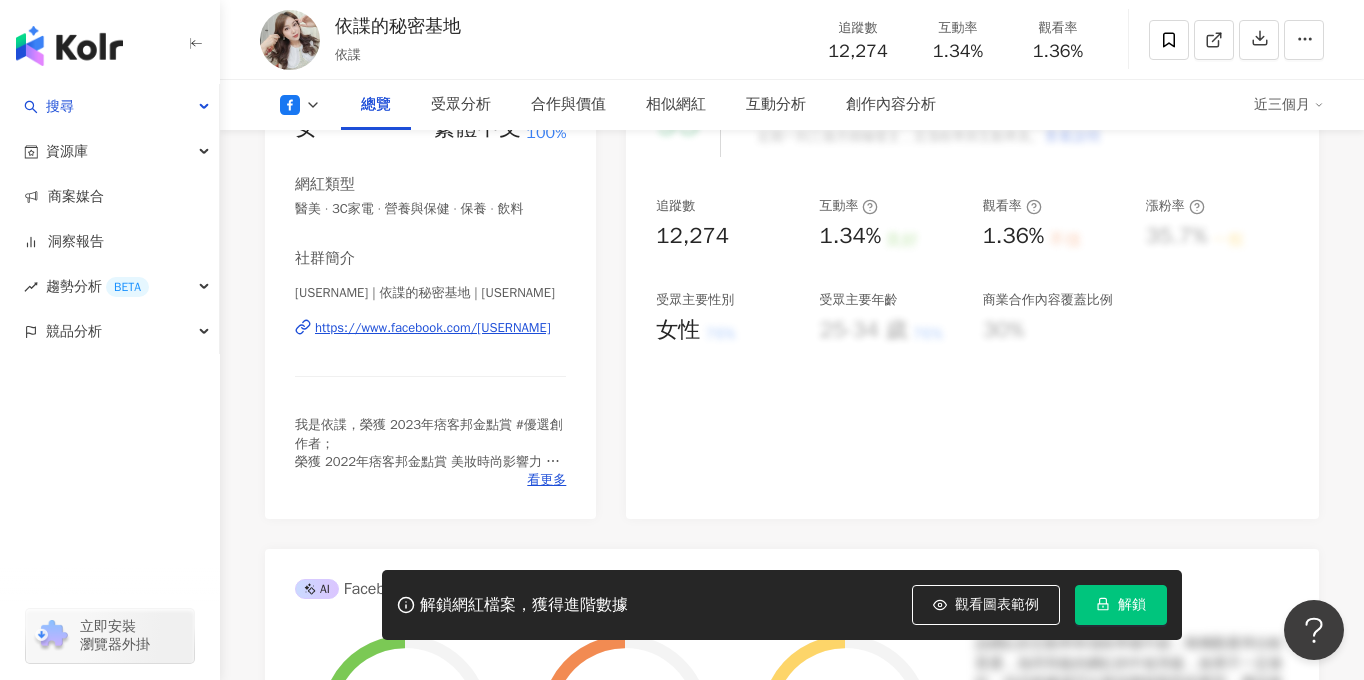 click on "https://www.facebook.com/[USERNAME]" at bounding box center (433, 328) 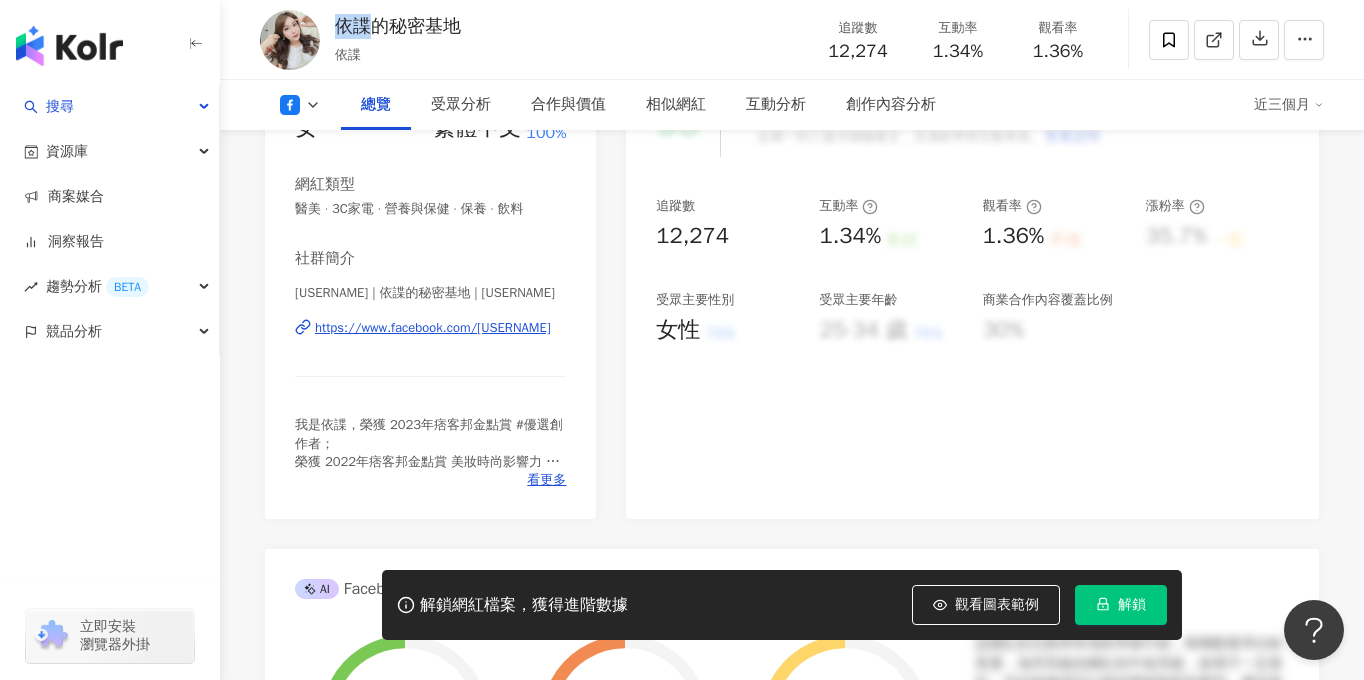 drag, startPoint x: 340, startPoint y: 19, endPoint x: 363, endPoint y: 21, distance: 23.086792 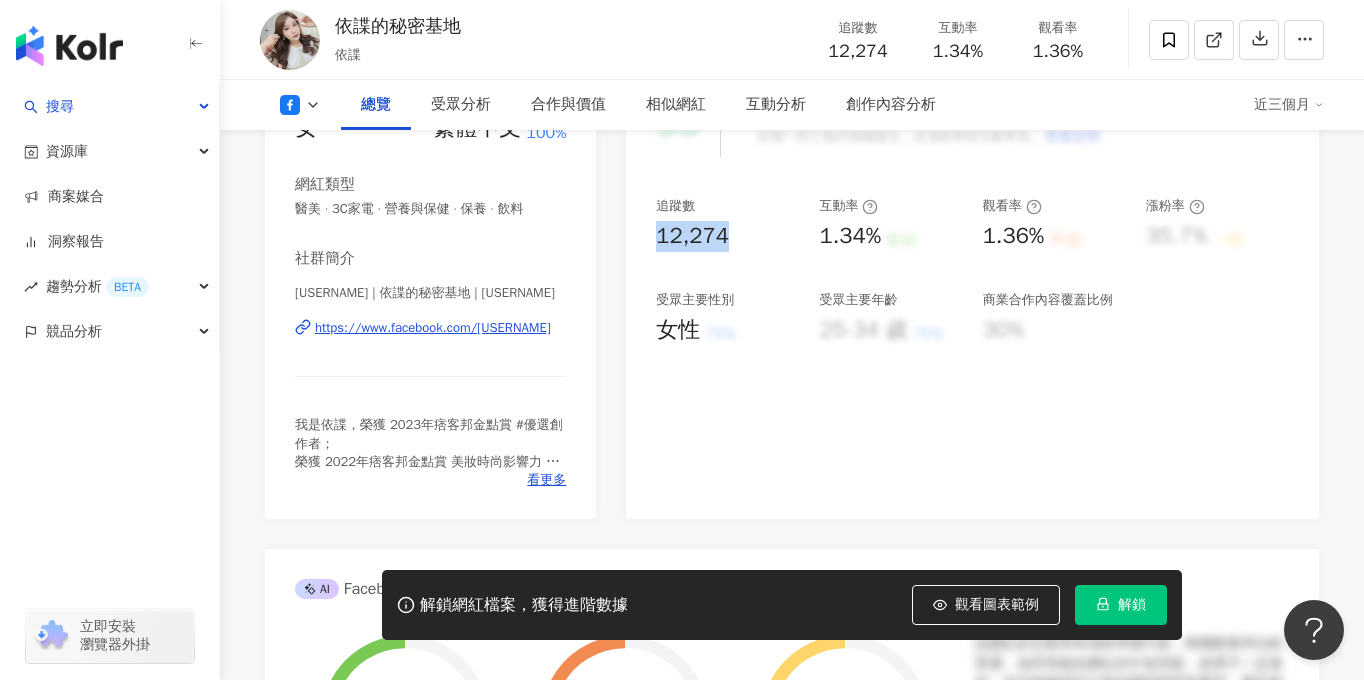 drag, startPoint x: 652, startPoint y: 231, endPoint x: 736, endPoint y: 230, distance: 84.00595 